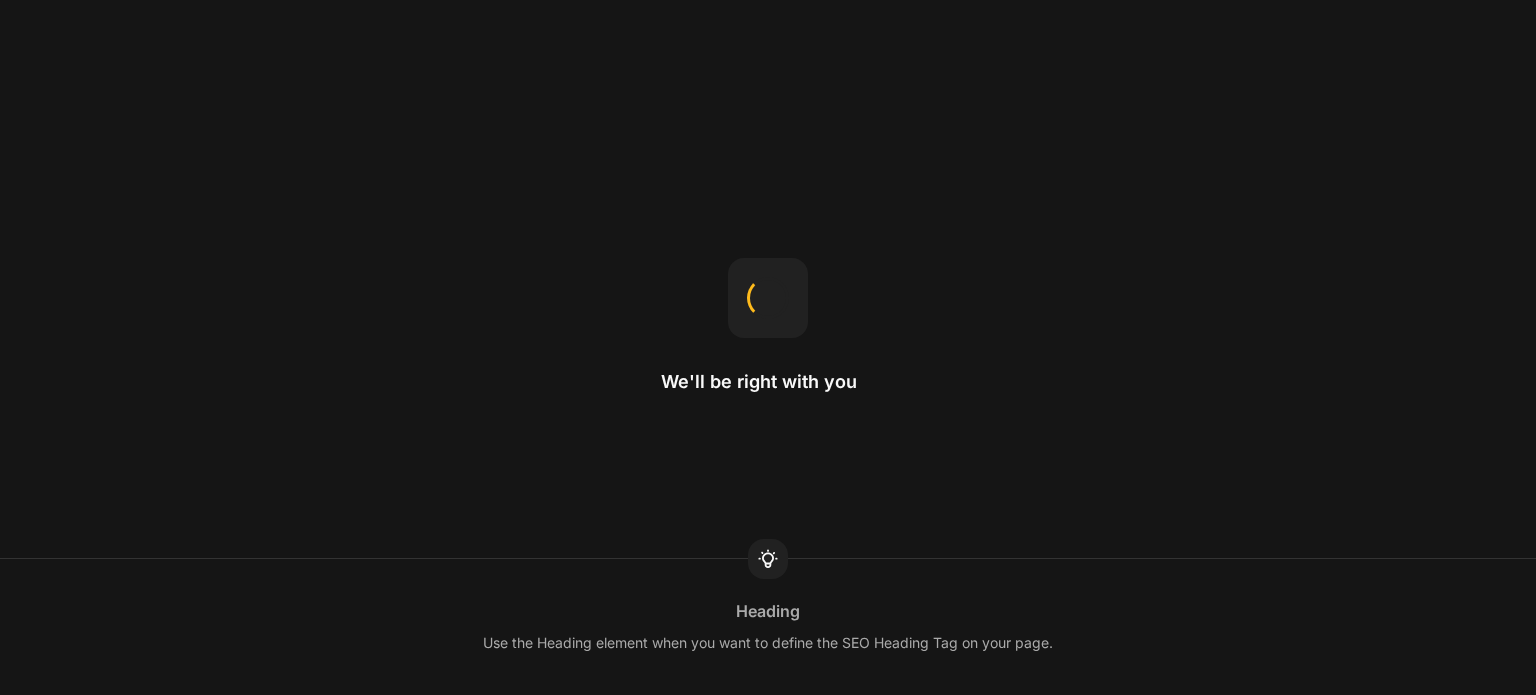 scroll, scrollTop: 0, scrollLeft: 0, axis: both 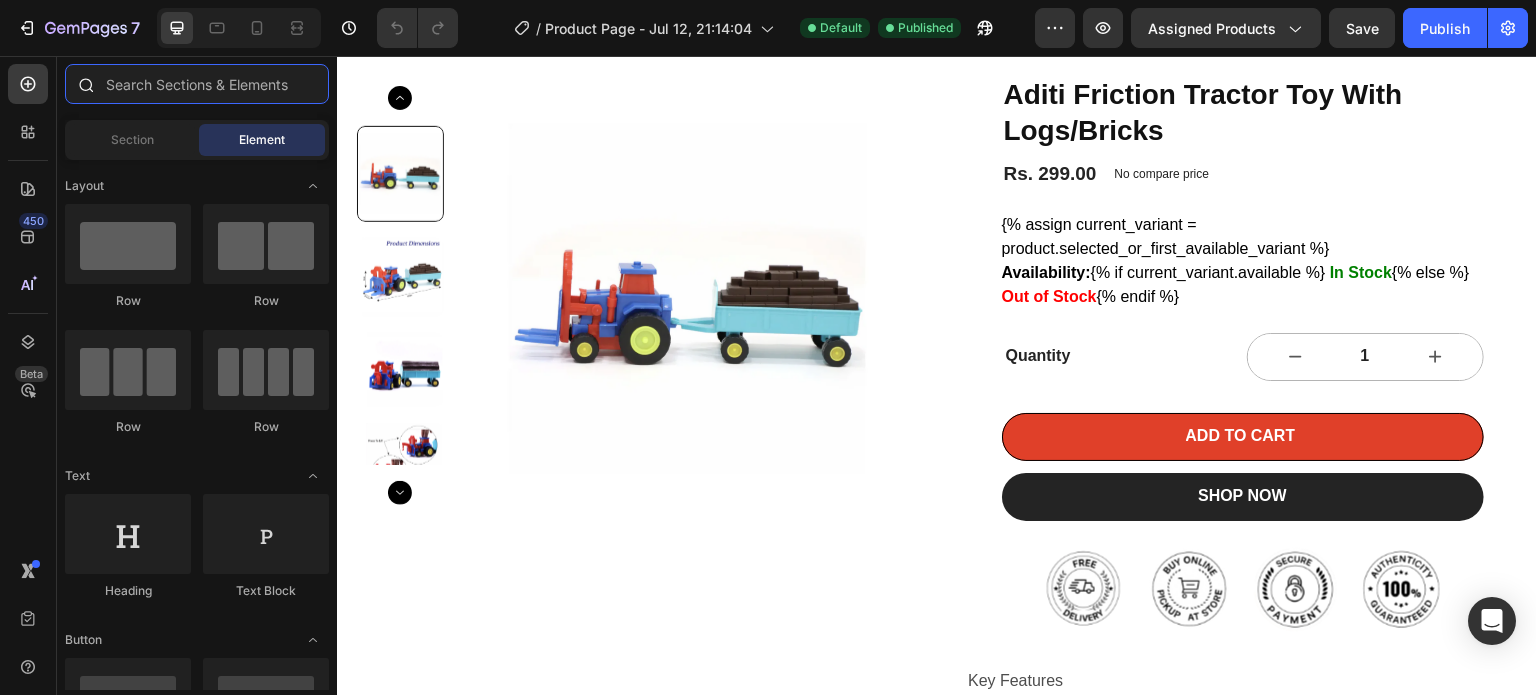 click at bounding box center [197, 84] 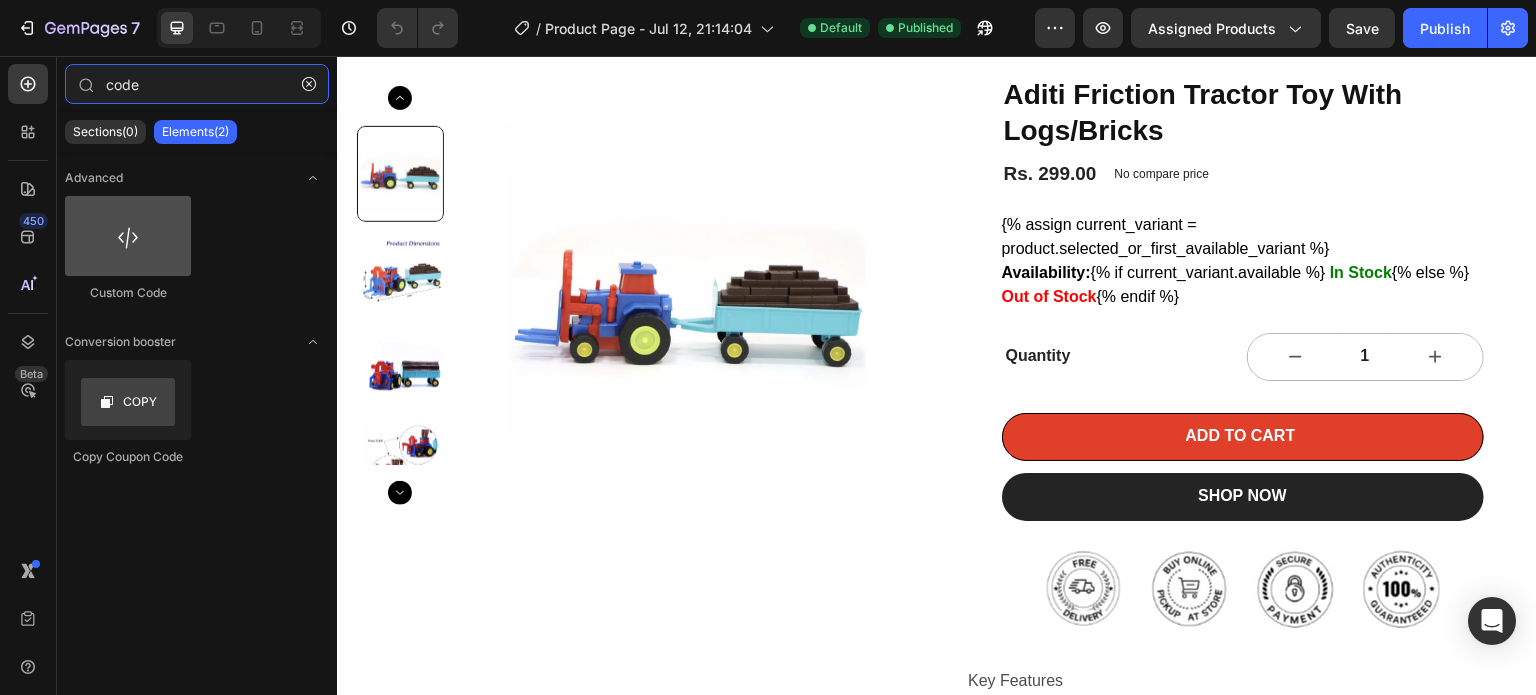 type on "code" 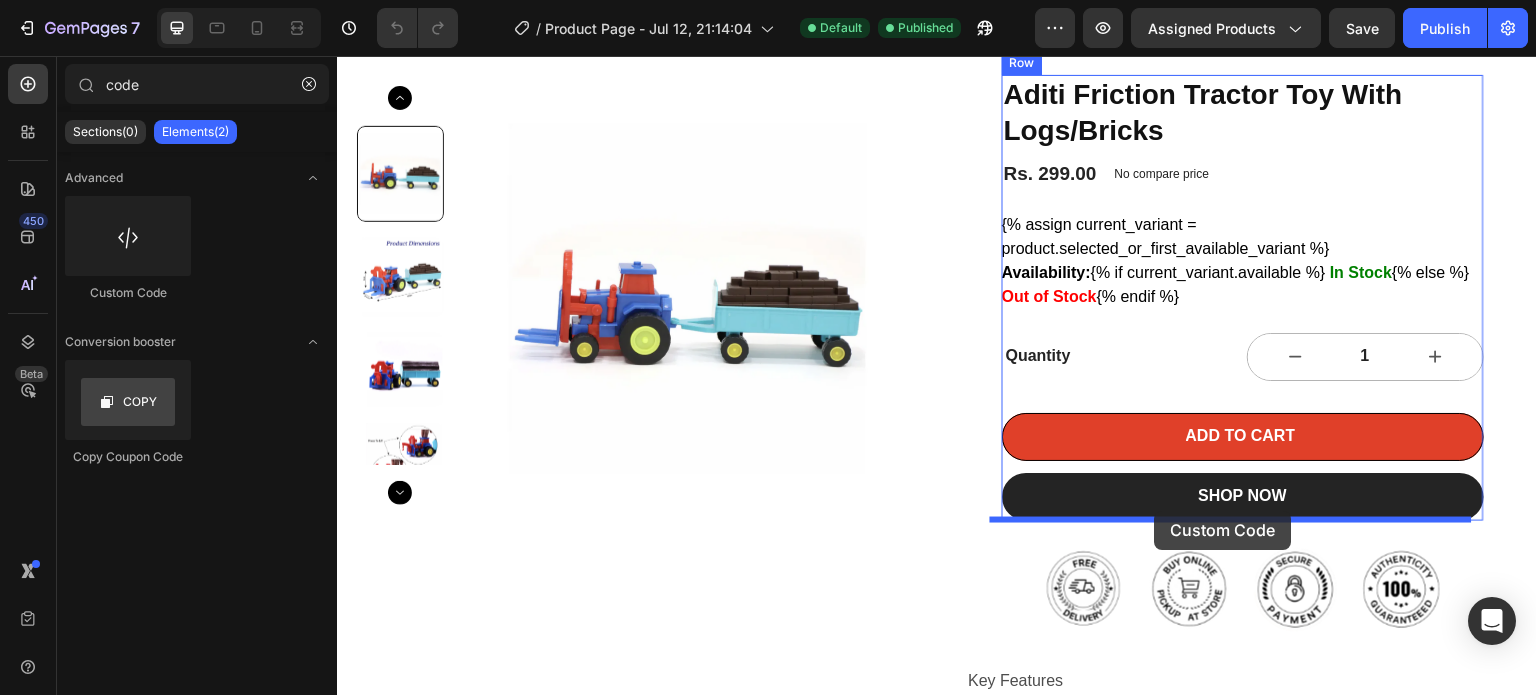 drag, startPoint x: 461, startPoint y: 263, endPoint x: 1155, endPoint y: 511, distance: 736.98035 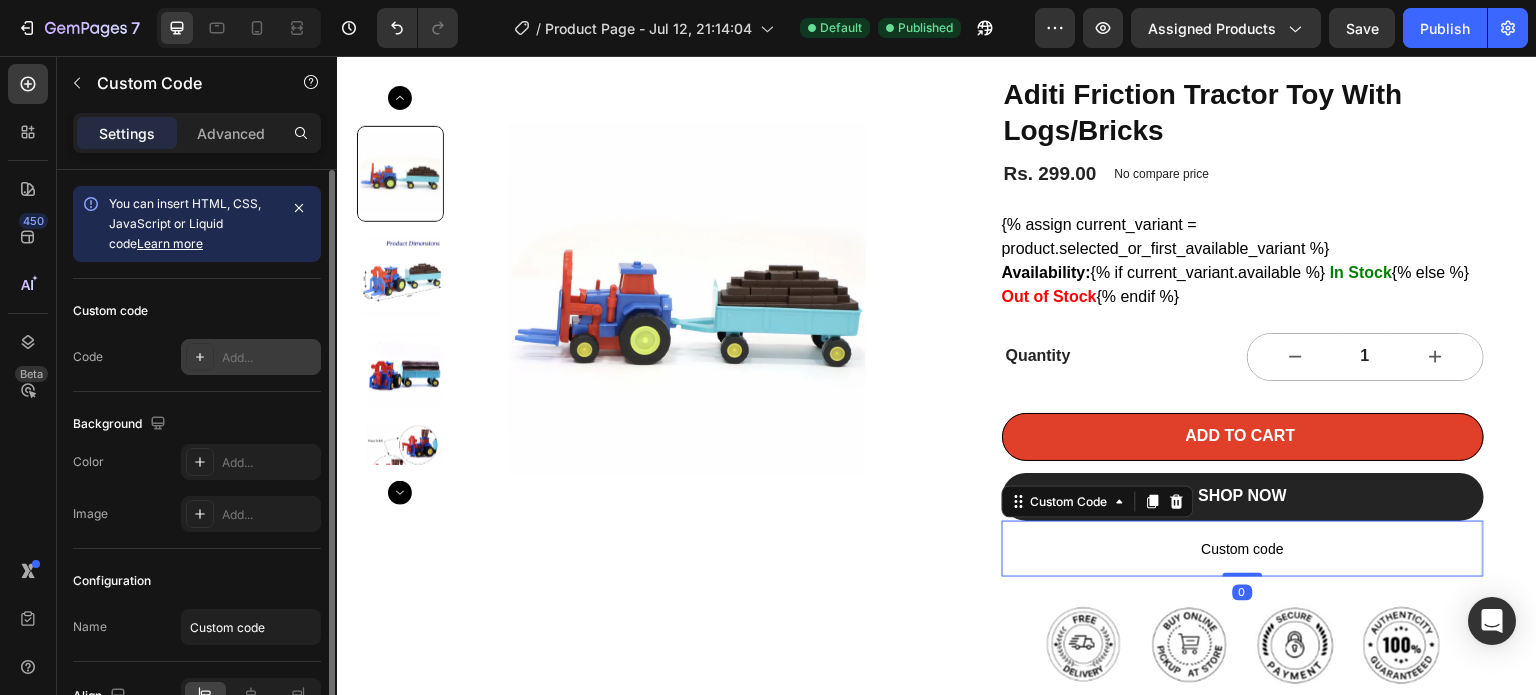 click on "Add..." at bounding box center [251, 357] 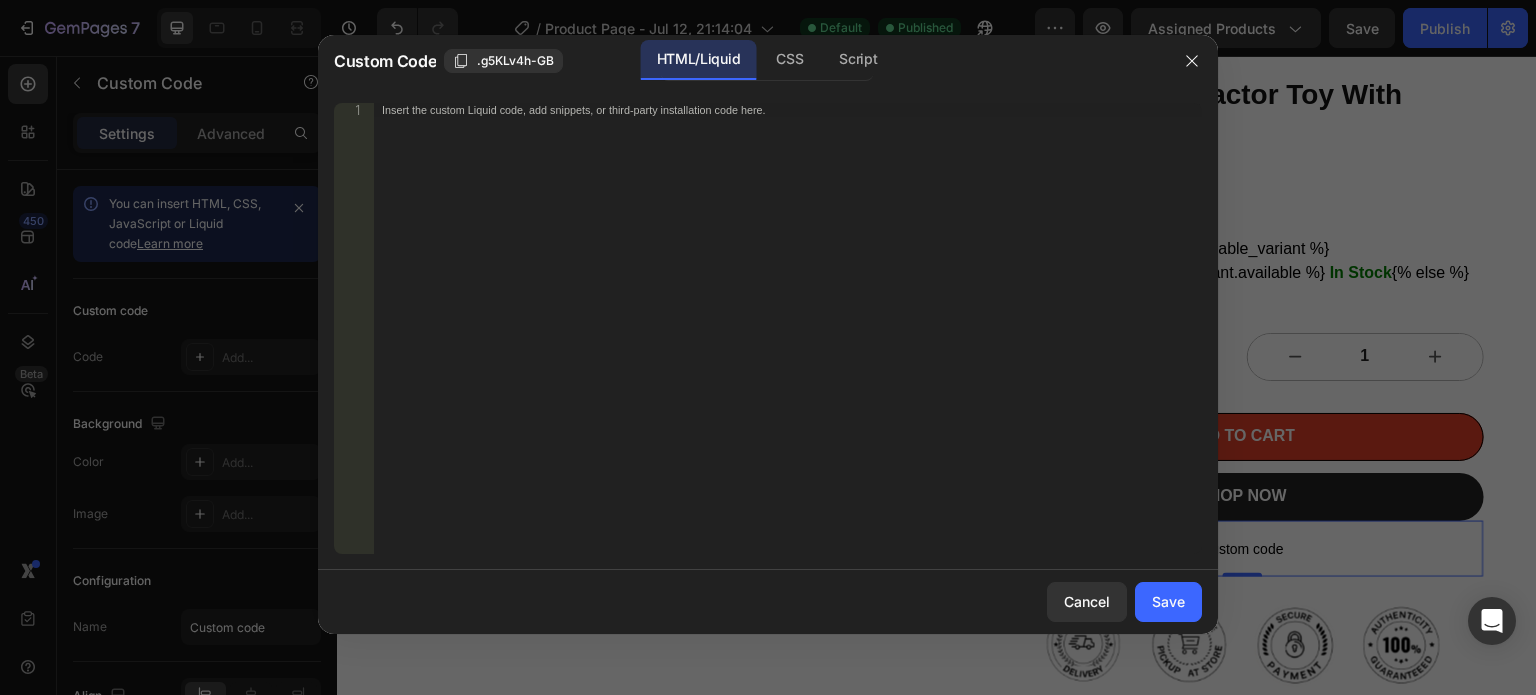 click on "Insert the custom Liquid code, add snippets, or third-party installation code here." at bounding box center [788, 342] 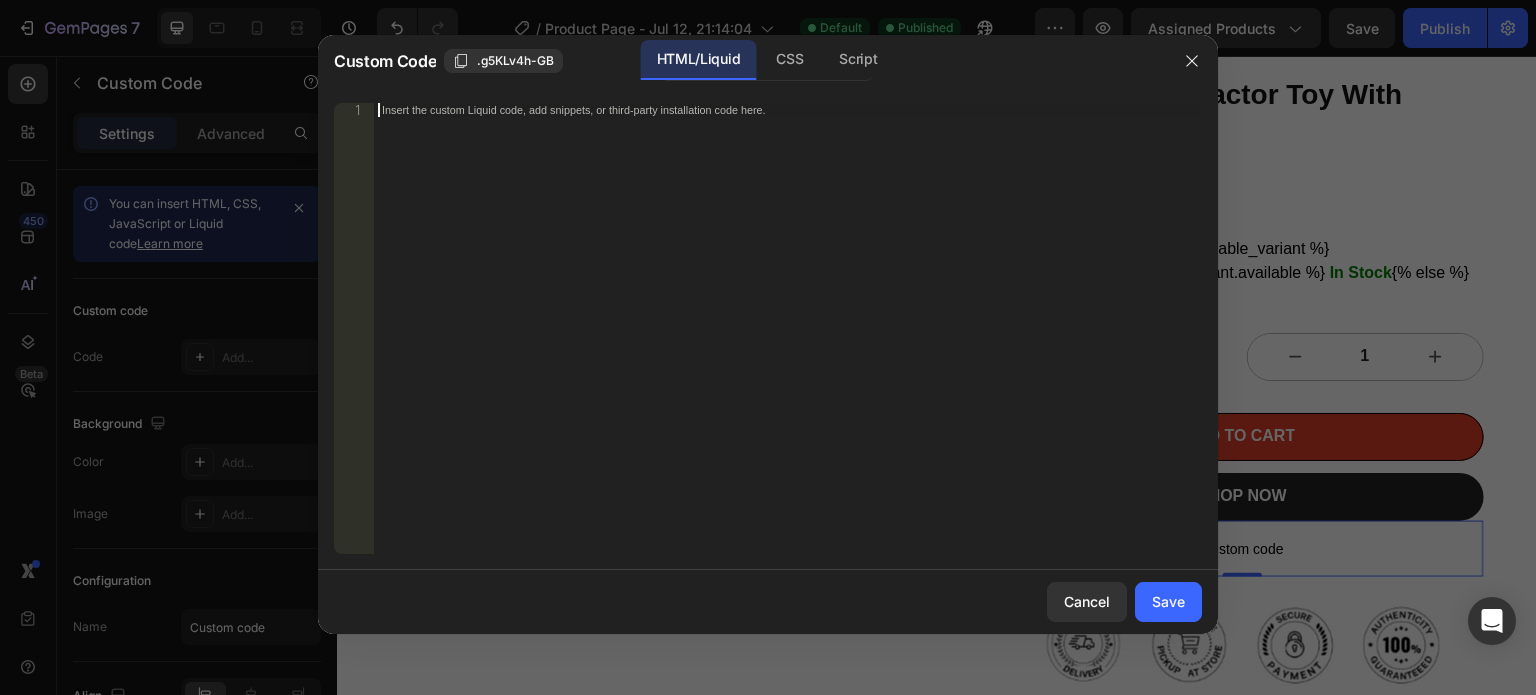 paste on "<div class="sharethis-inline-share-buttons"></div>" 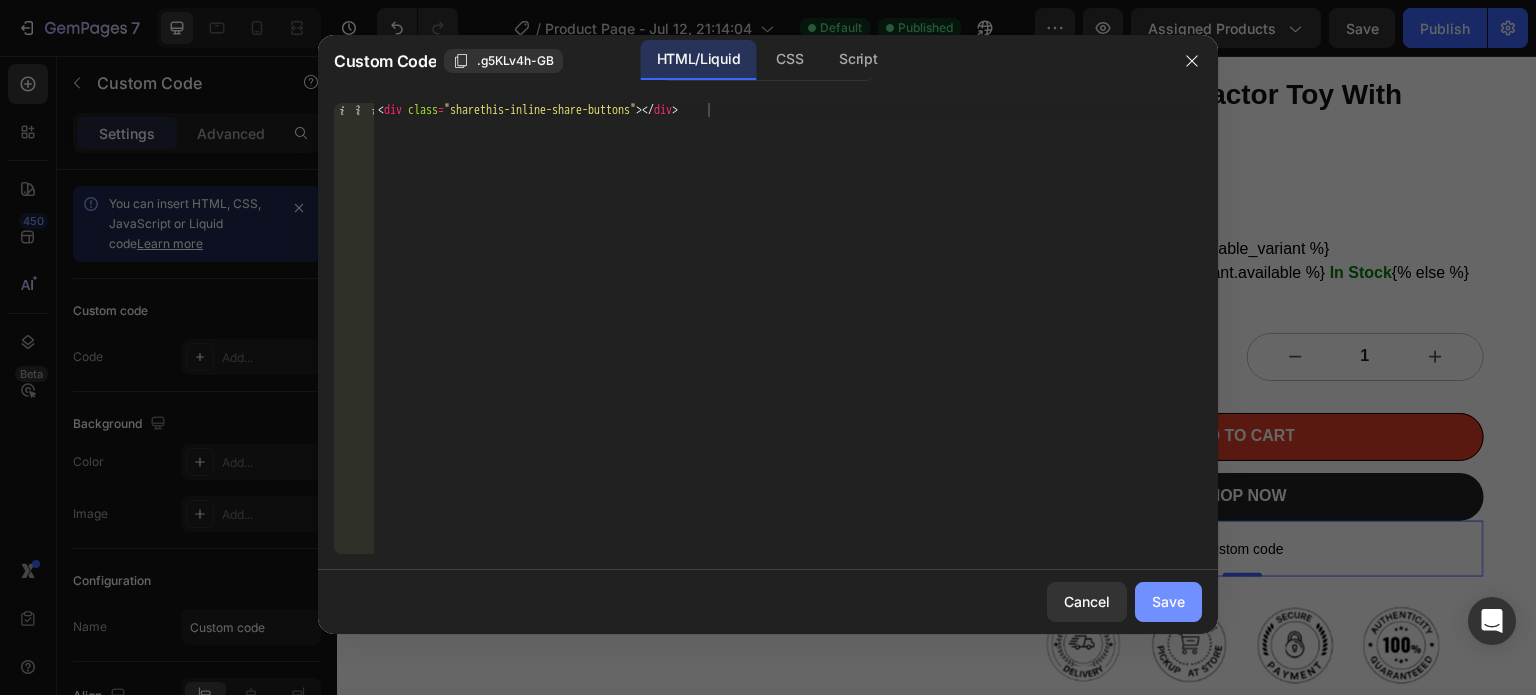 click on "Save" at bounding box center [1168, 601] 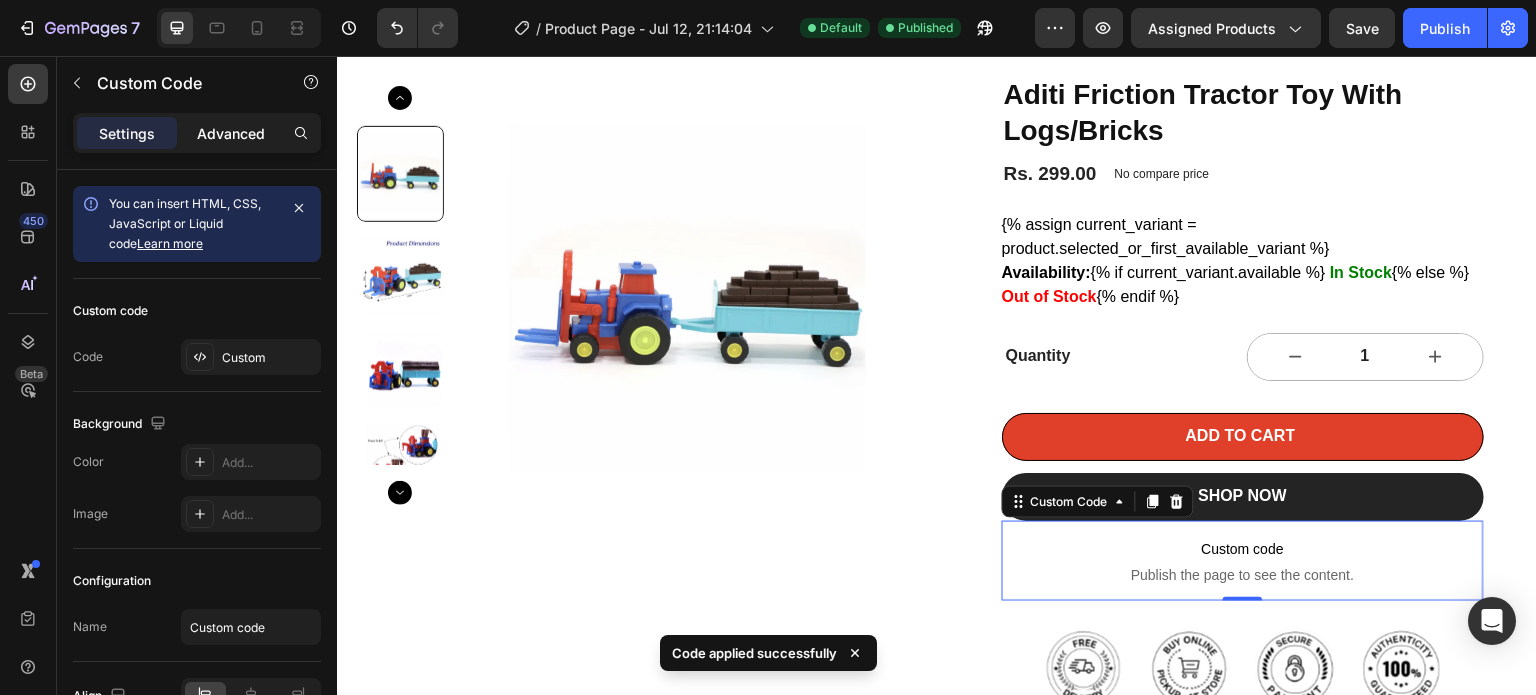 click on "Advanced" 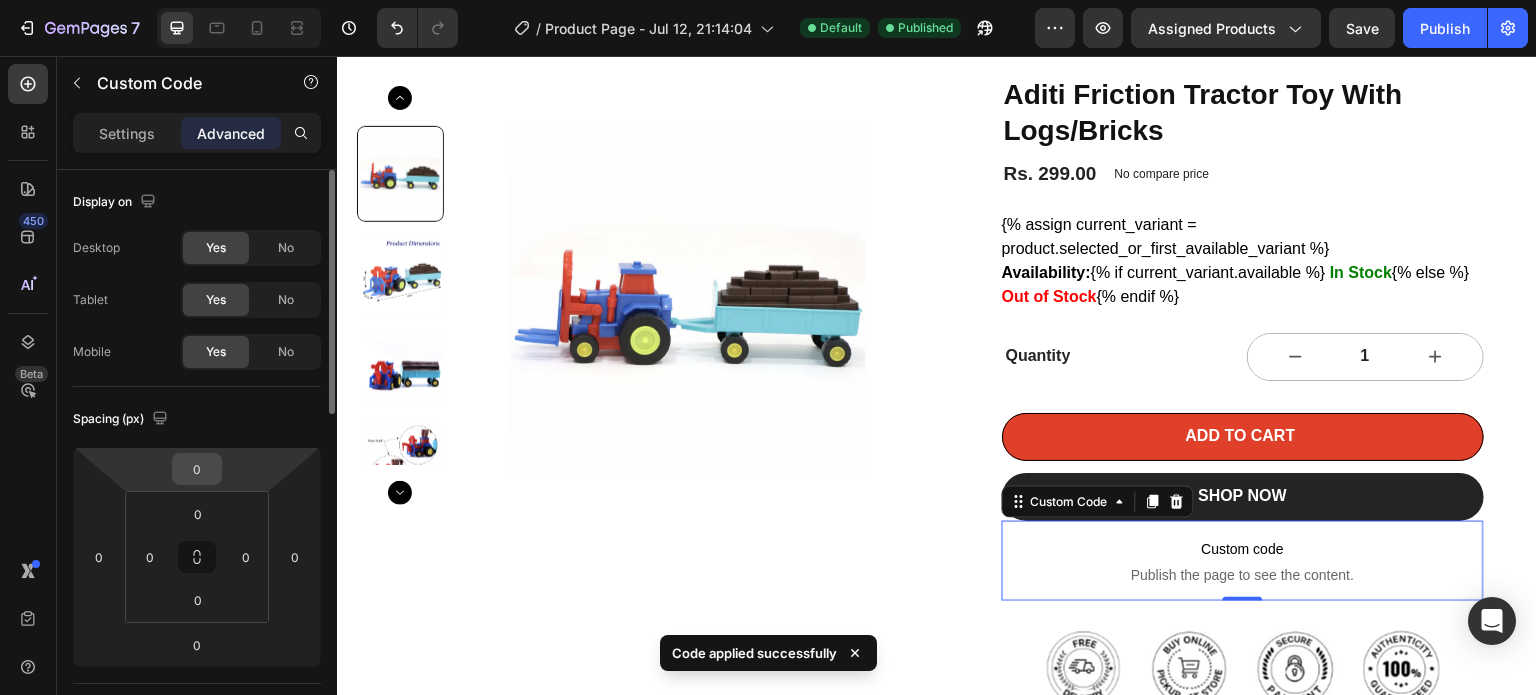 click on "0" at bounding box center (197, 469) 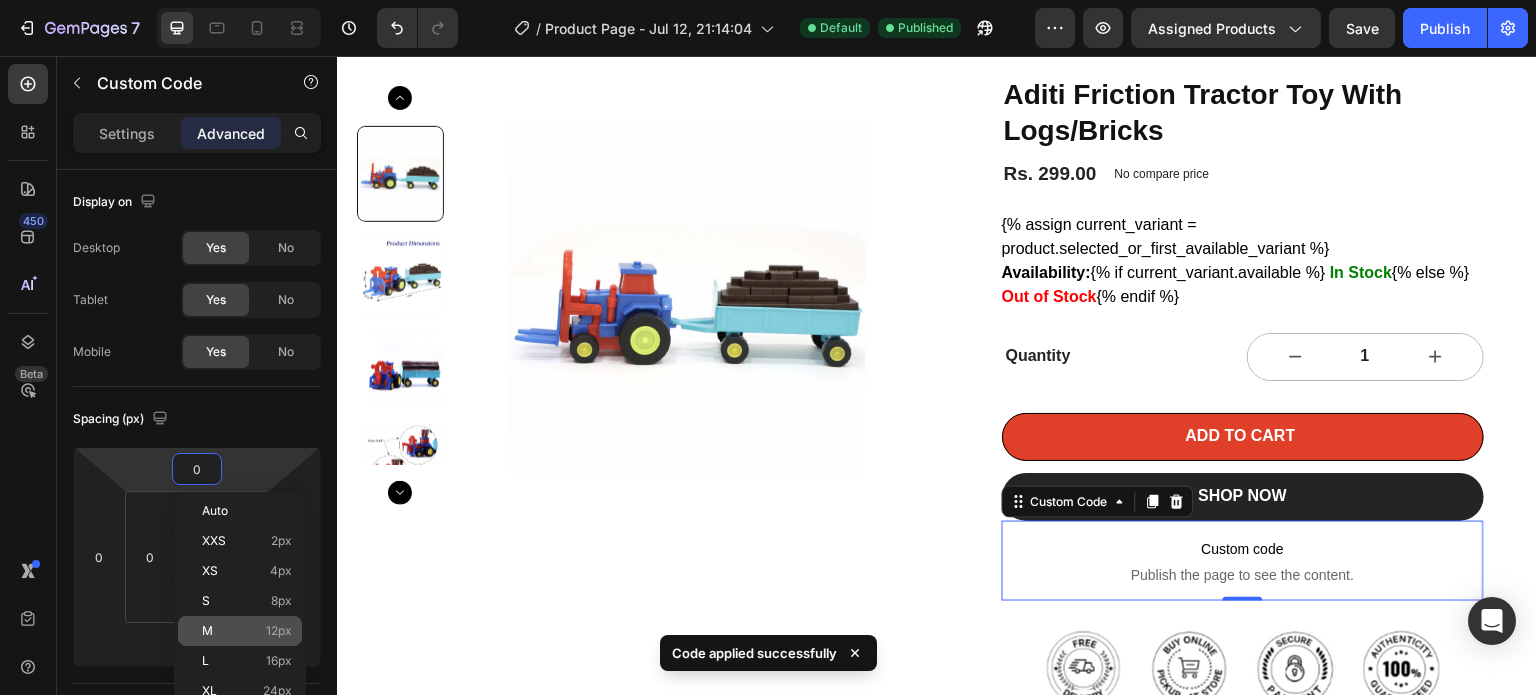 click on "M 12px" 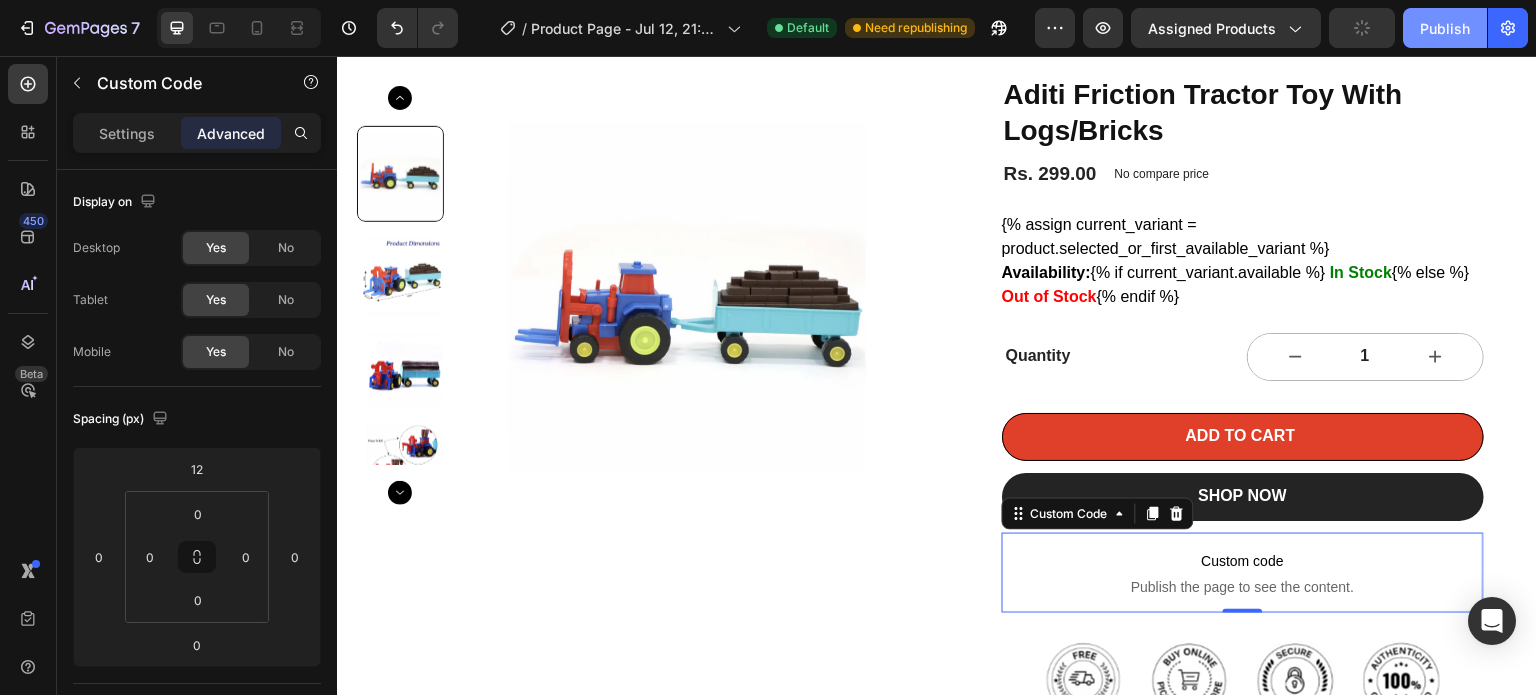 click on "Publish" at bounding box center [1445, 28] 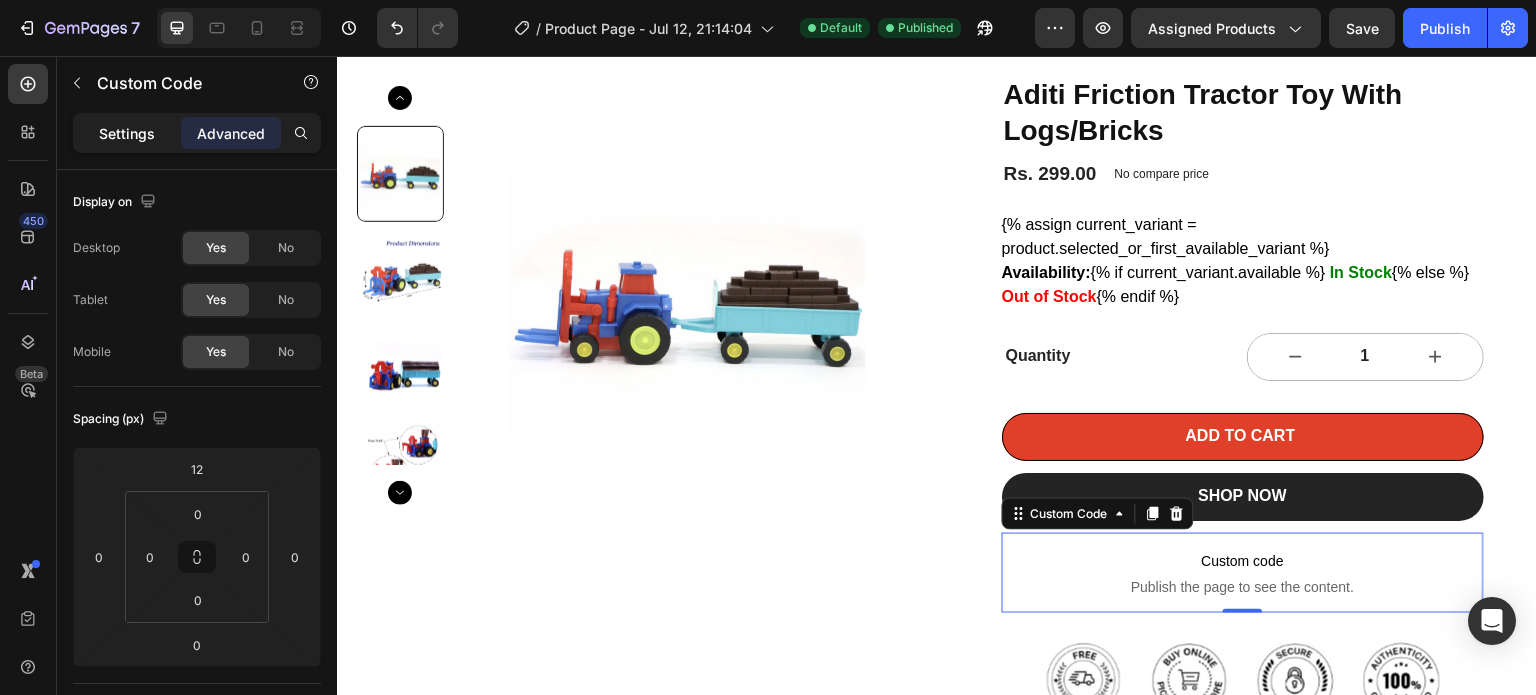 click on "Settings" at bounding box center [127, 133] 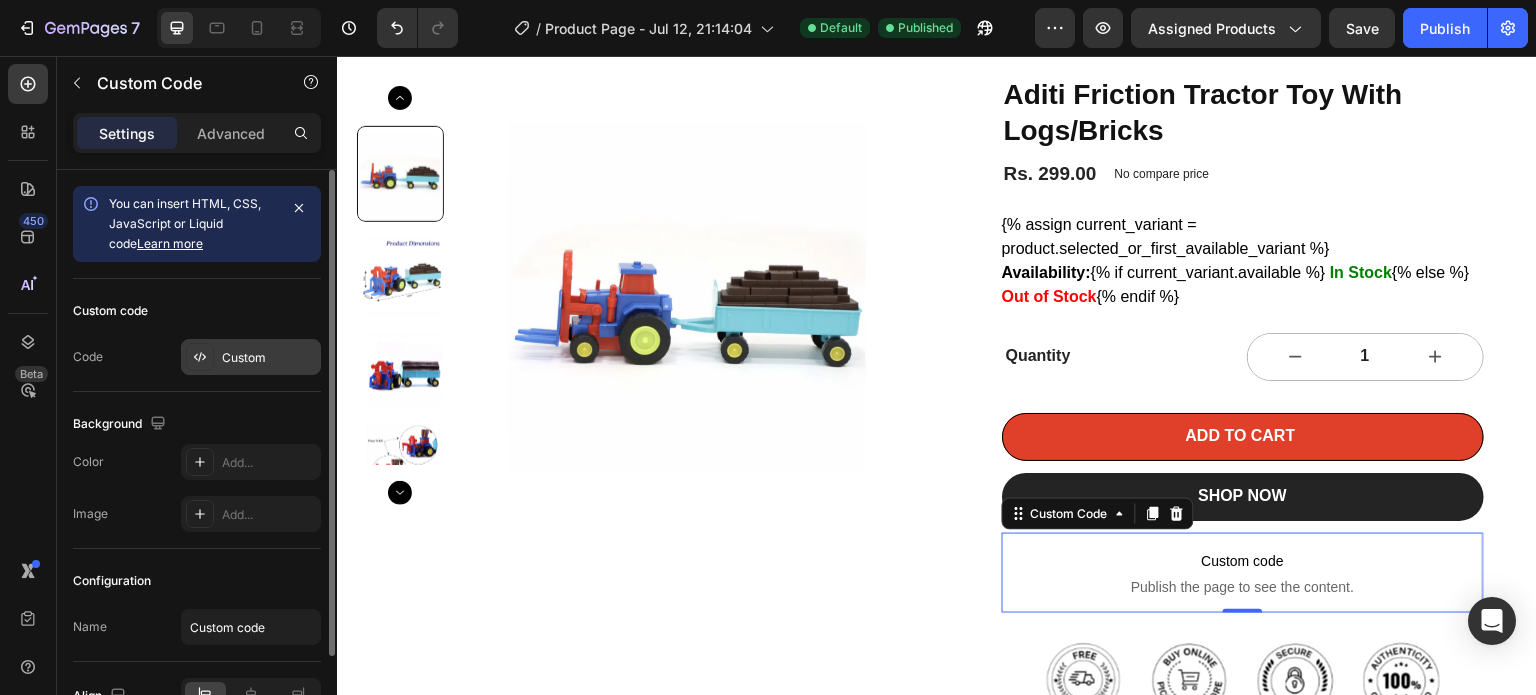 click on "Custom" at bounding box center [269, 358] 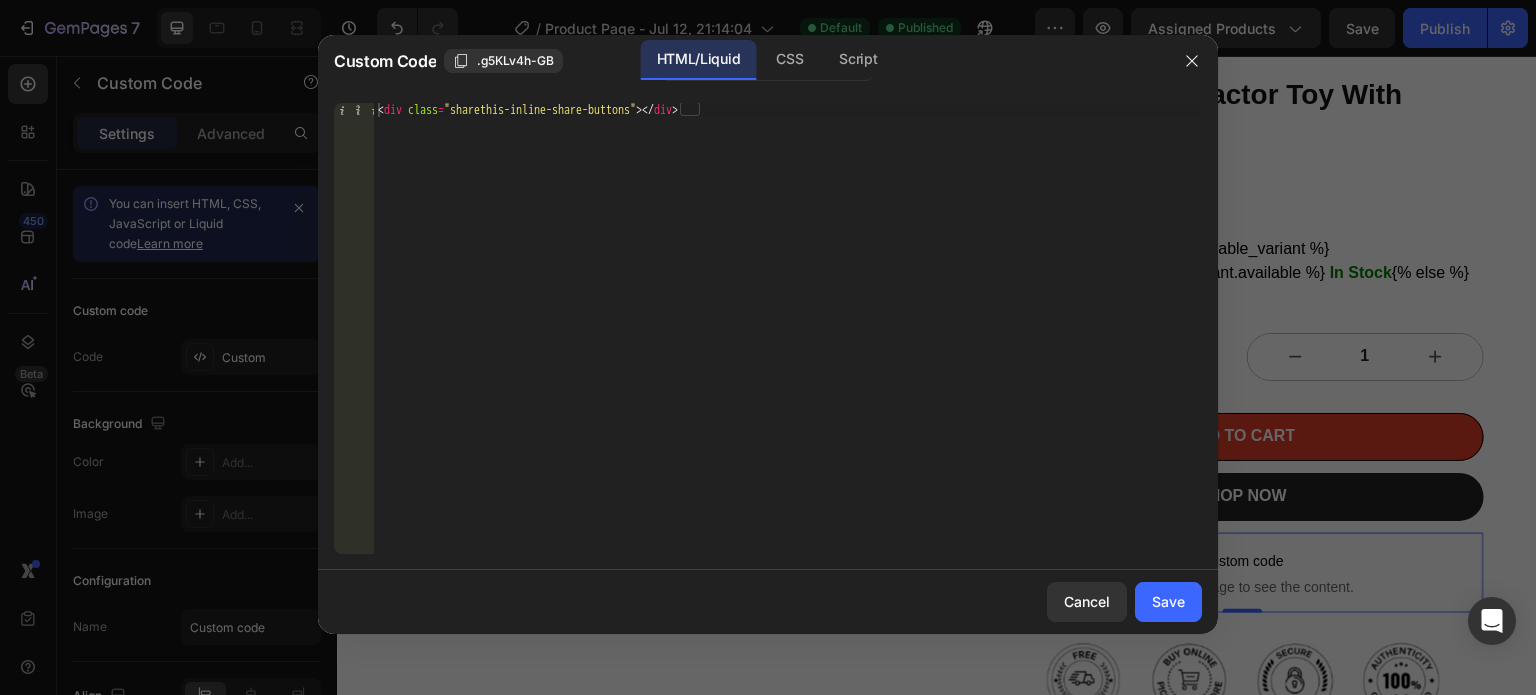 type on "<div class="sharethis-inline-share-buttons"></div>" 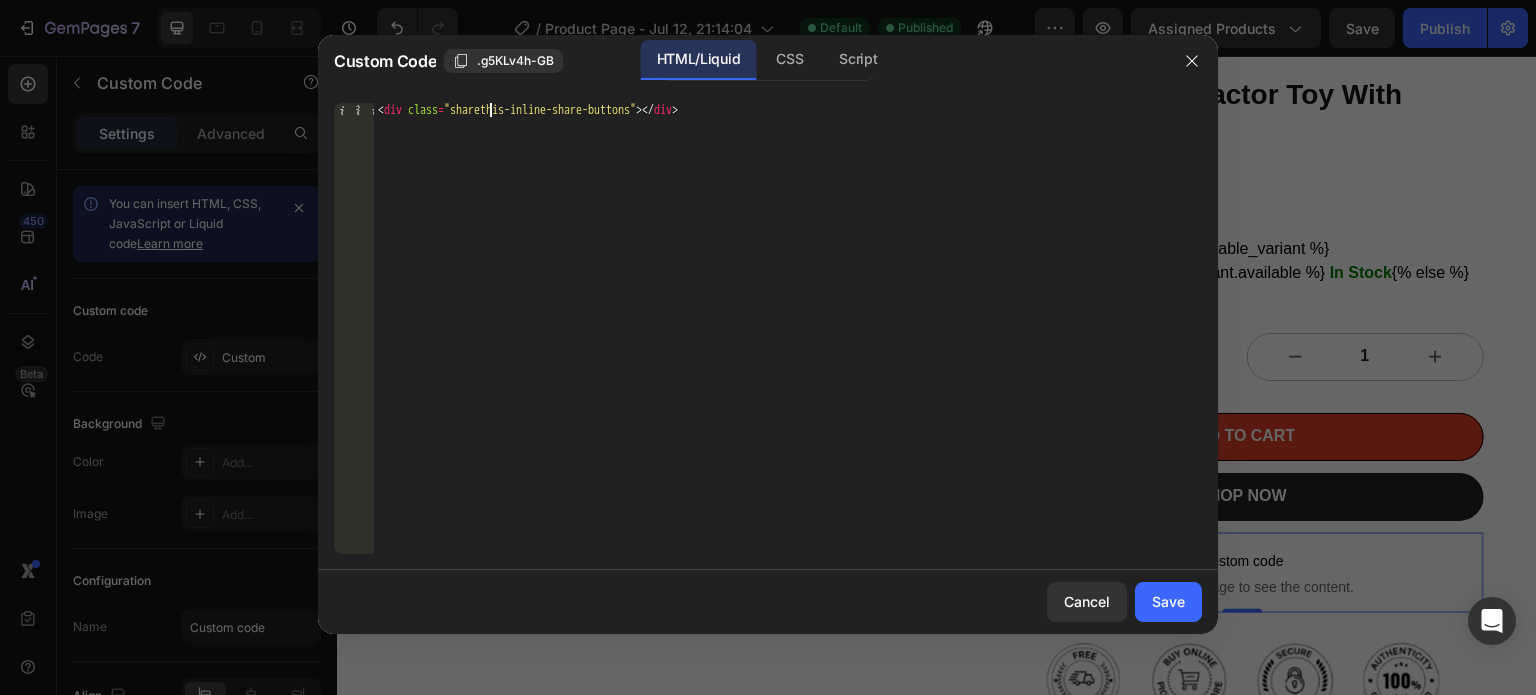 click on "< div   class = "sharethis-inline-share-buttons" > </ div >" at bounding box center (788, 342) 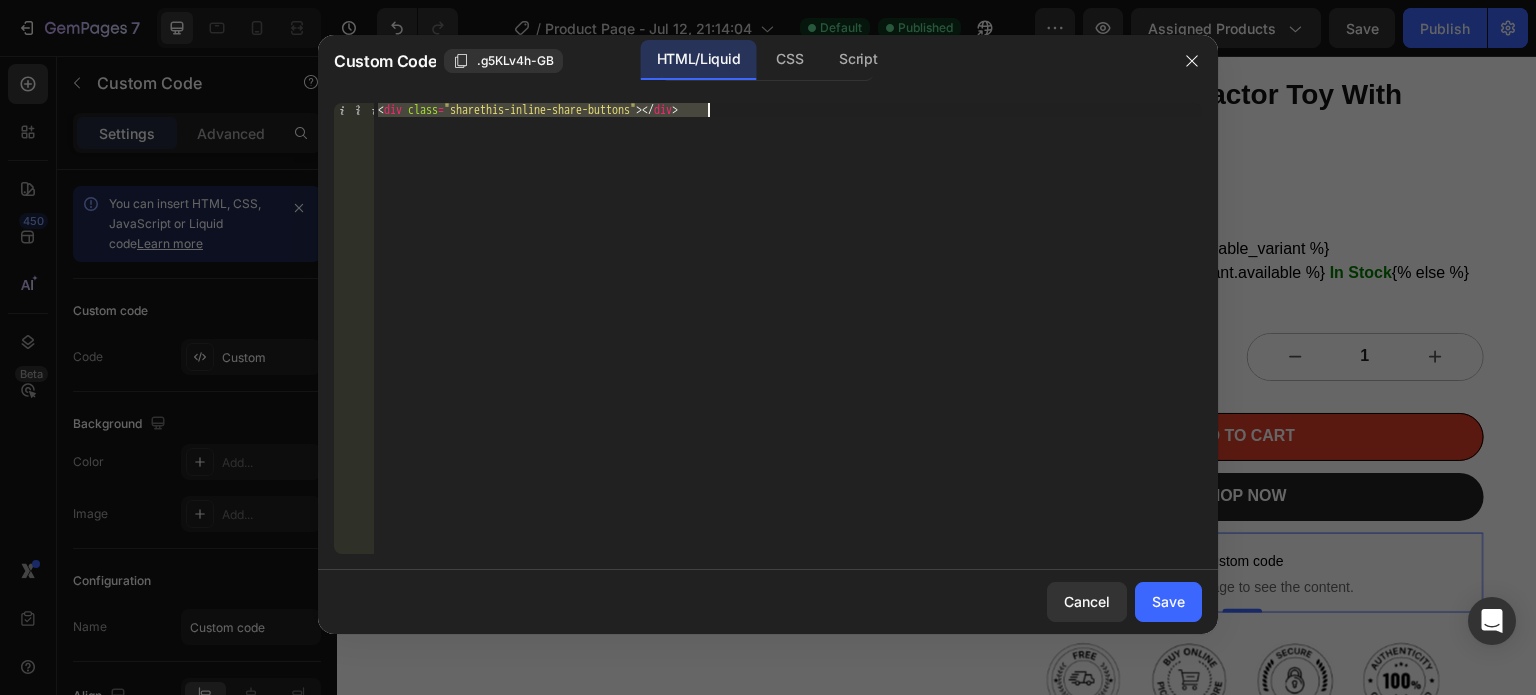 click on "< div   class = "sharethis-inline-share-buttons" > </ div >" at bounding box center (788, 342) 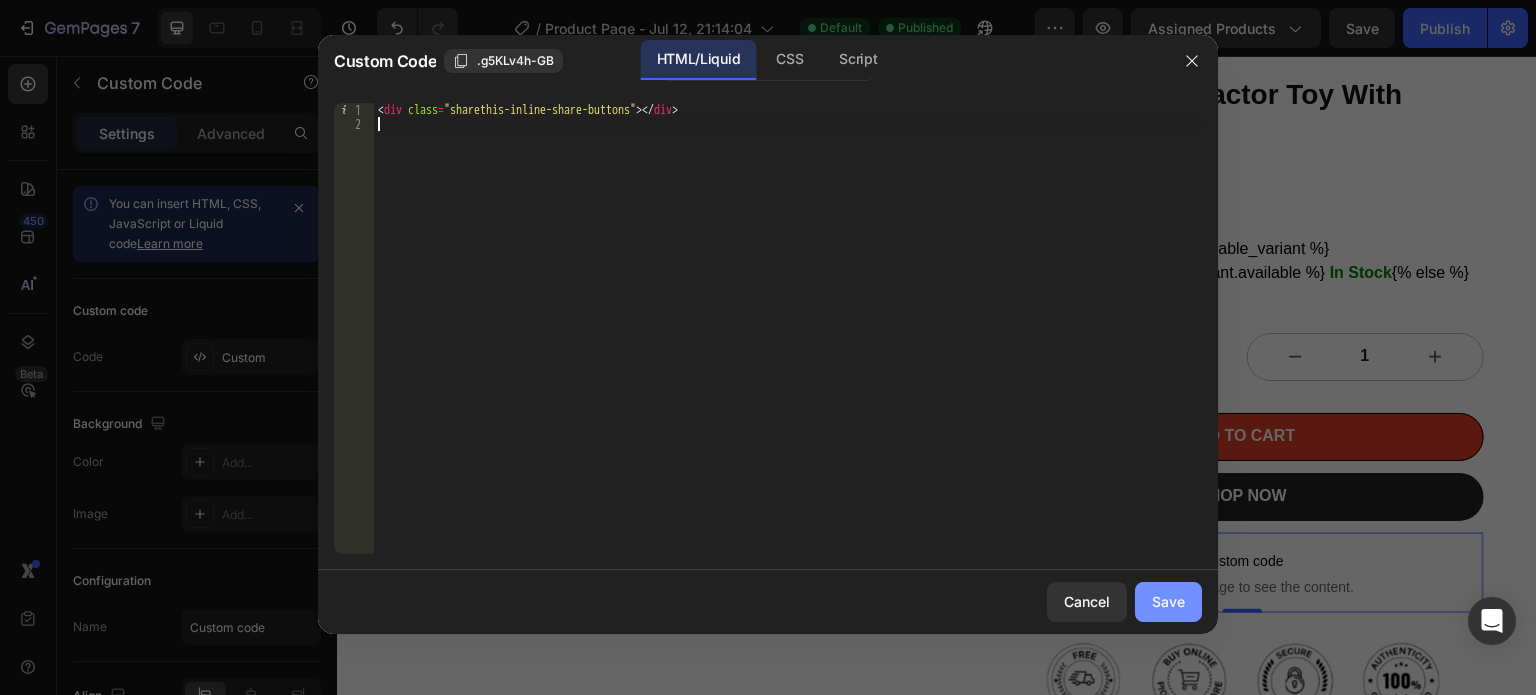 click on "Save" at bounding box center [1168, 601] 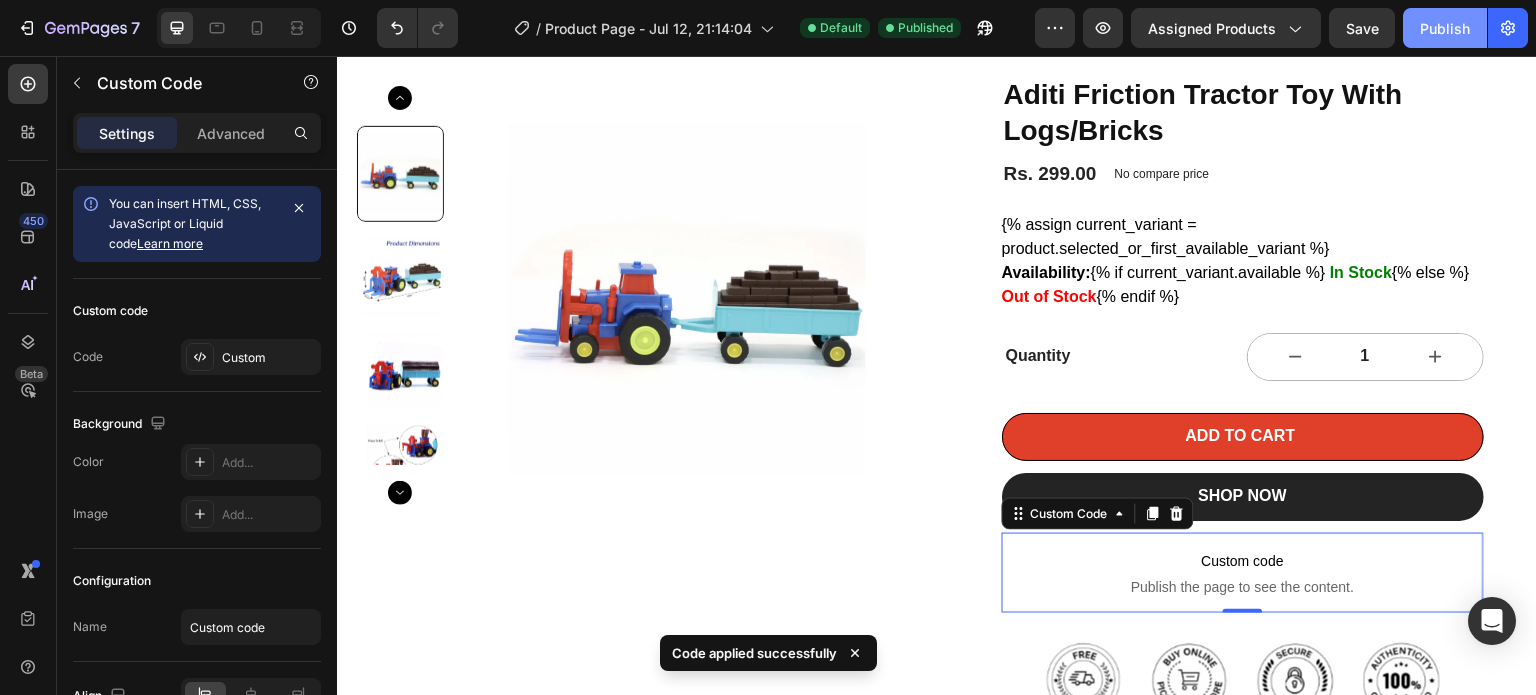 click on "Publish" at bounding box center (1445, 28) 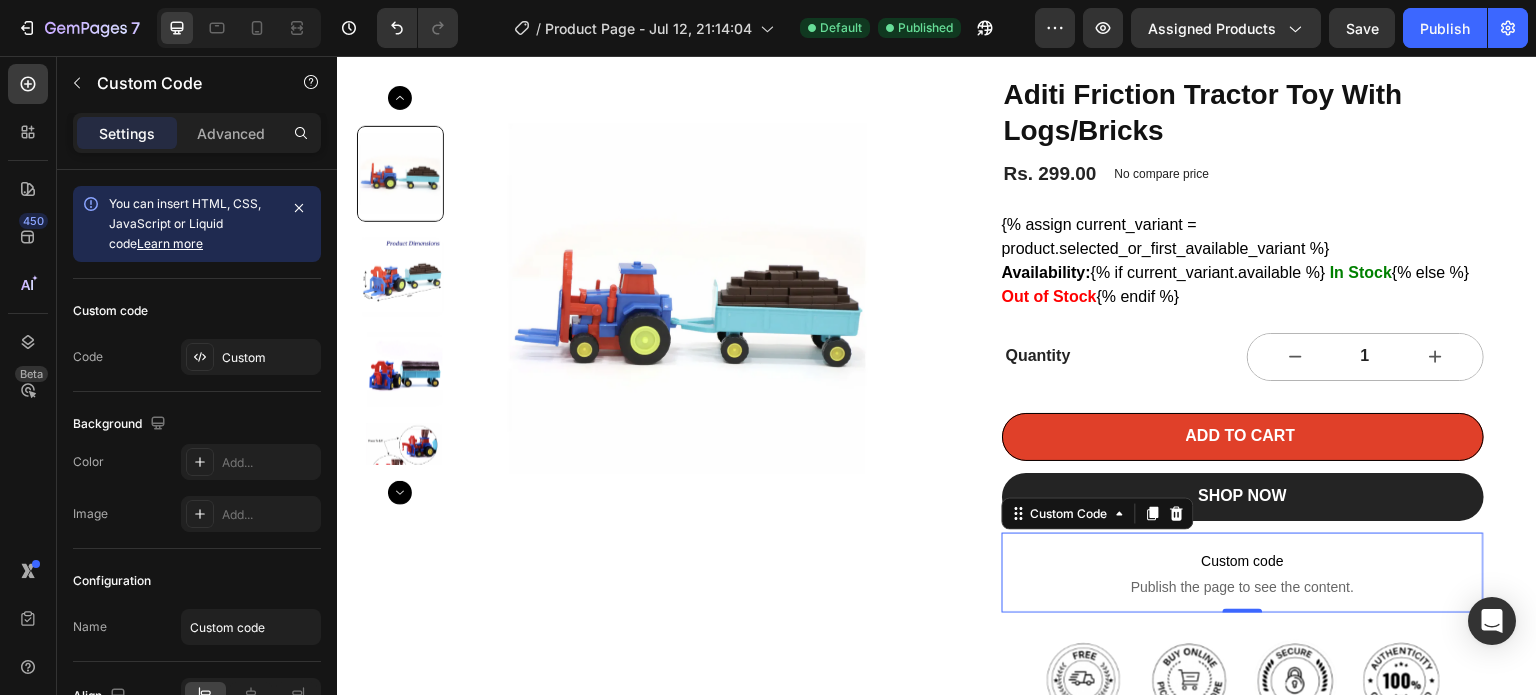 type 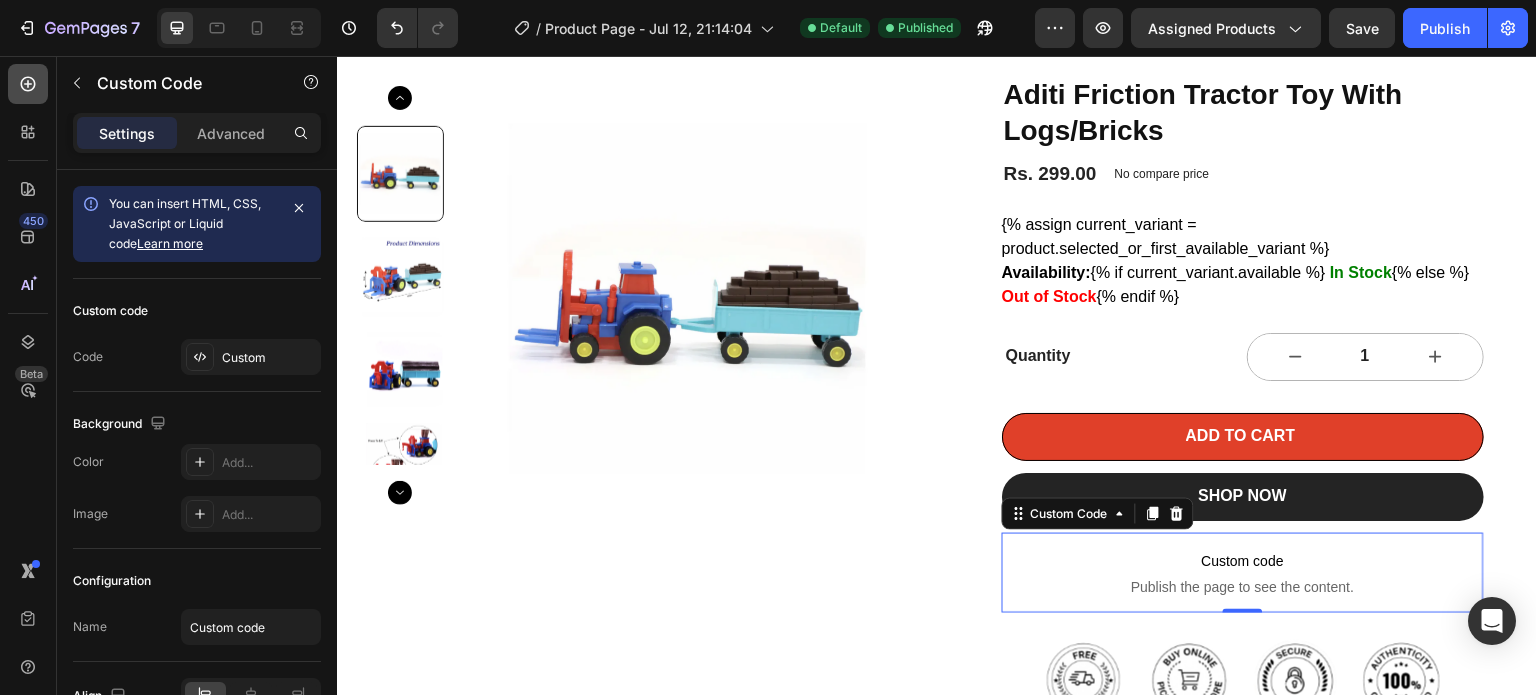 click 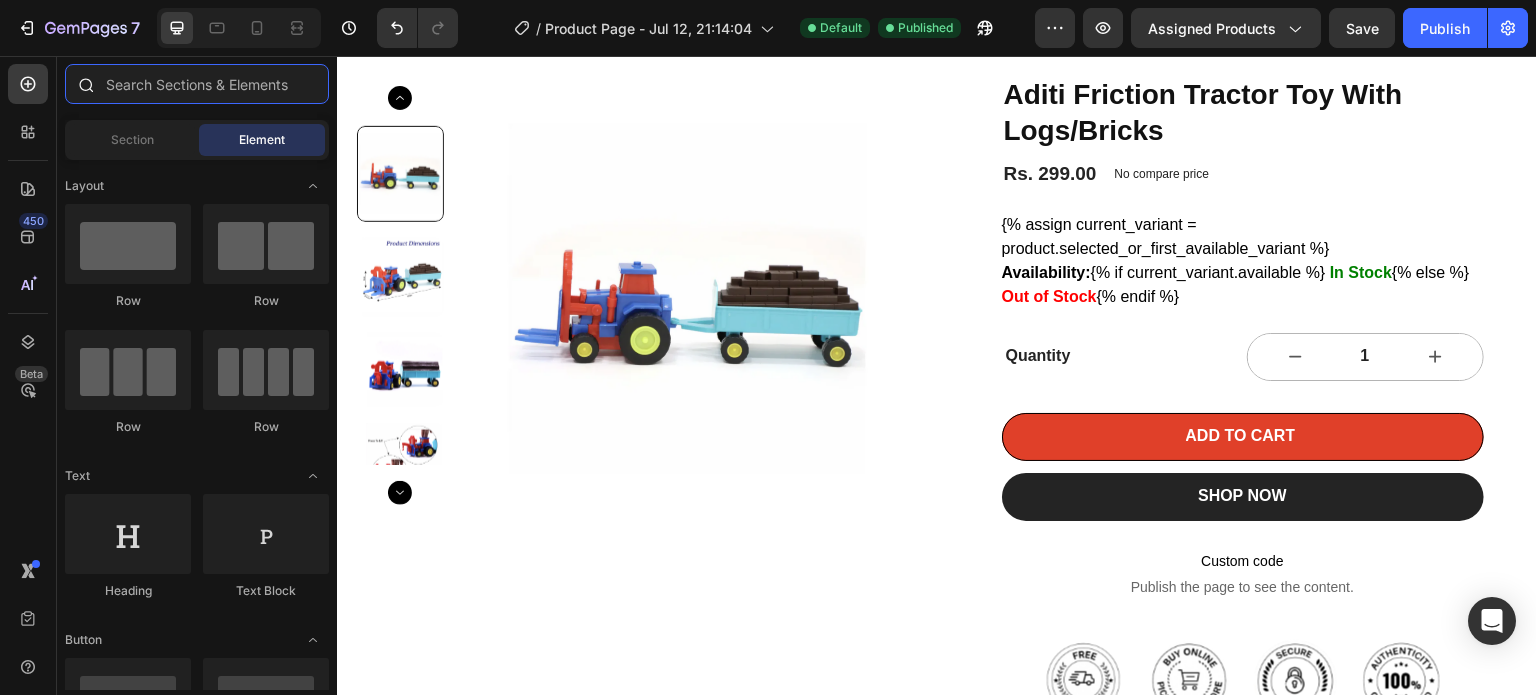 click at bounding box center [197, 84] 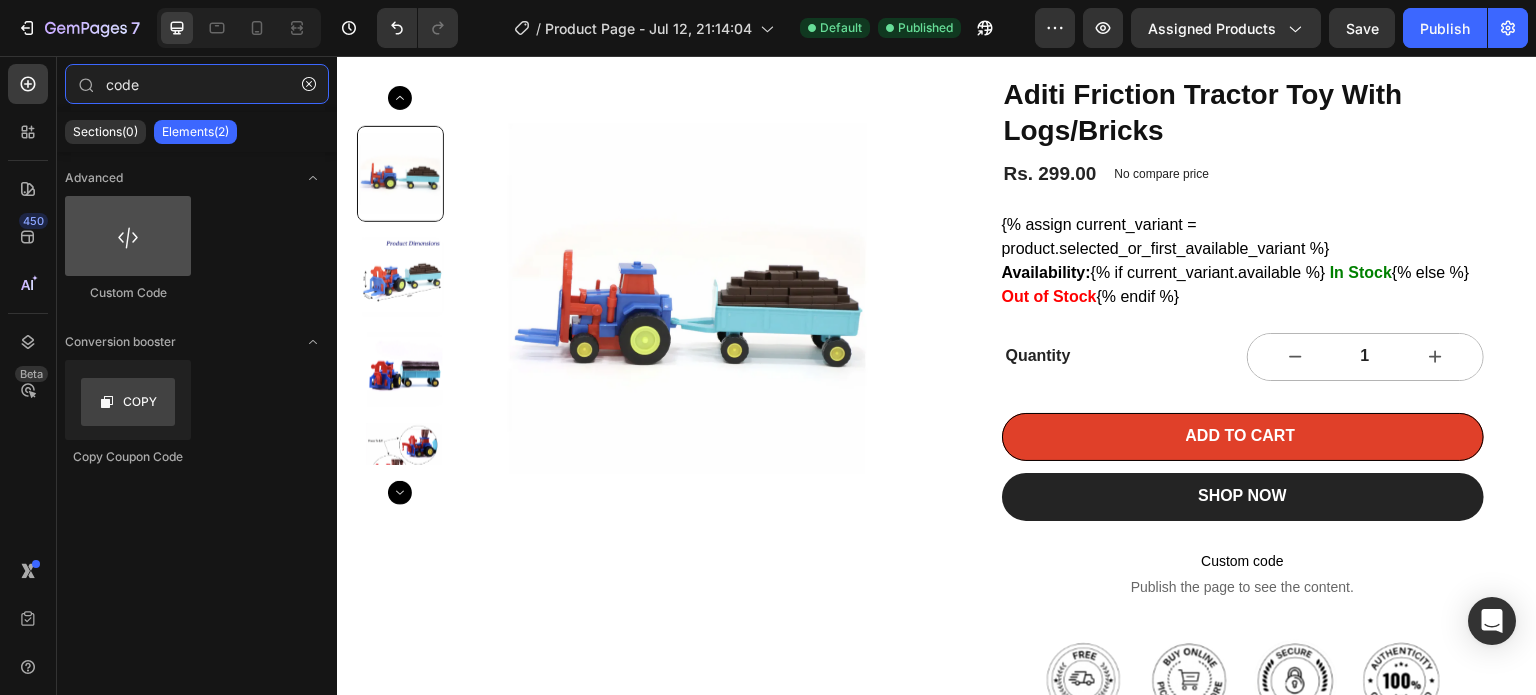 type on "code" 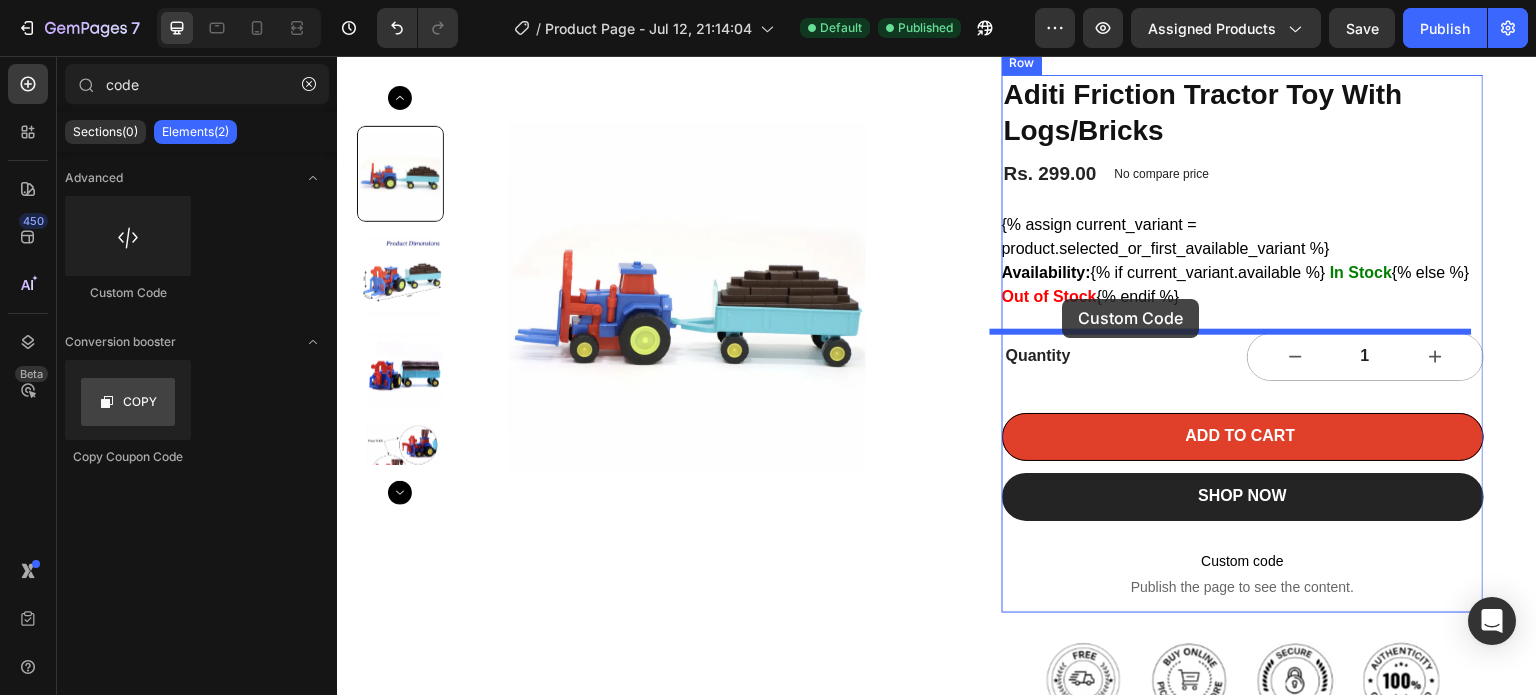 drag, startPoint x: 480, startPoint y: 303, endPoint x: 1063, endPoint y: 299, distance: 583.01373 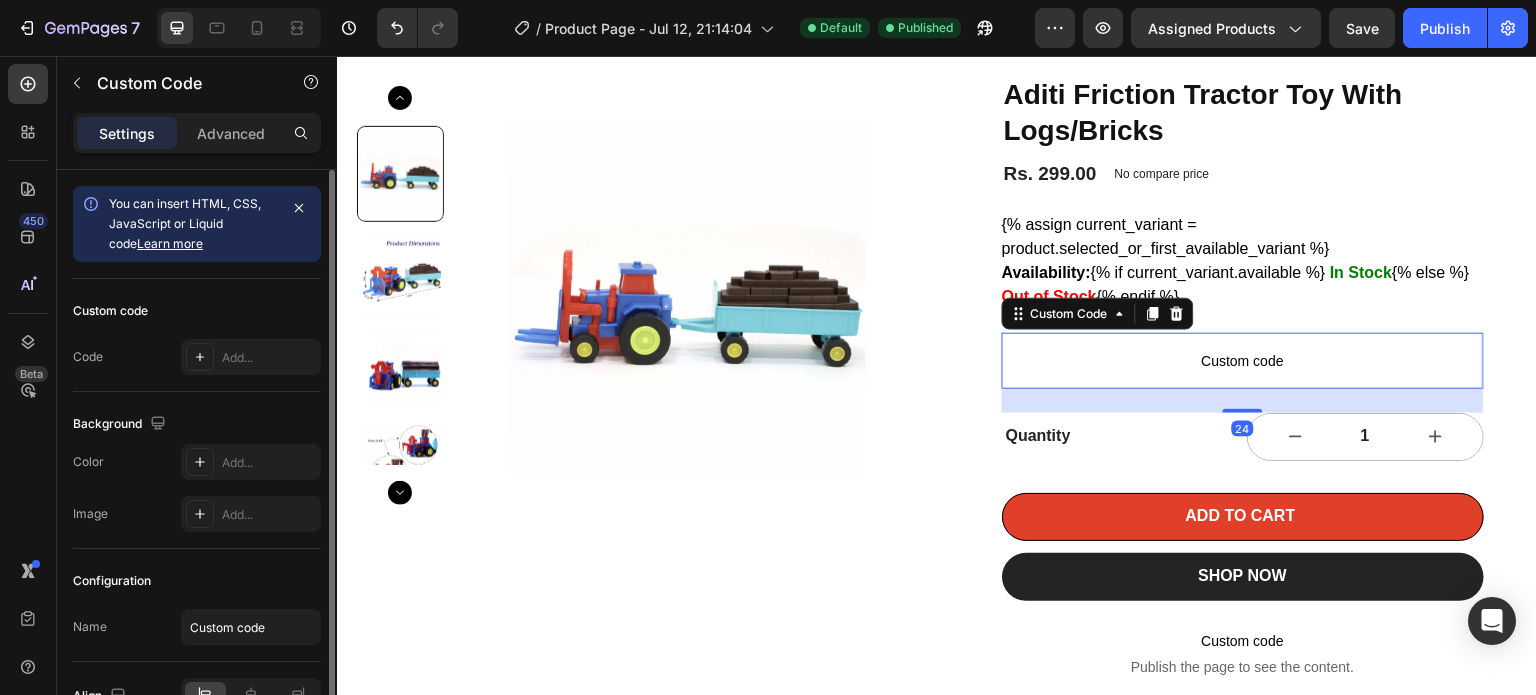 click on "Custom code Code Add..." 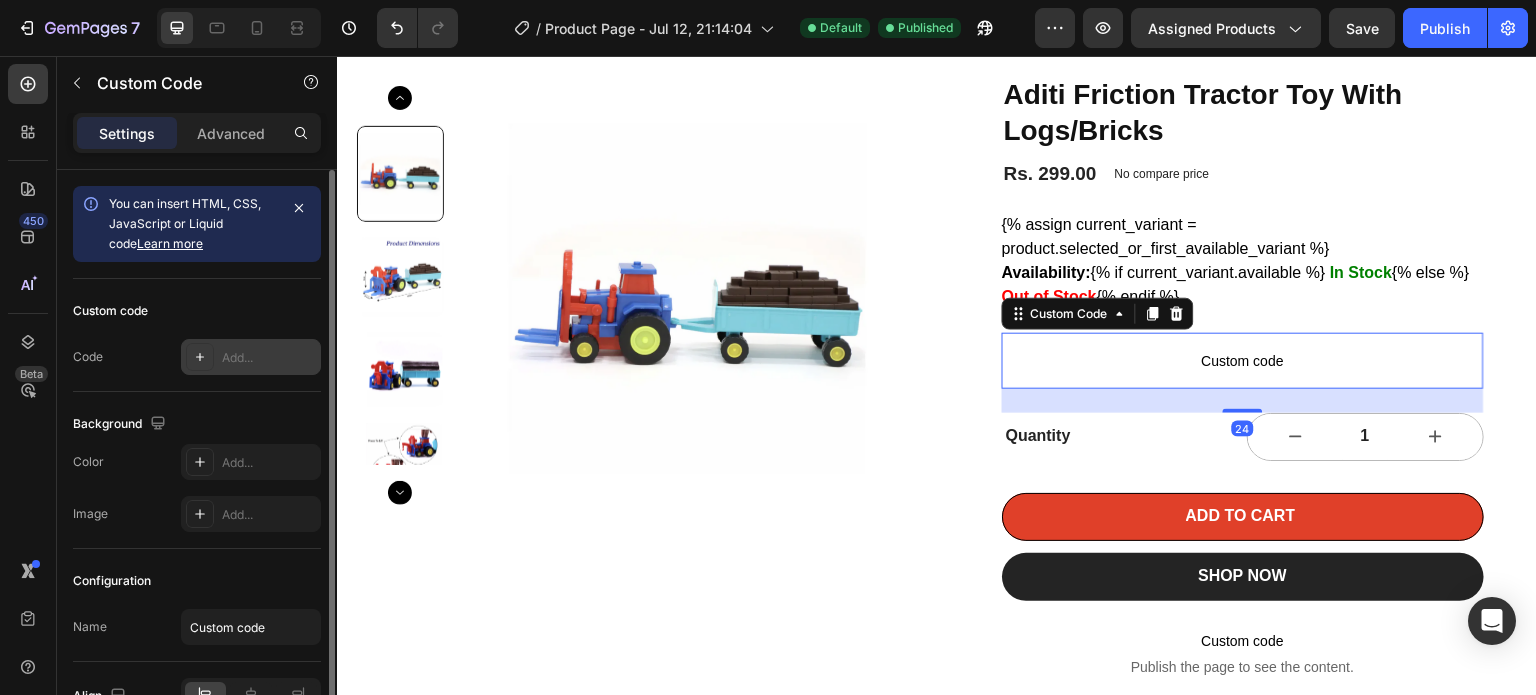 click on "Add..." at bounding box center (269, 358) 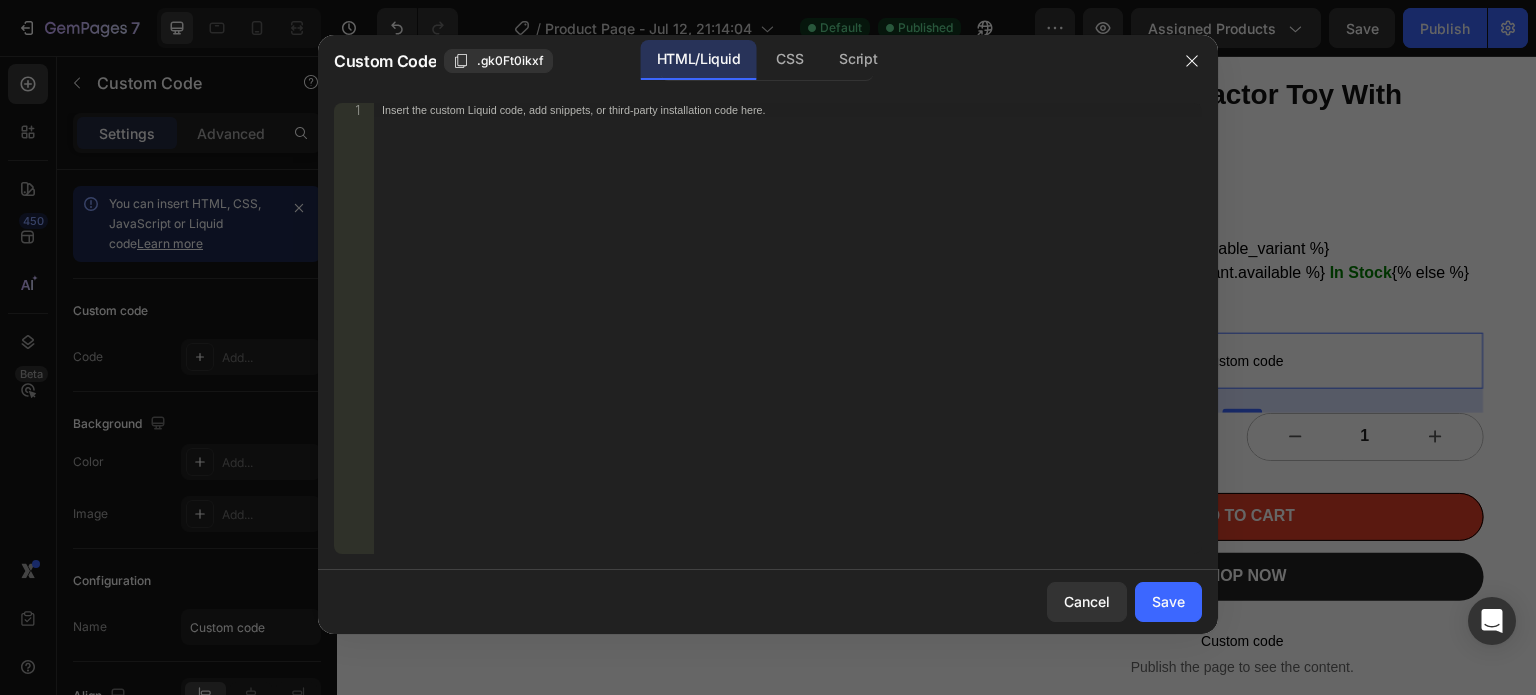 click on "Insert the custom Liquid code, add snippets, or third-party installation code here." at bounding box center (788, 342) 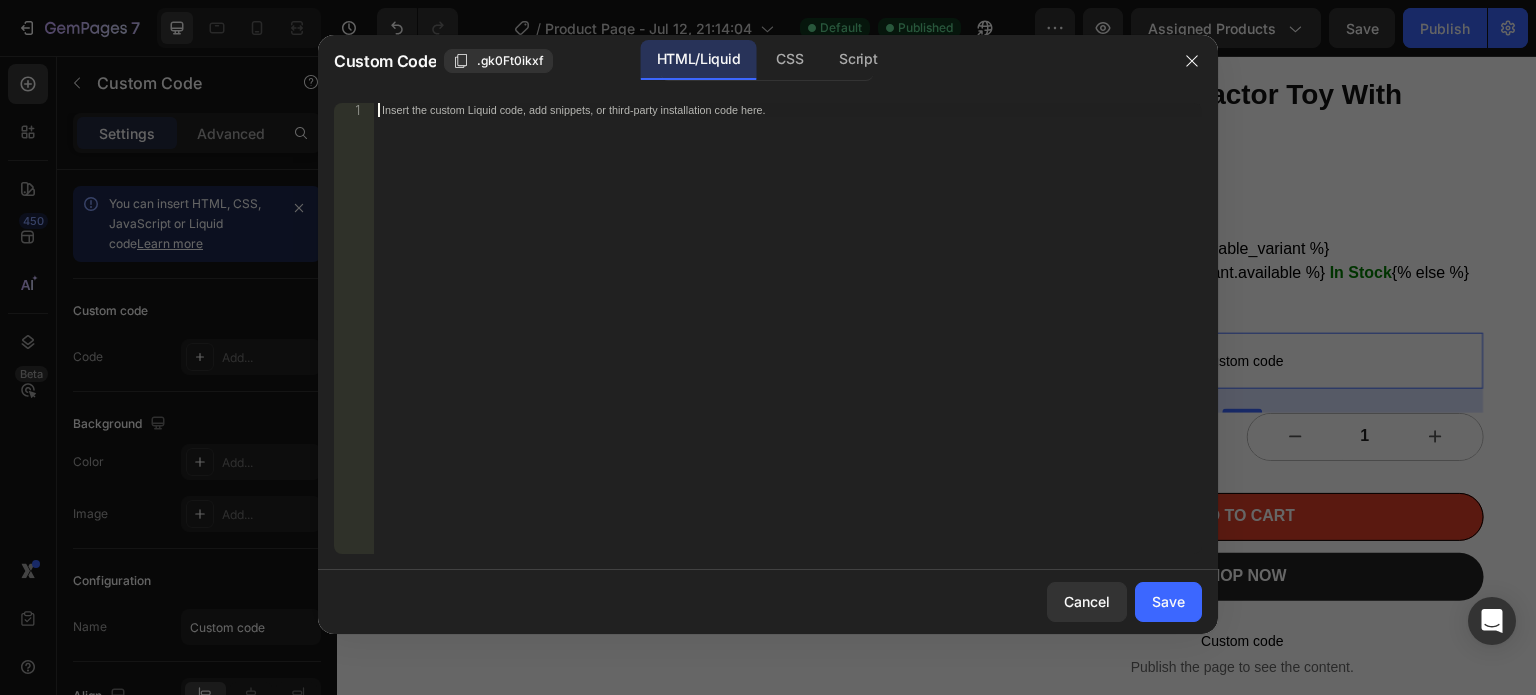 paste on "<div class="elsklip-coupon-box" data-product-id="{{ product.id }}"></div>" 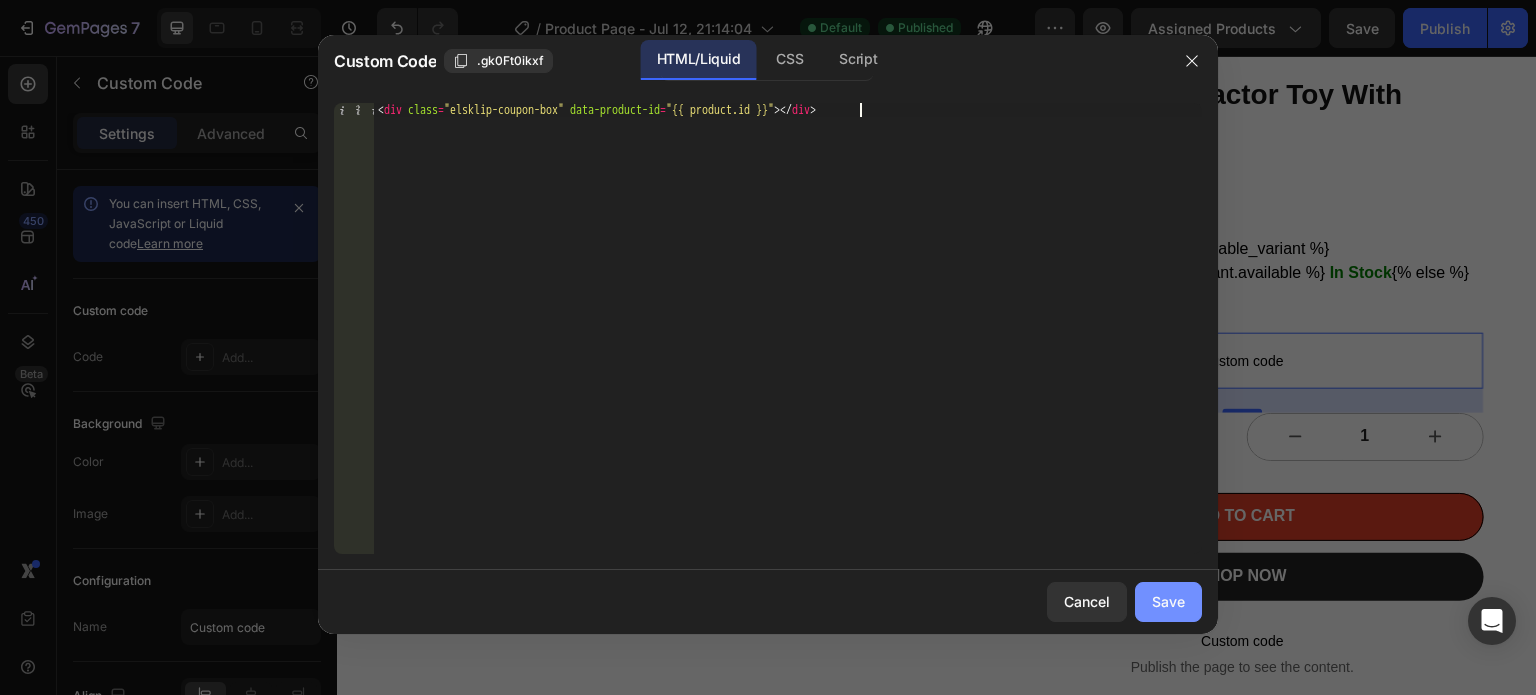 click on "Save" at bounding box center (1168, 601) 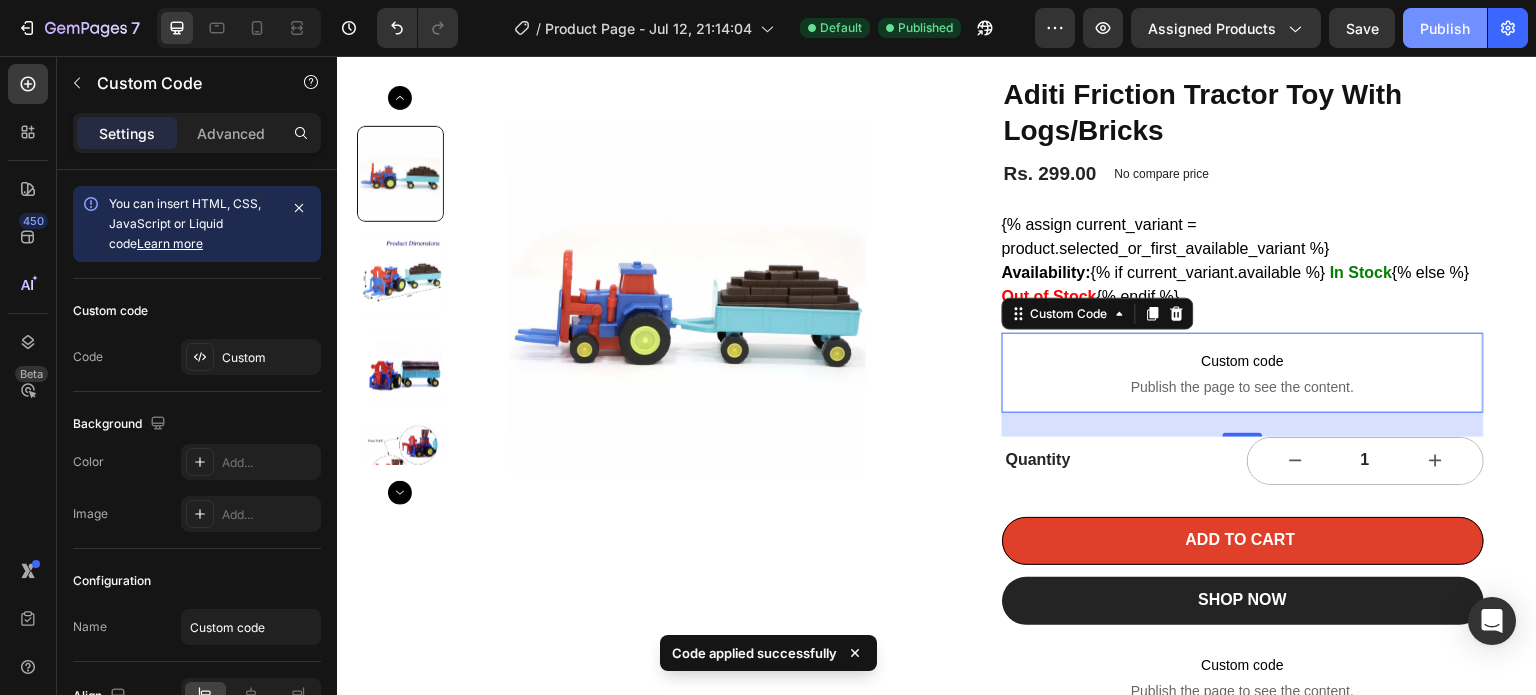 click on "Publish" at bounding box center (1445, 28) 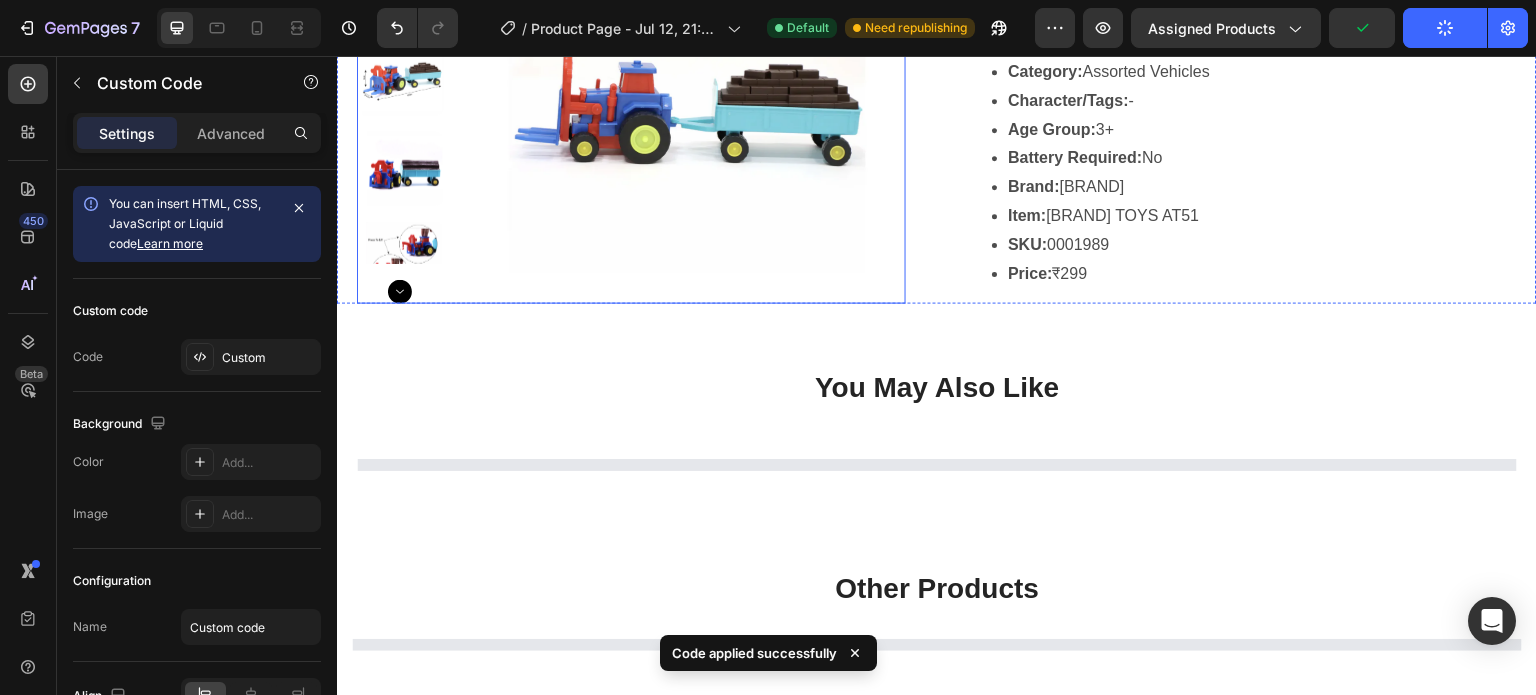 scroll, scrollTop: 1430, scrollLeft: 0, axis: vertical 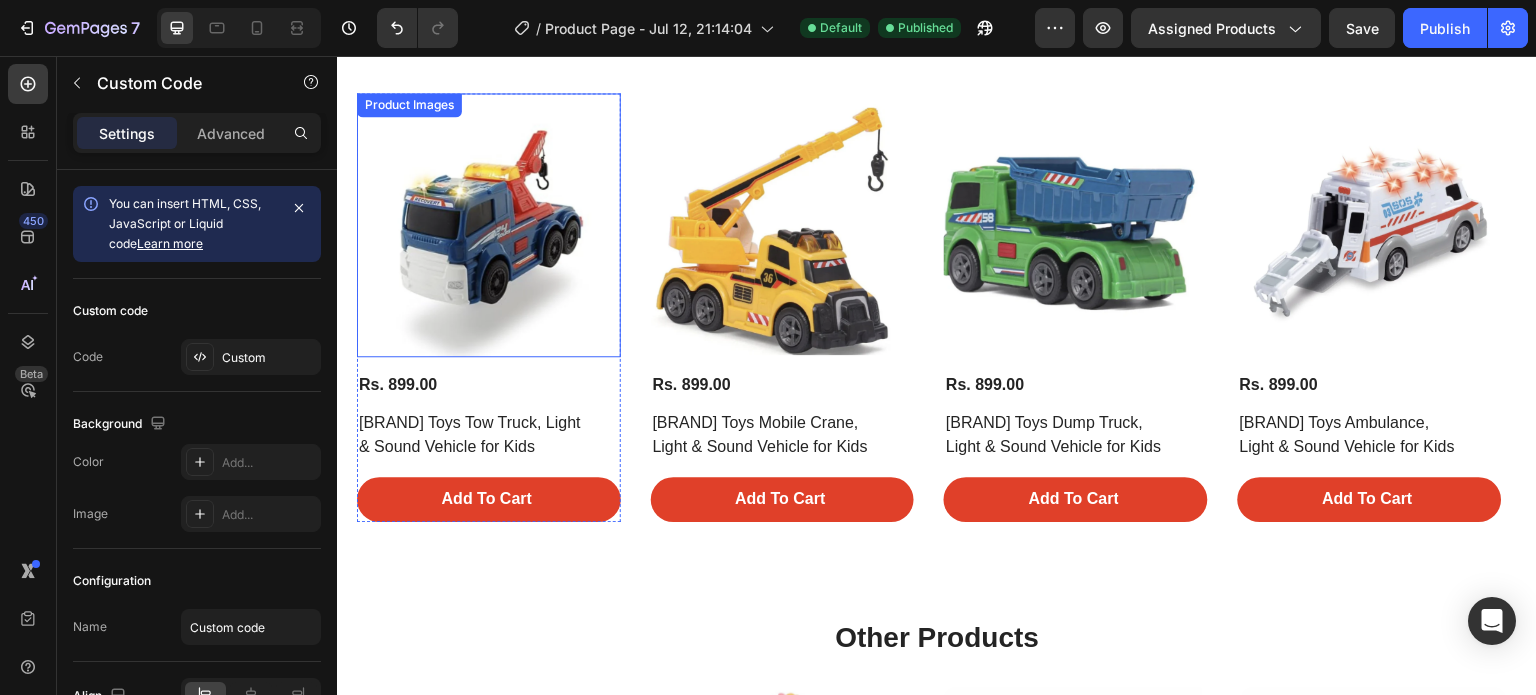 click at bounding box center (489, 225) 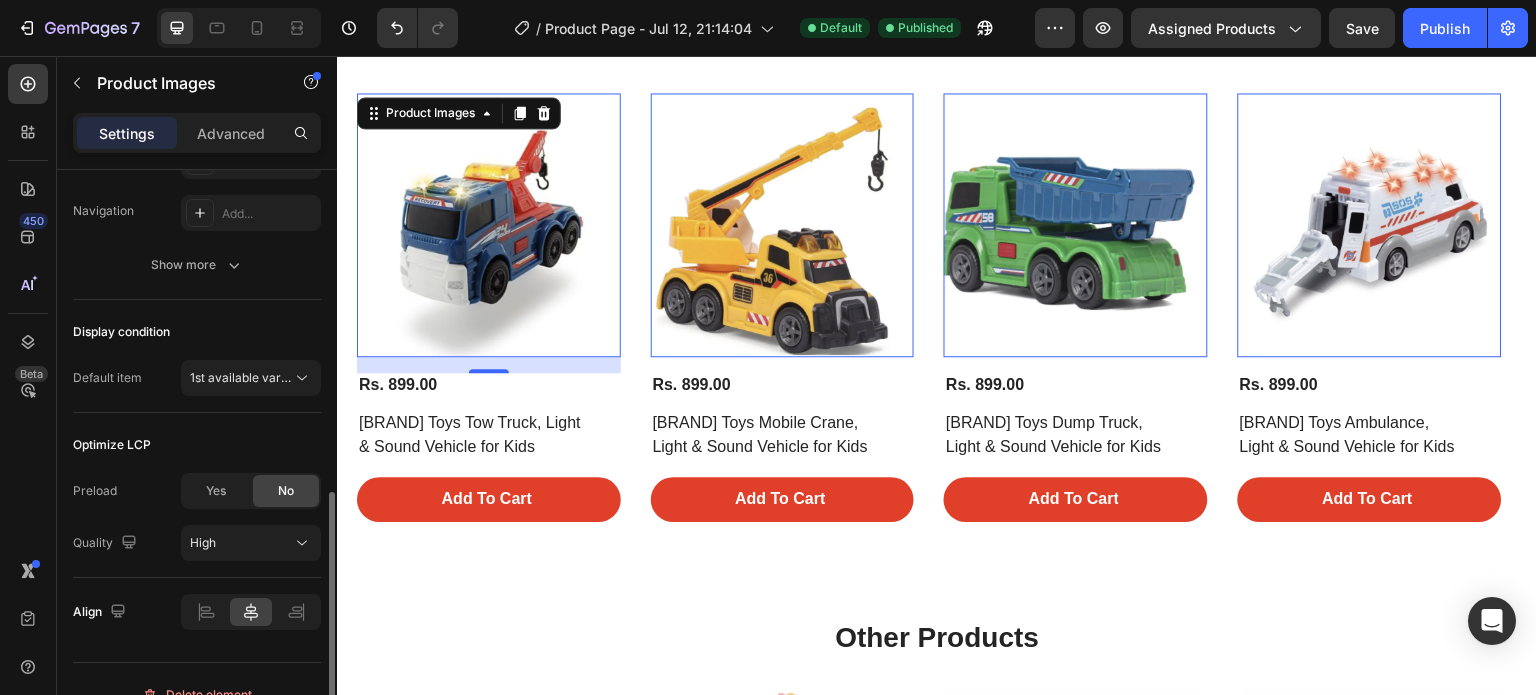 scroll, scrollTop: 592, scrollLeft: 0, axis: vertical 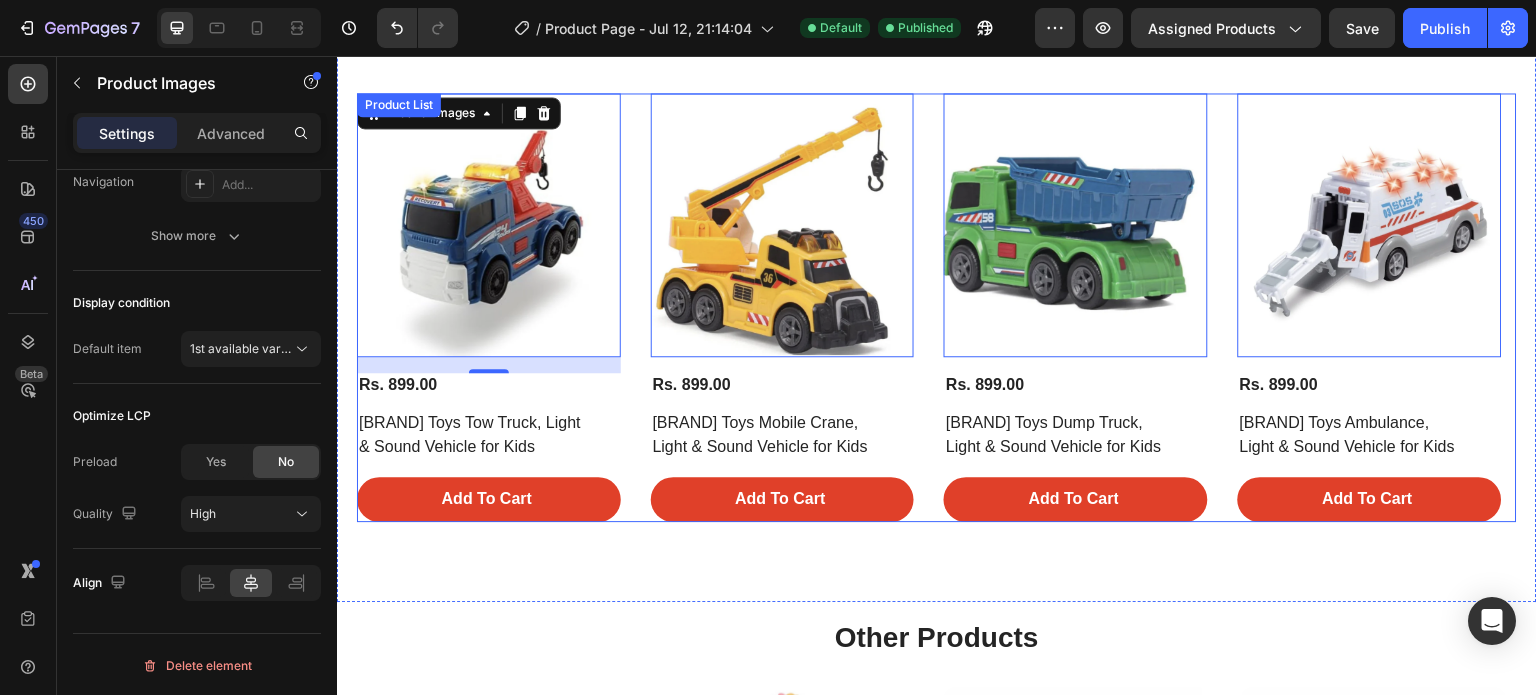 click on "Product Images 16 Rs. 899.00 Product Price Product Price [BRAND] Toys Tow Truck, Light & Sound Vehicle for Kids Product Title Add To Cart Add to Cart Row Product List Product Images 0 Rs. 899.00 Product Price Product Price [BRAND] Toys Mobile Crane, Light & Sound Vehicle for Kids Product Title Add To Cart Add to Cart Row Product List Product Images 0 Rs. 899.00 Product Price Product Price [BRAND] Toys Dump Truck, Light & Sound Vehicle for Kids Product Title Add To Cart Add to Cart Row Product List Product Images 0 Rs. 899.00 Product Price Product Price [BRAND] Toys Ambulance, Light & Sound Vehicle for Kids Product Title Add To Cart Add to Cart Row Product List" at bounding box center (937, 307) 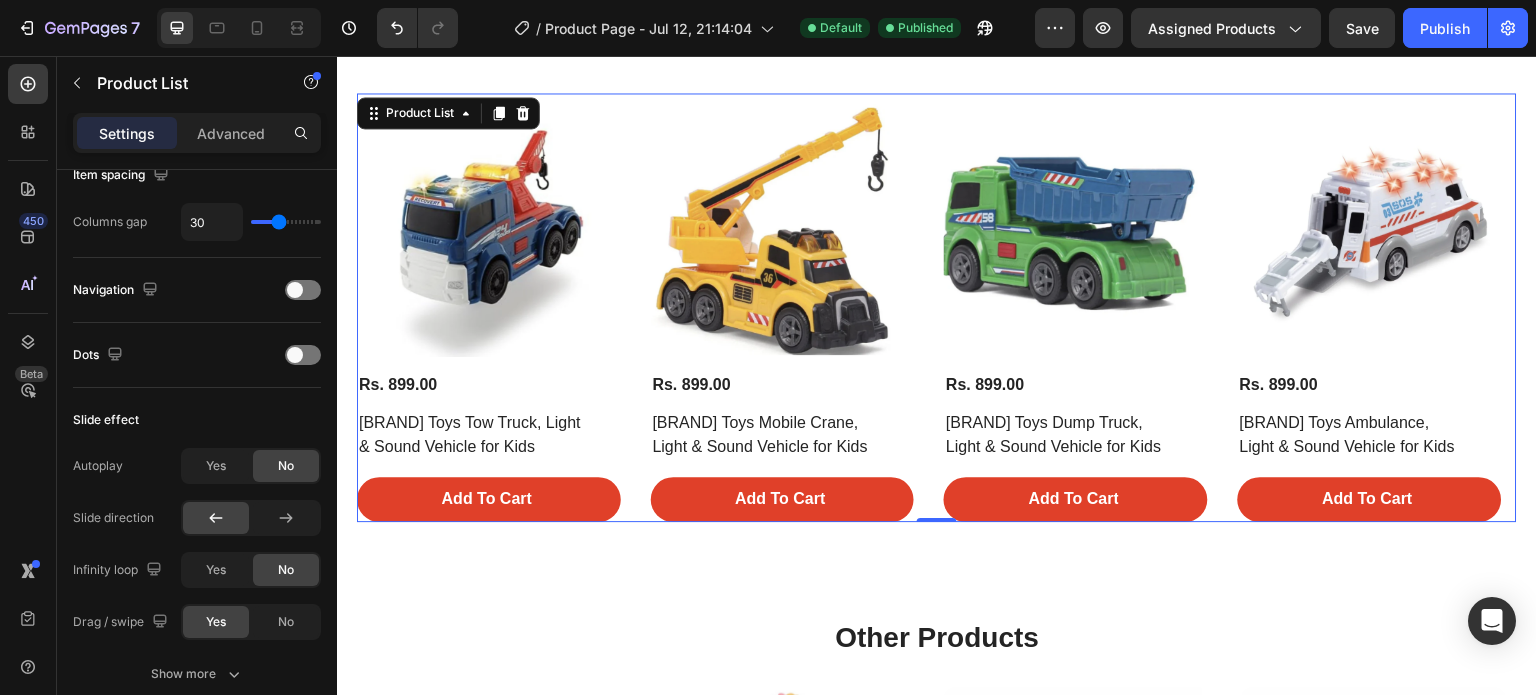 scroll, scrollTop: 0, scrollLeft: 0, axis: both 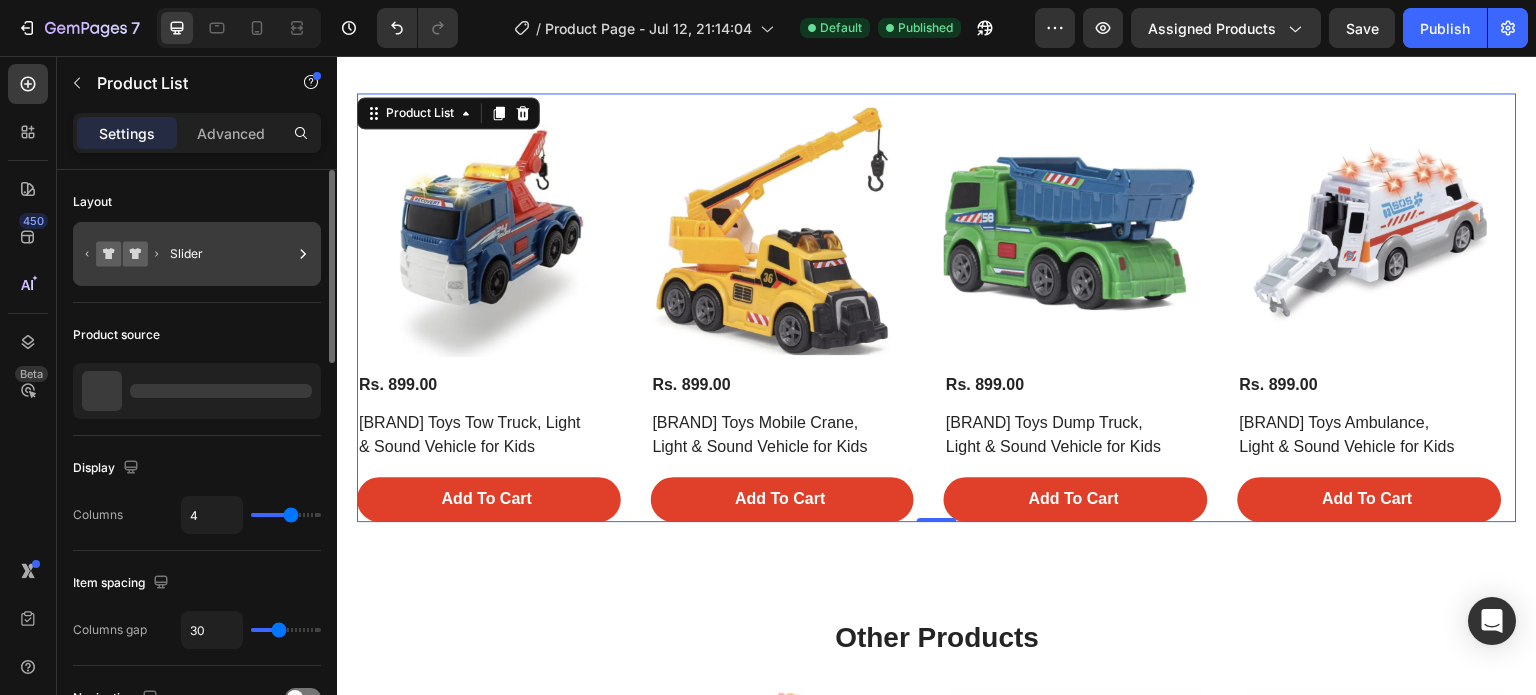 click 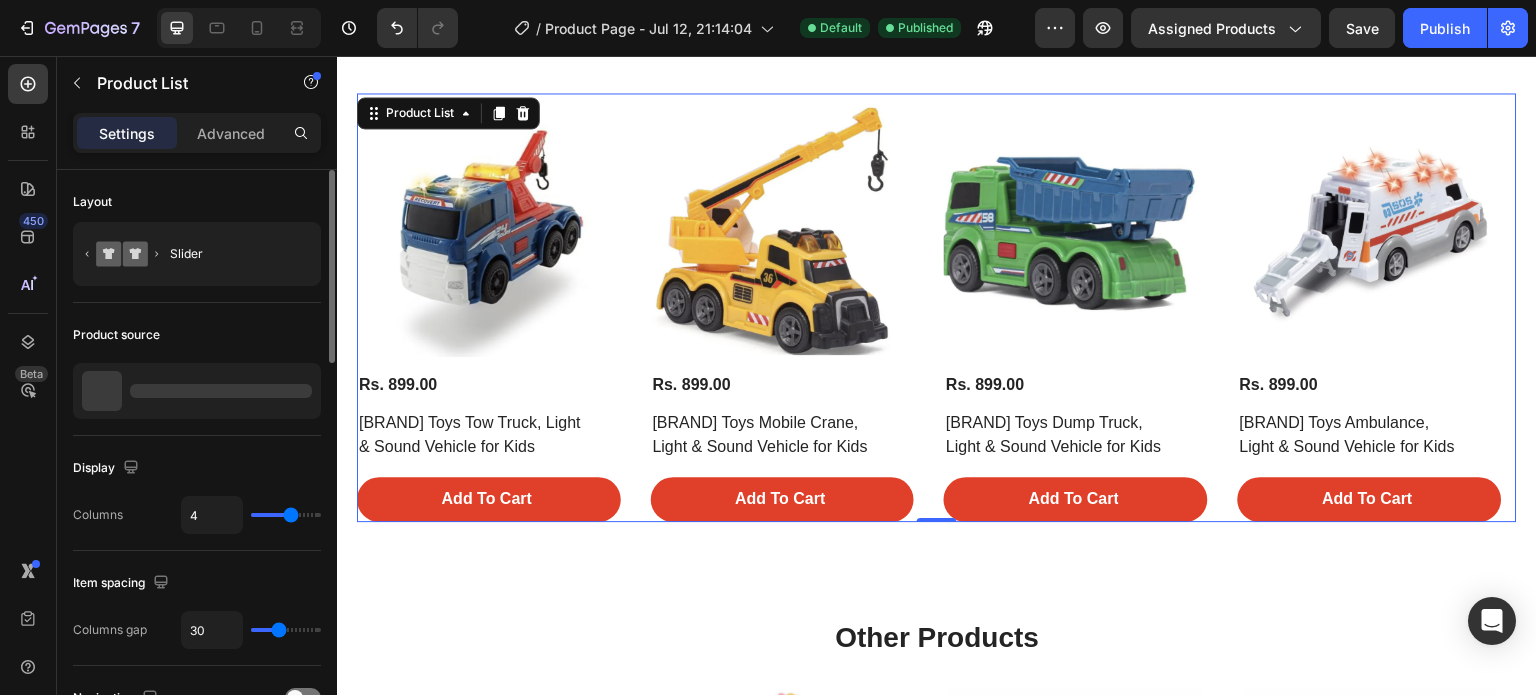 click on "Layout" at bounding box center (197, 202) 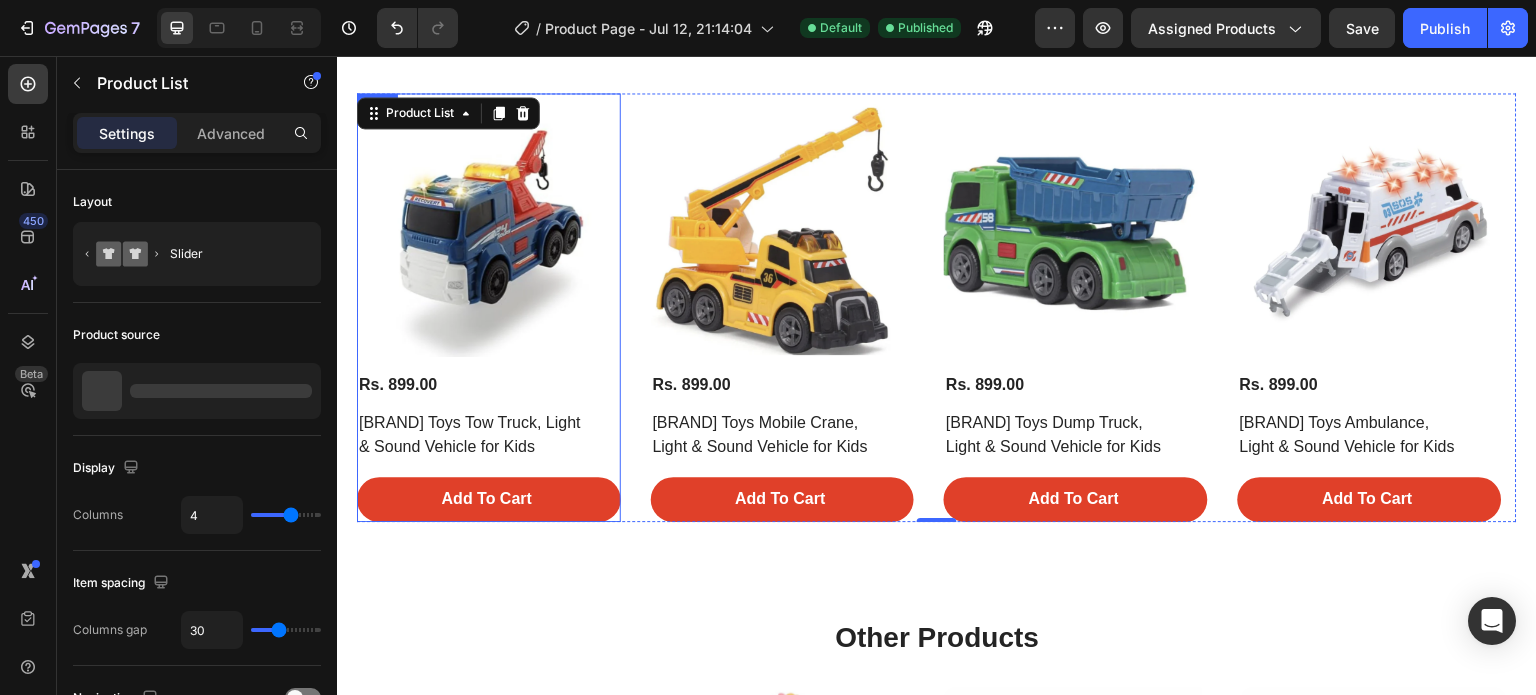 click on "Product Images Rs. 899.00 Product Price Product Price [BRAND] Toys Tow Truck, Light & Sound Vehicle for Kids Product Title Add To Cart Add to Cart" at bounding box center (489, 307) 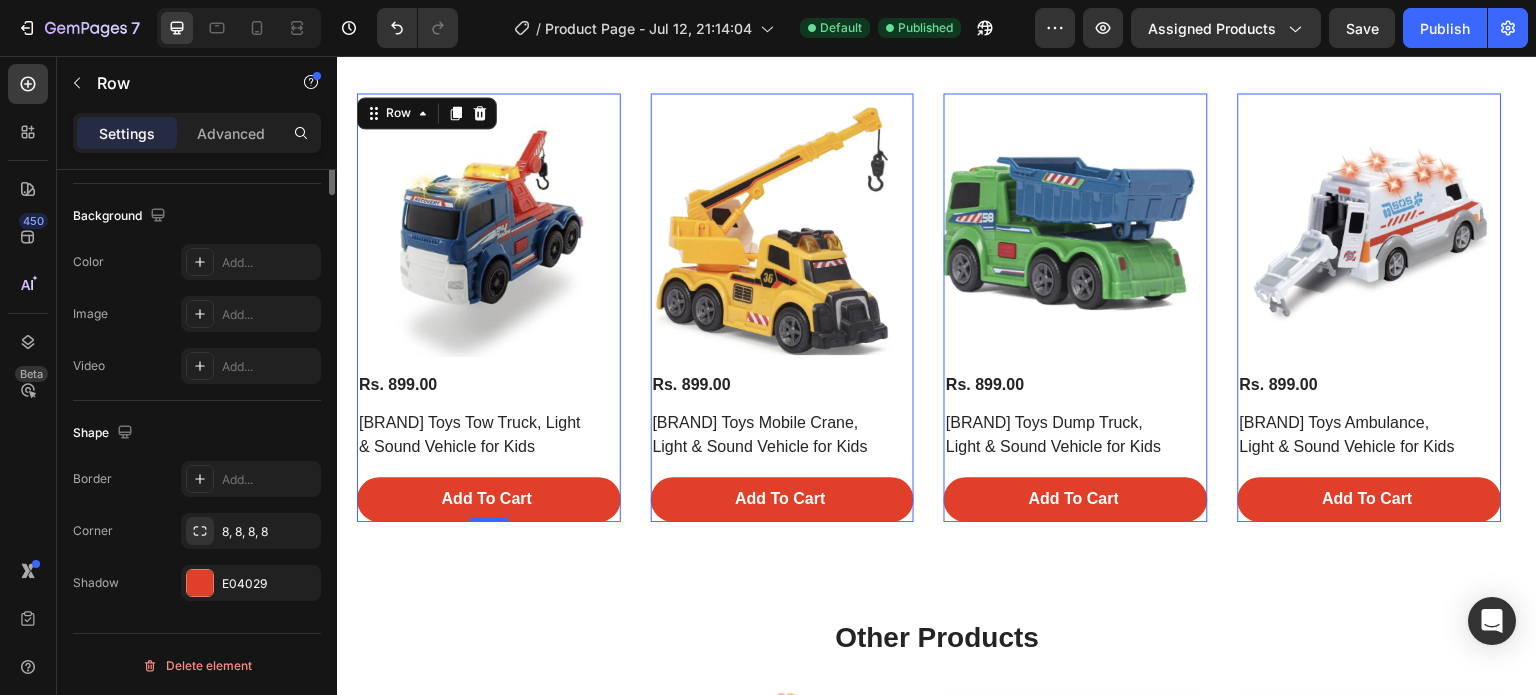 scroll, scrollTop: 0, scrollLeft: 0, axis: both 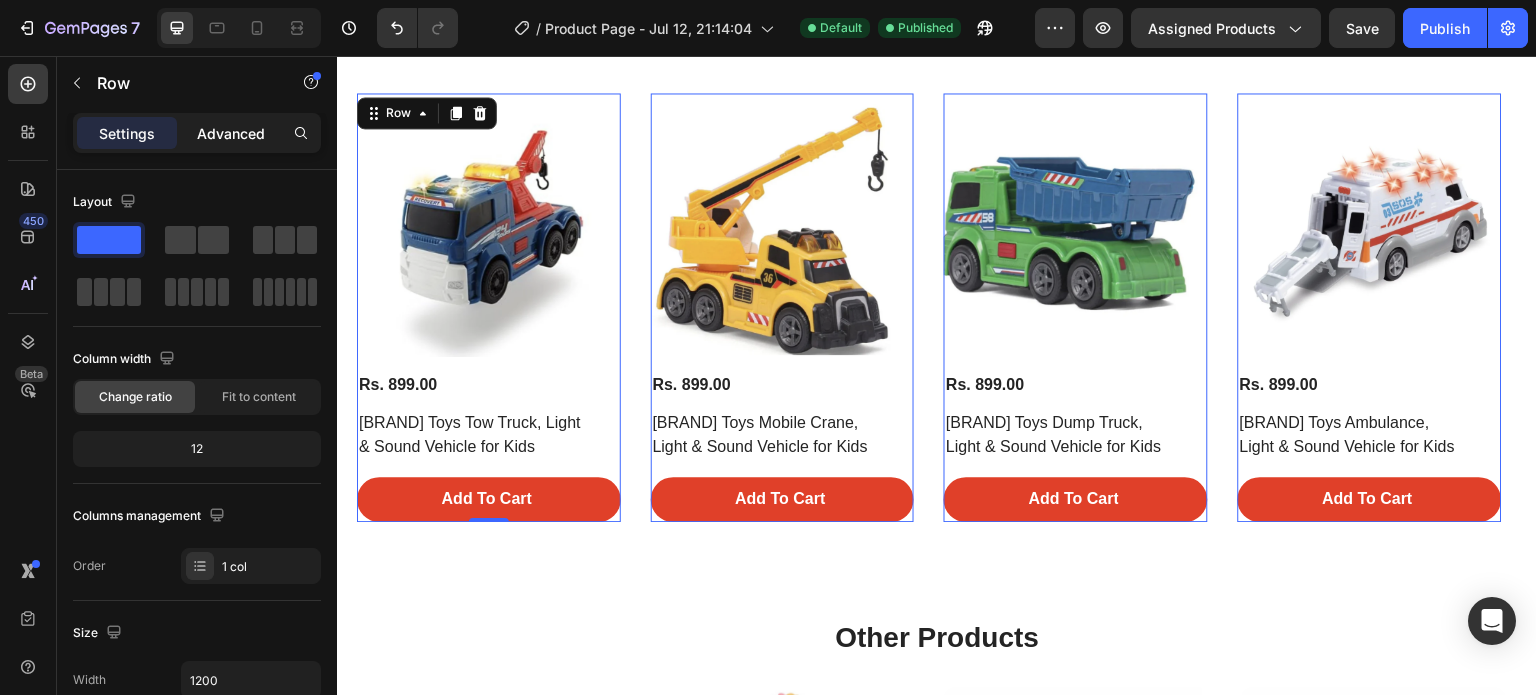 click on "Advanced" at bounding box center [231, 133] 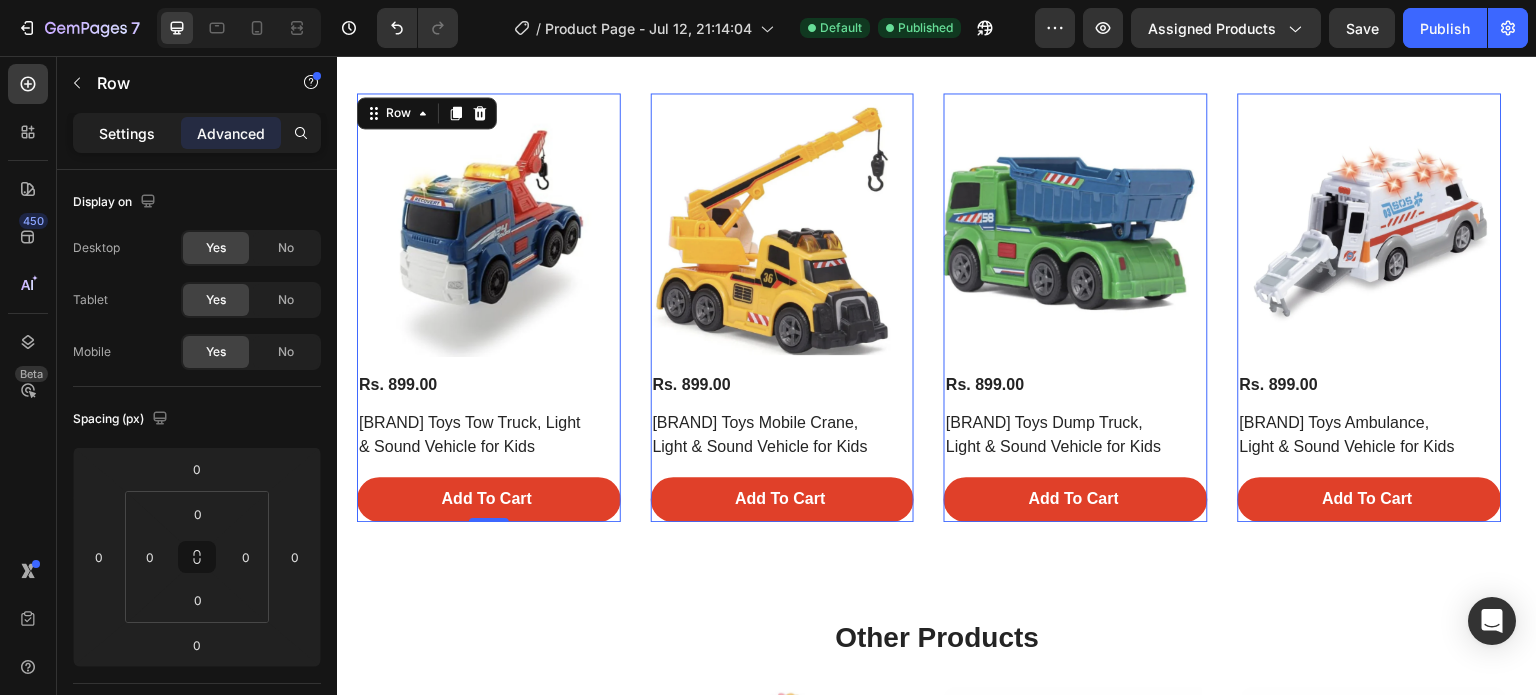 click on "Settings" at bounding box center (127, 133) 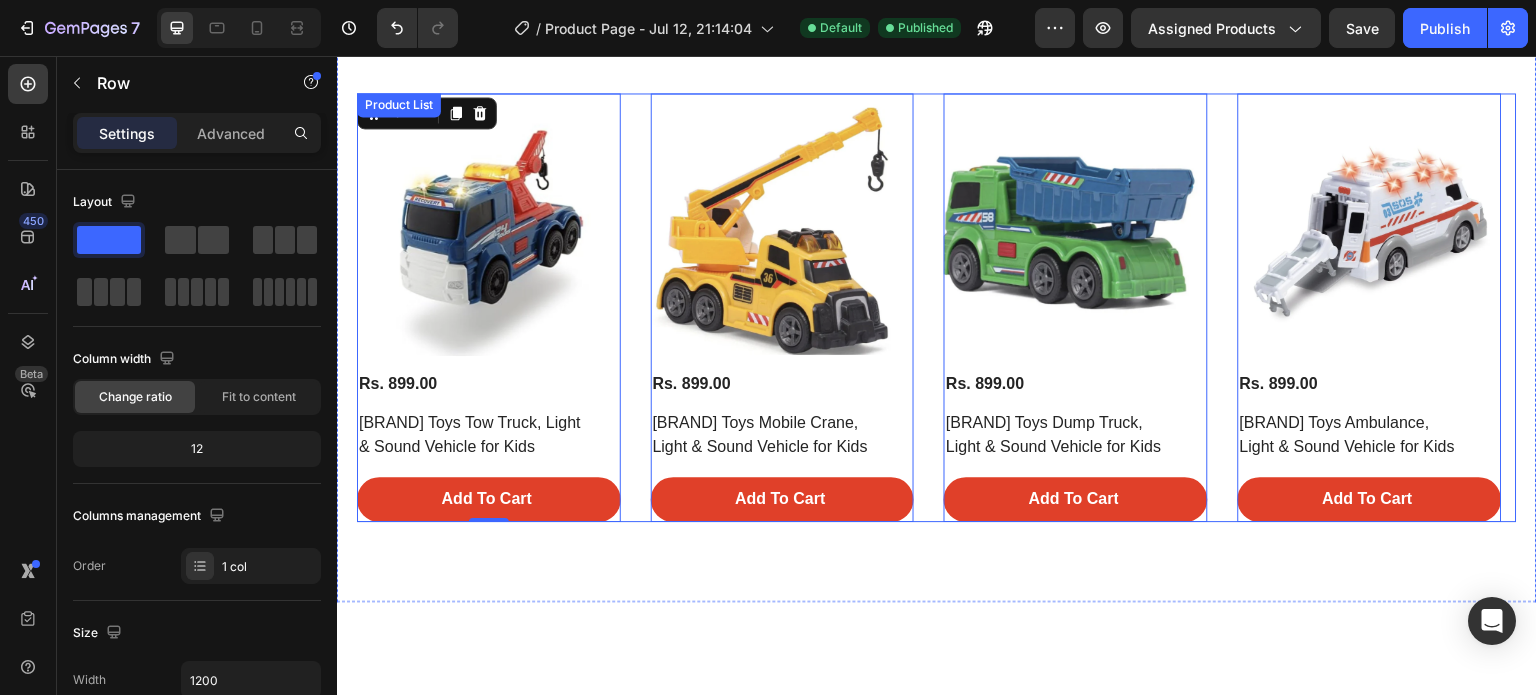 scroll, scrollTop: 1586, scrollLeft: 0, axis: vertical 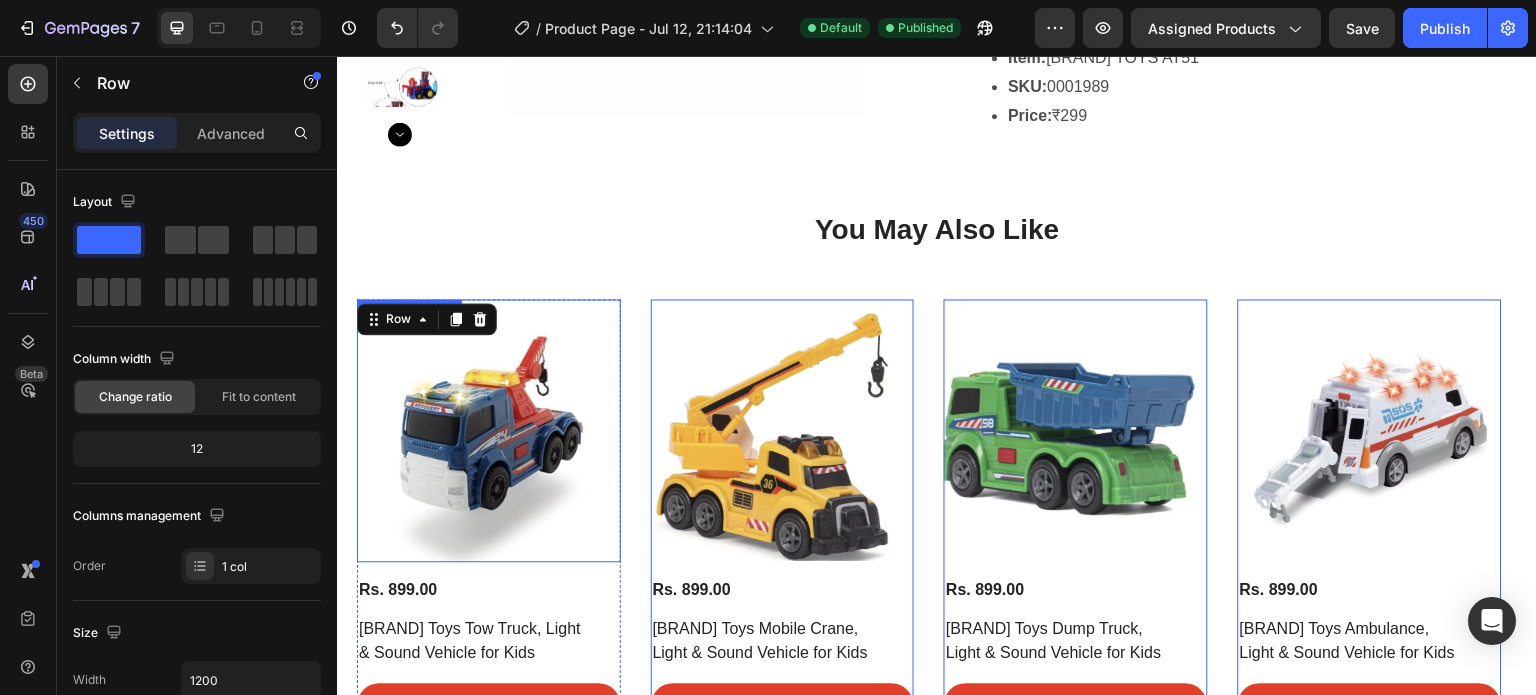 click at bounding box center (489, 431) 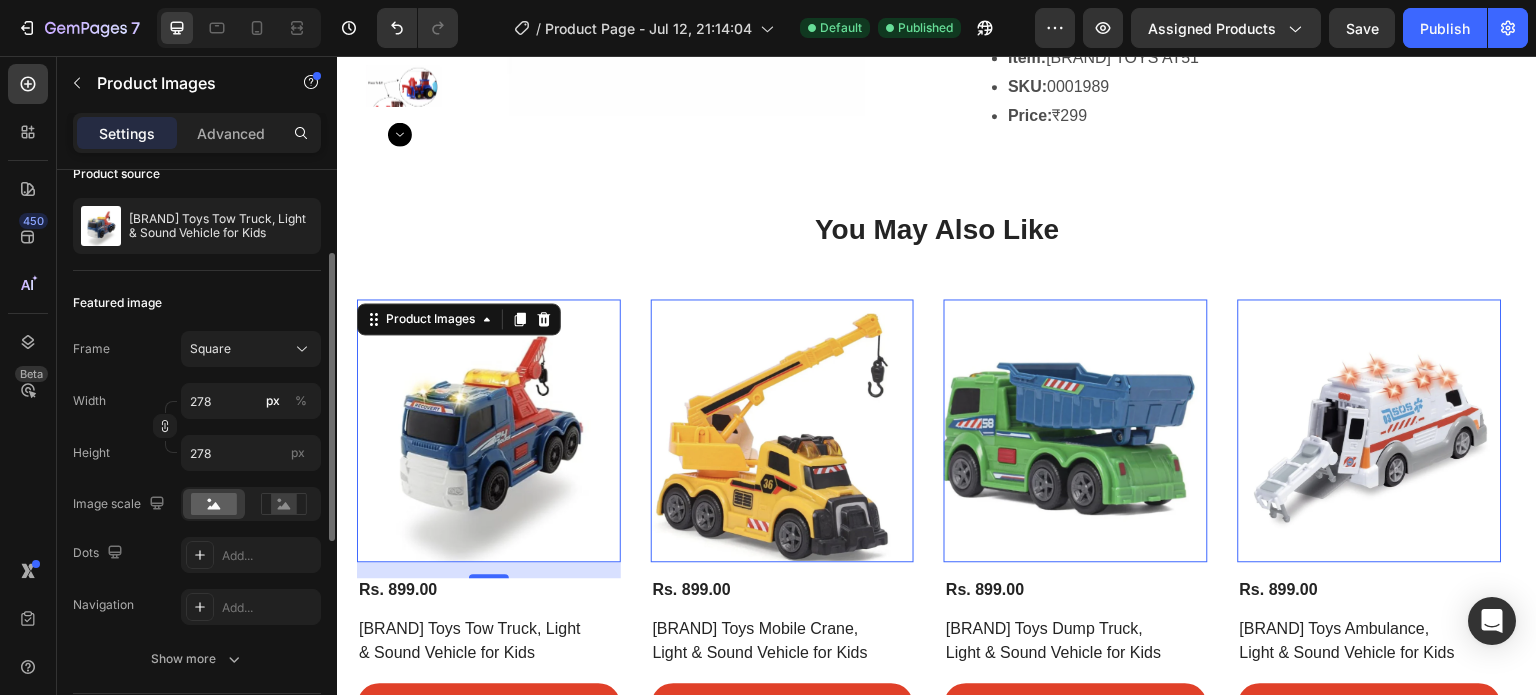 scroll, scrollTop: 0, scrollLeft: 0, axis: both 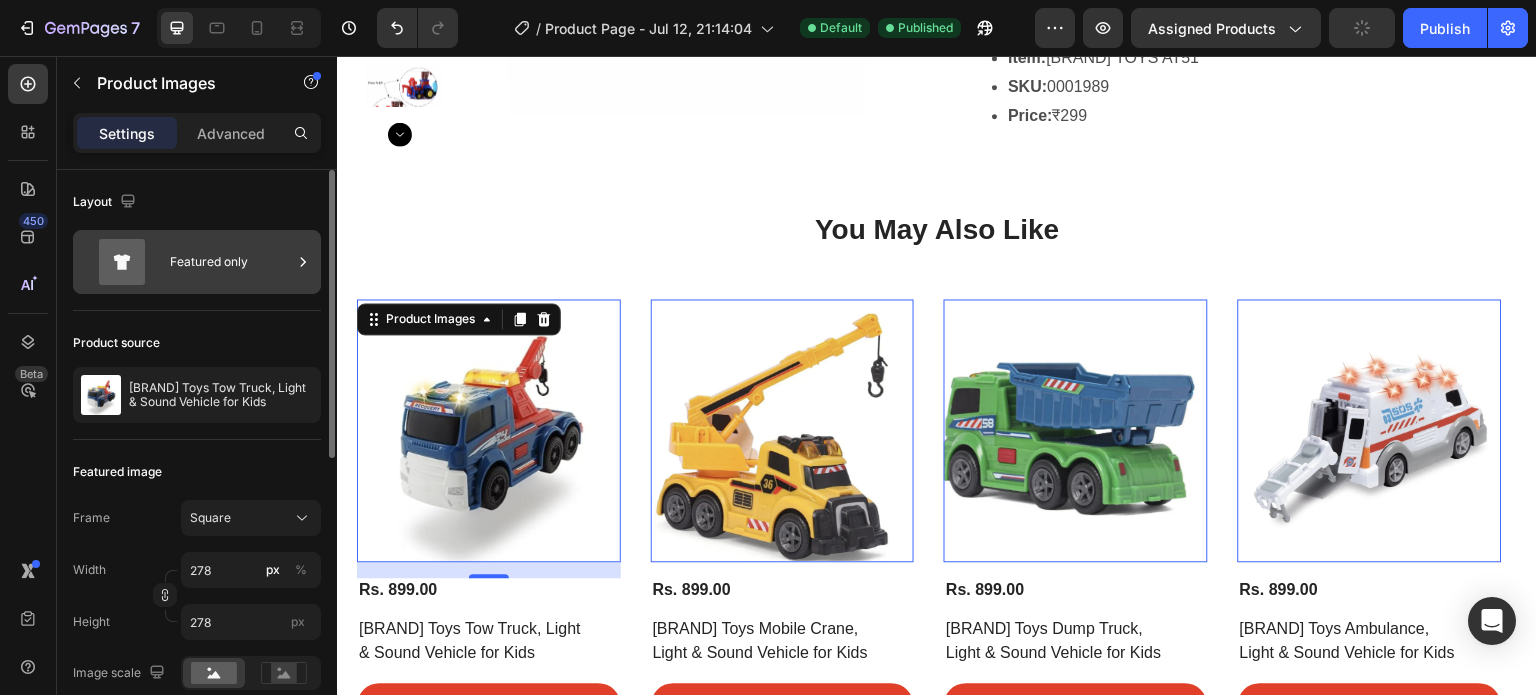 click on "Featured only" at bounding box center (231, 262) 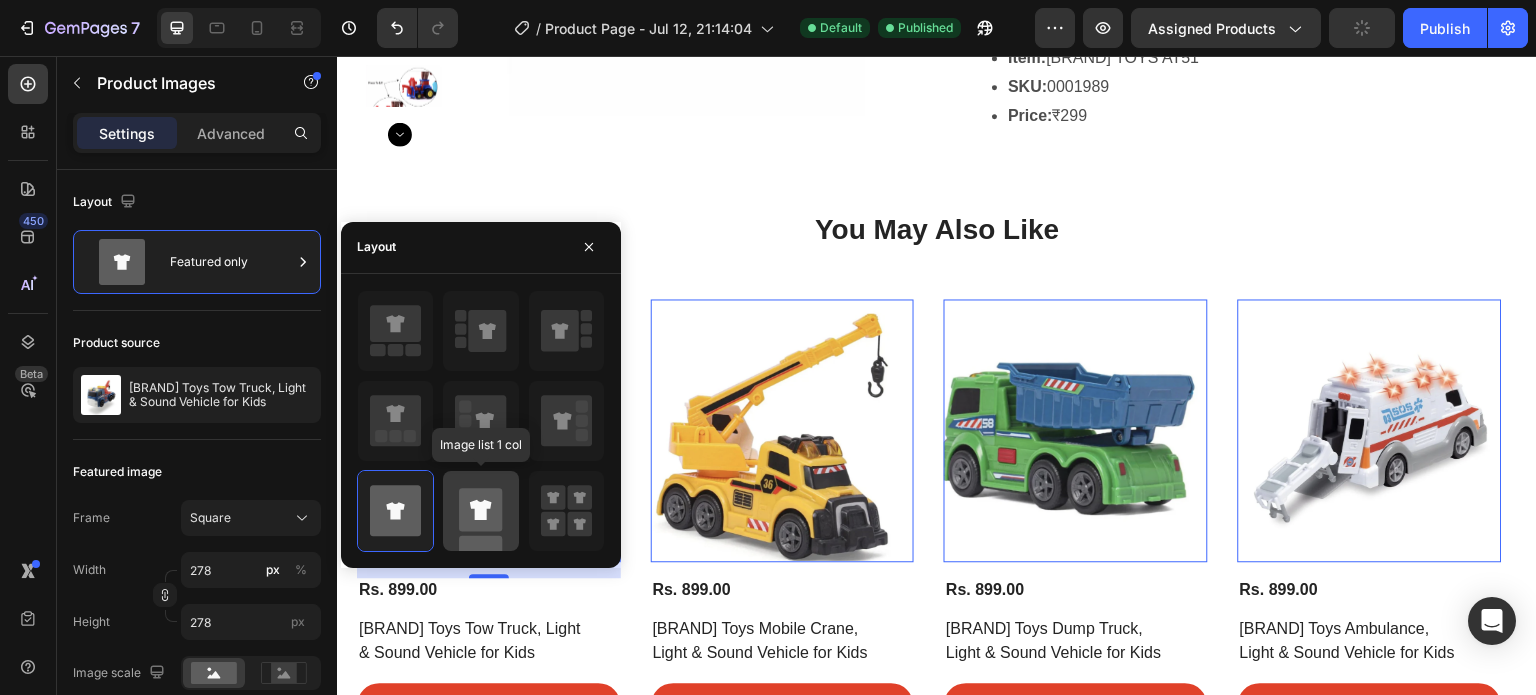 click 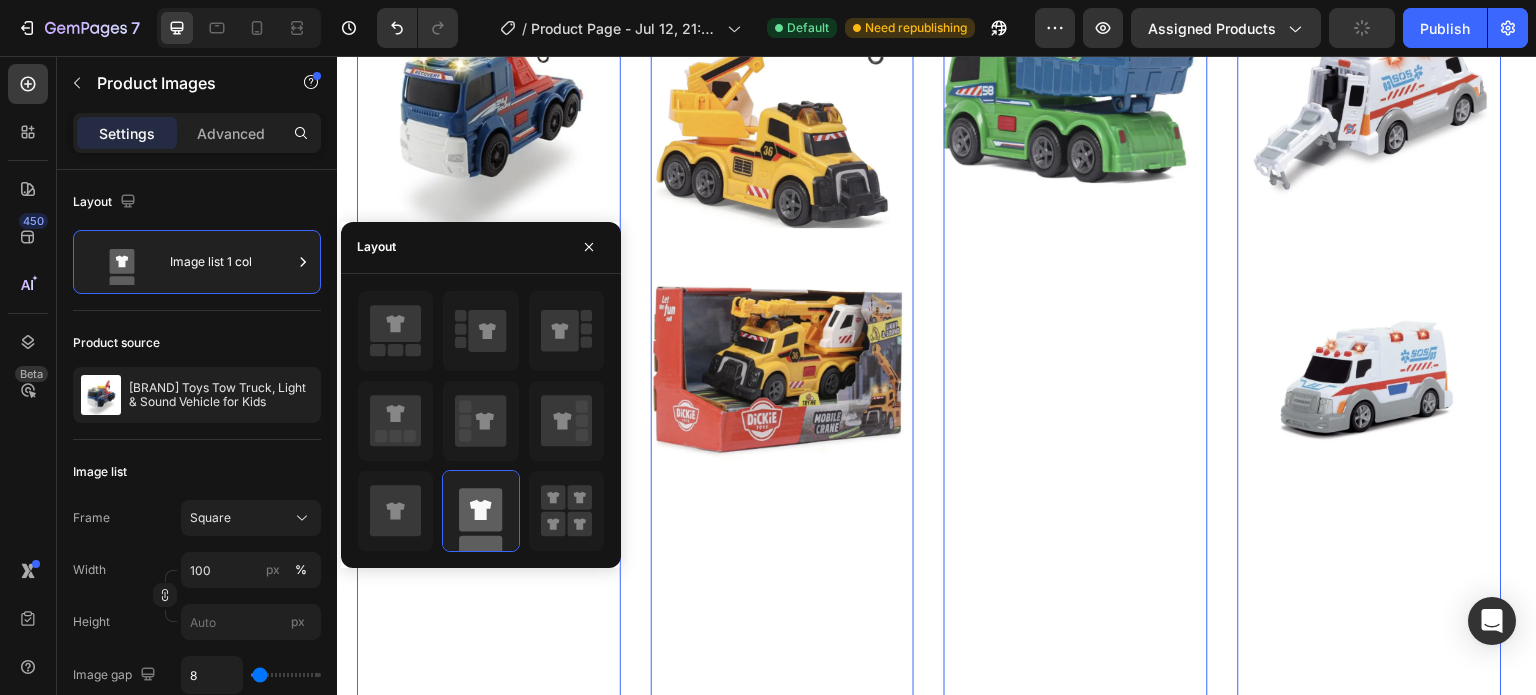 scroll, scrollTop: 1920, scrollLeft: 0, axis: vertical 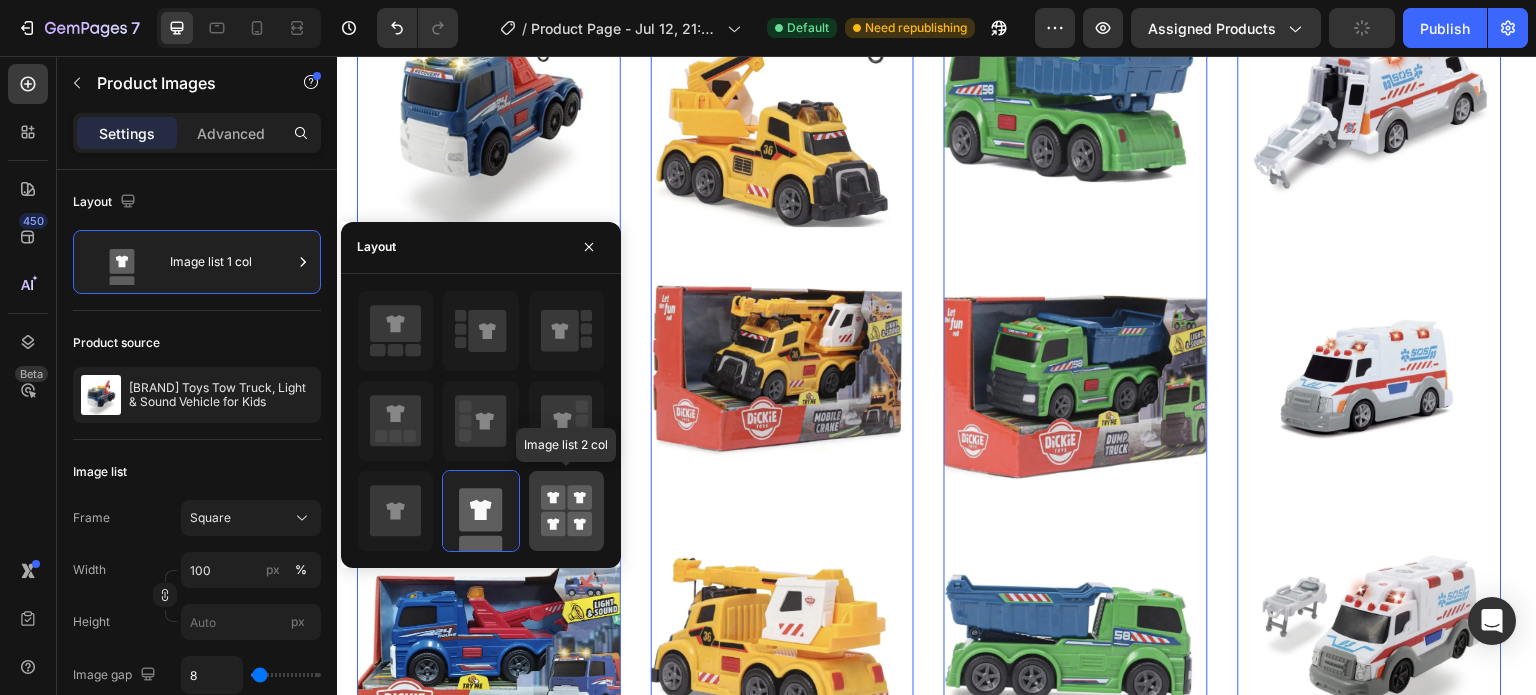 click 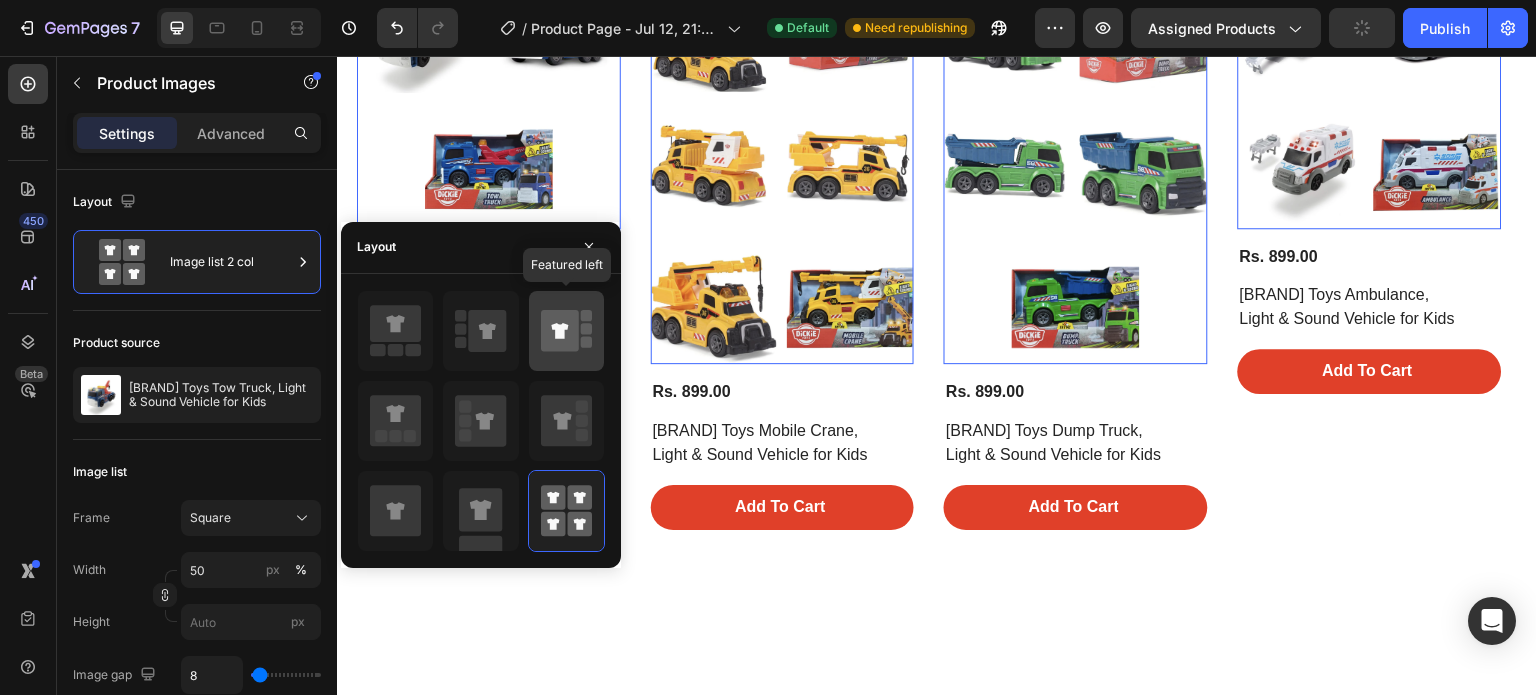 click 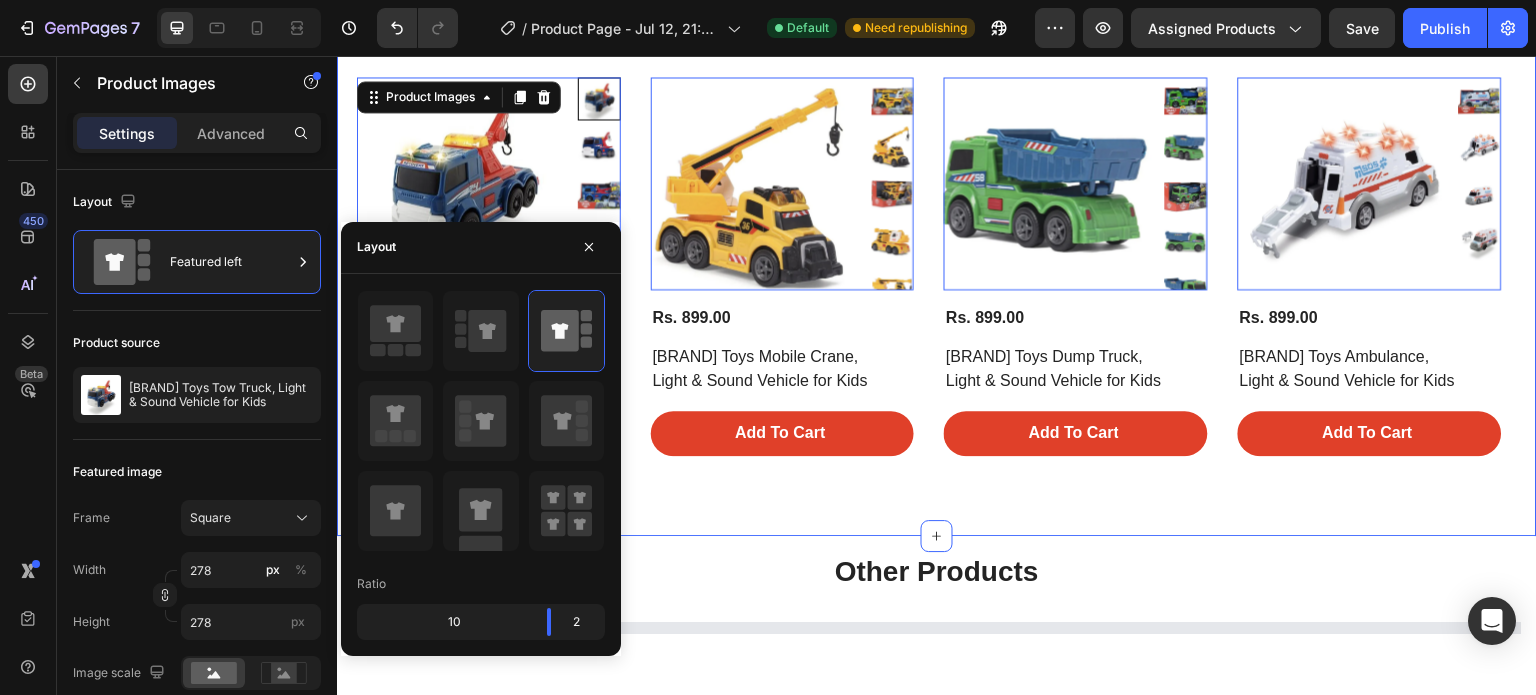 scroll, scrollTop: 1811, scrollLeft: 0, axis: vertical 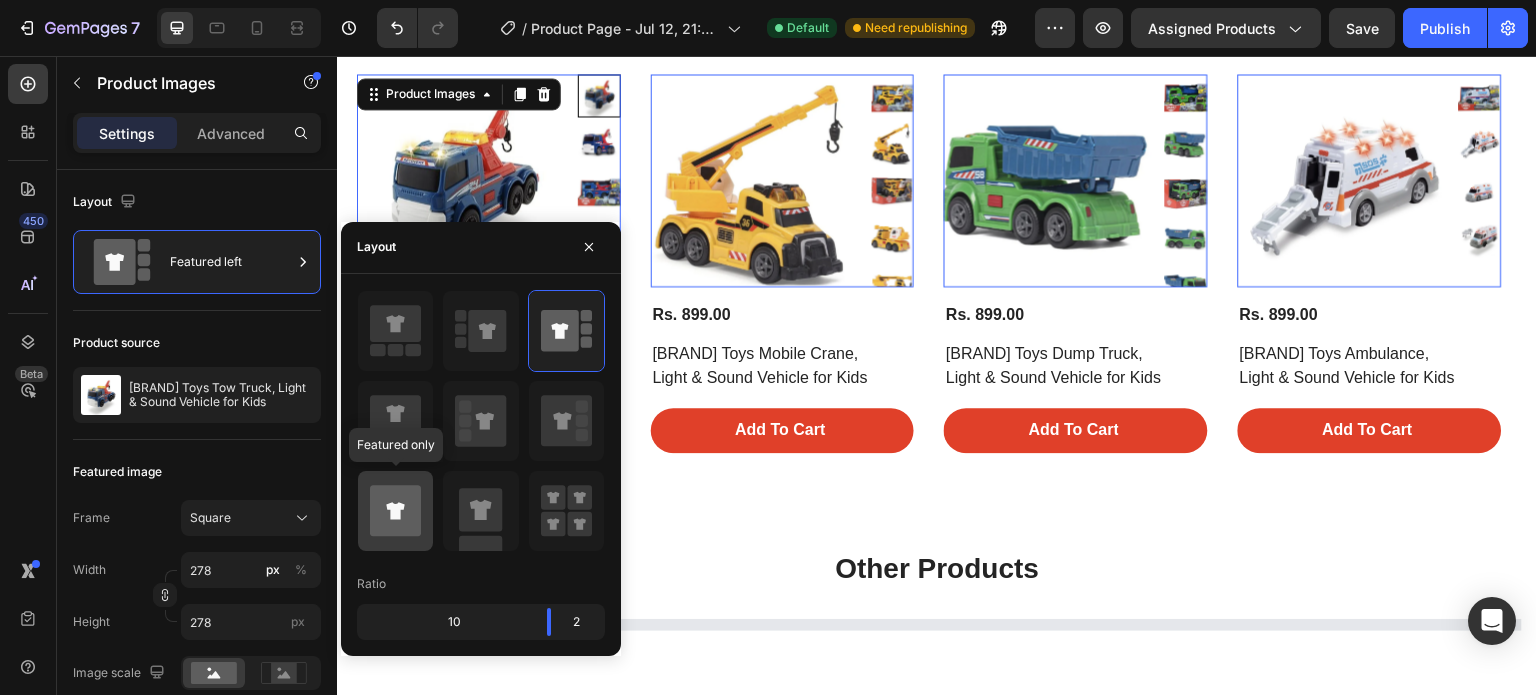click 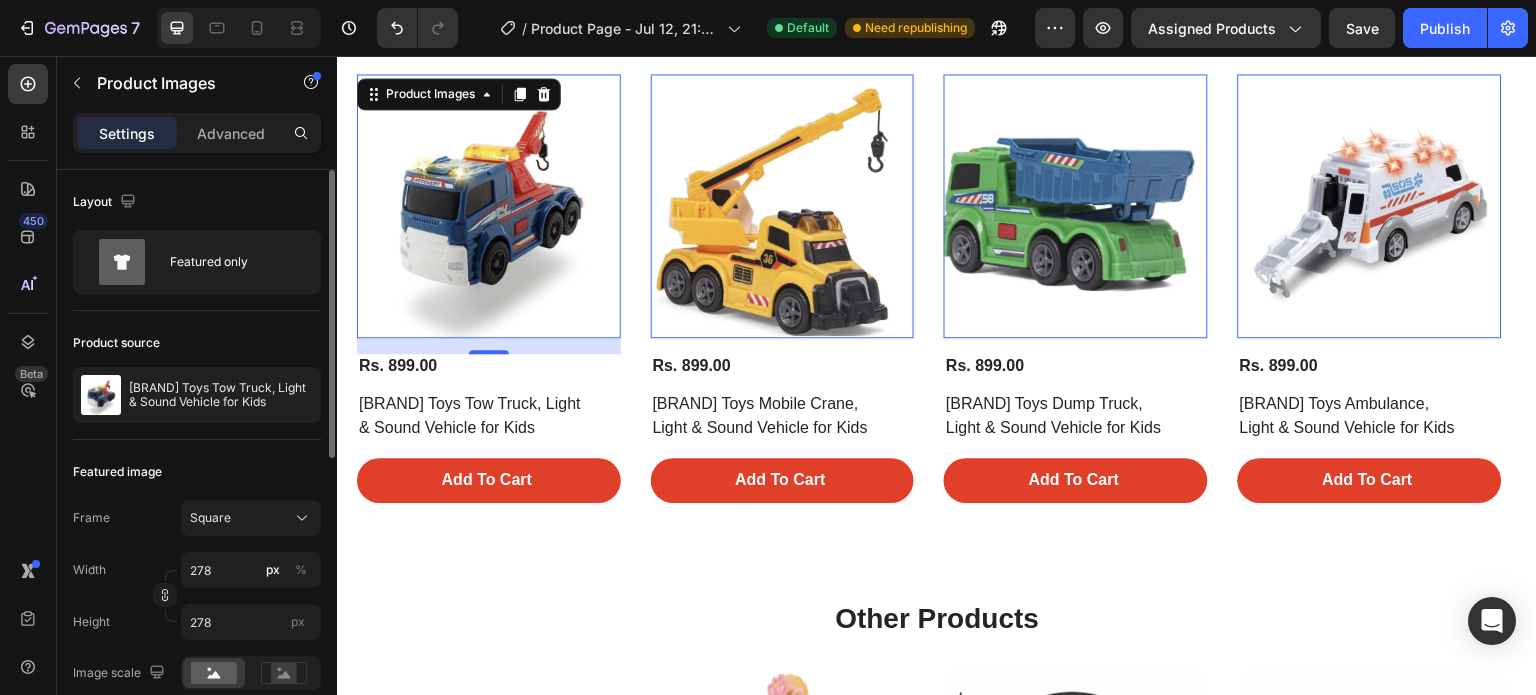 click on "Product source" at bounding box center [197, 343] 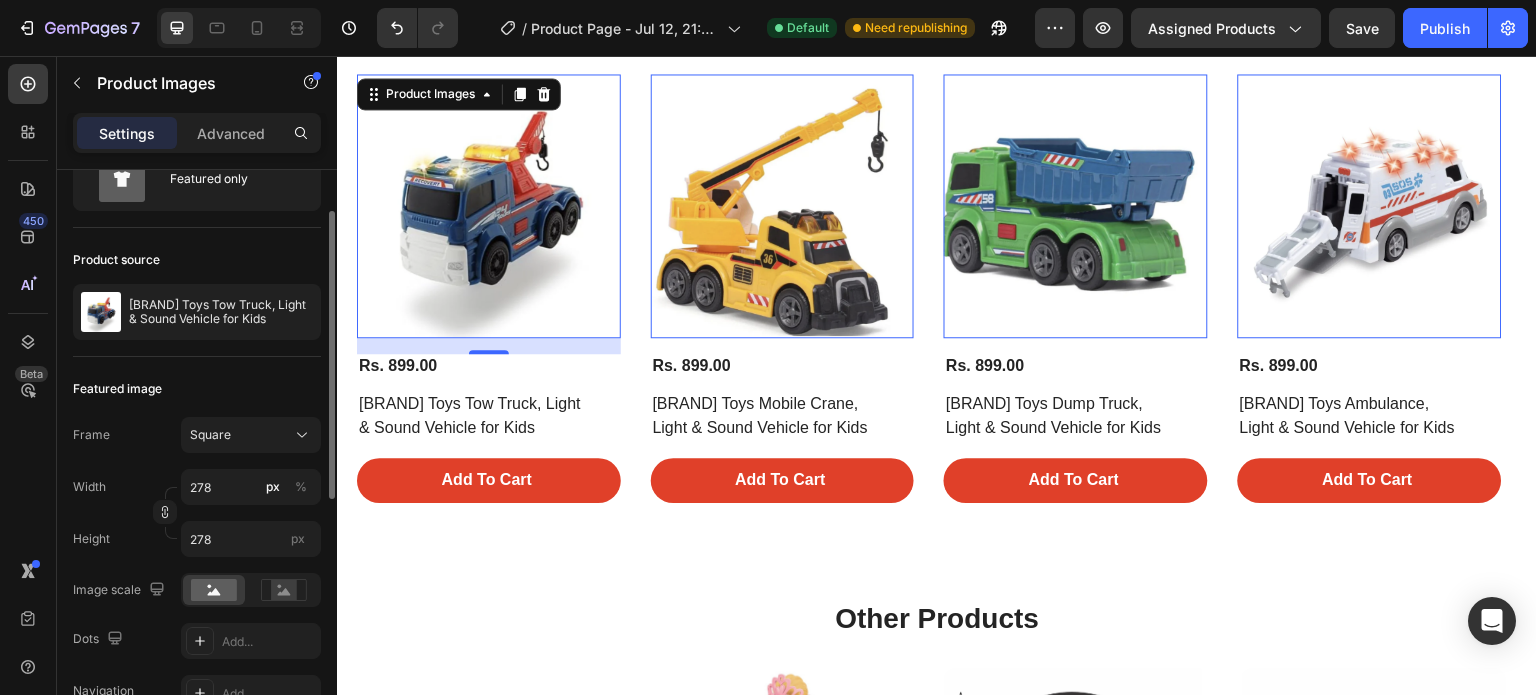scroll, scrollTop: 84, scrollLeft: 0, axis: vertical 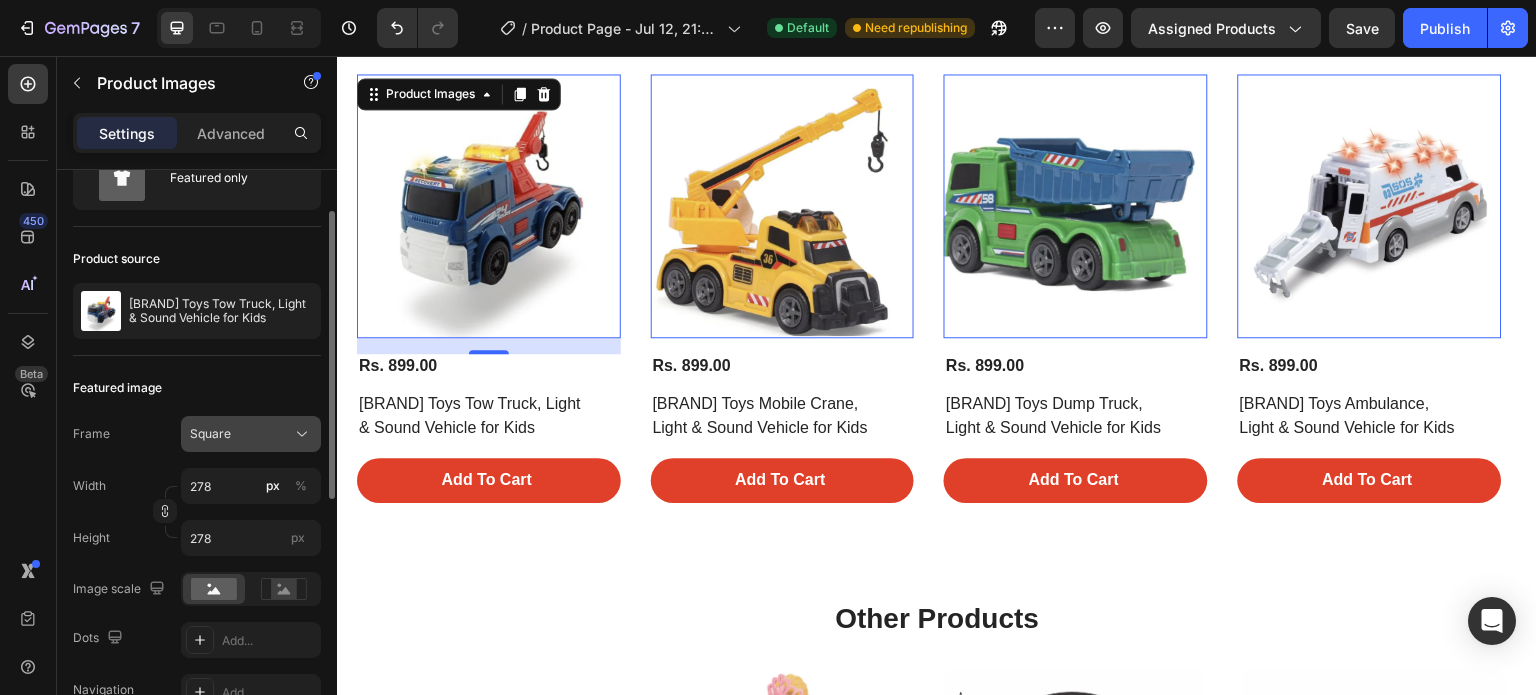 click on "Square" at bounding box center [251, 434] 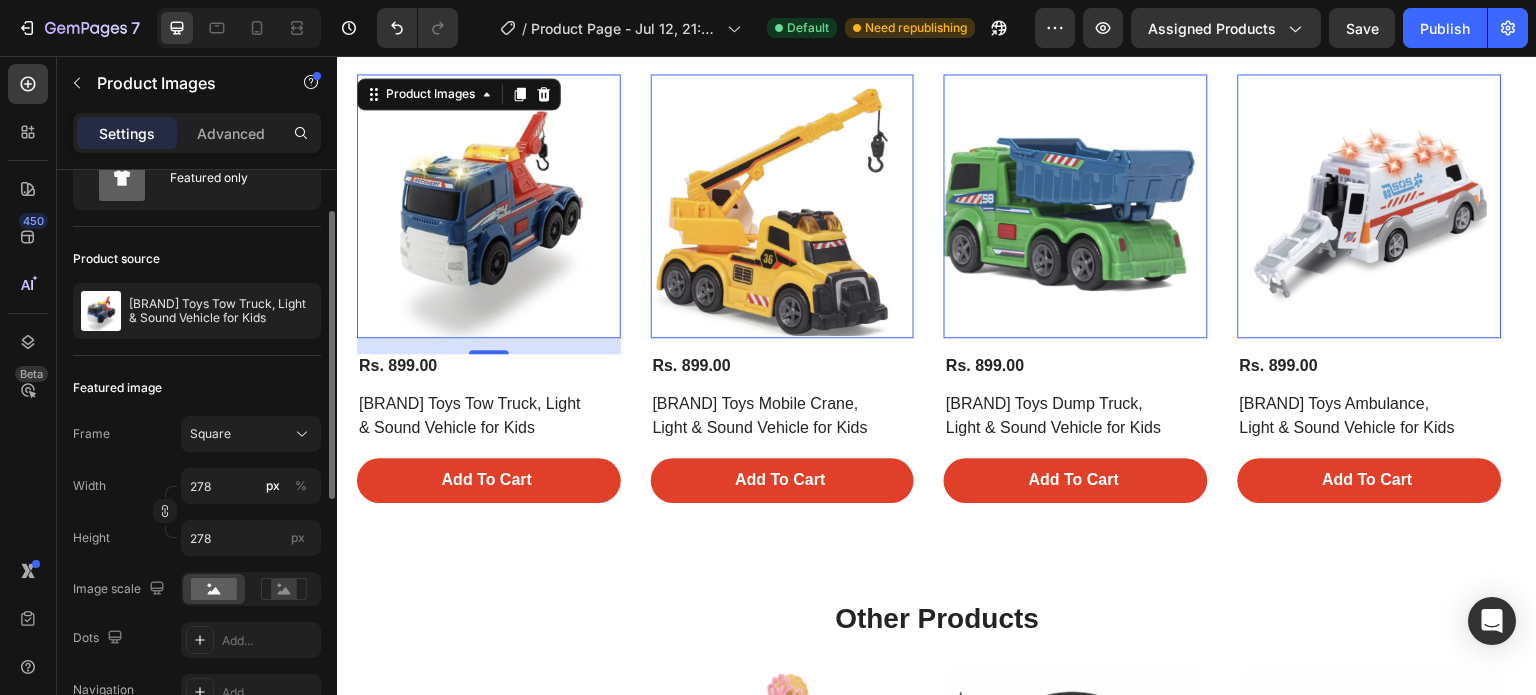click on "Featured image Frame Square Width 278 px % Height 278 px Image scale Dots Add... Navigation Add... Show more" 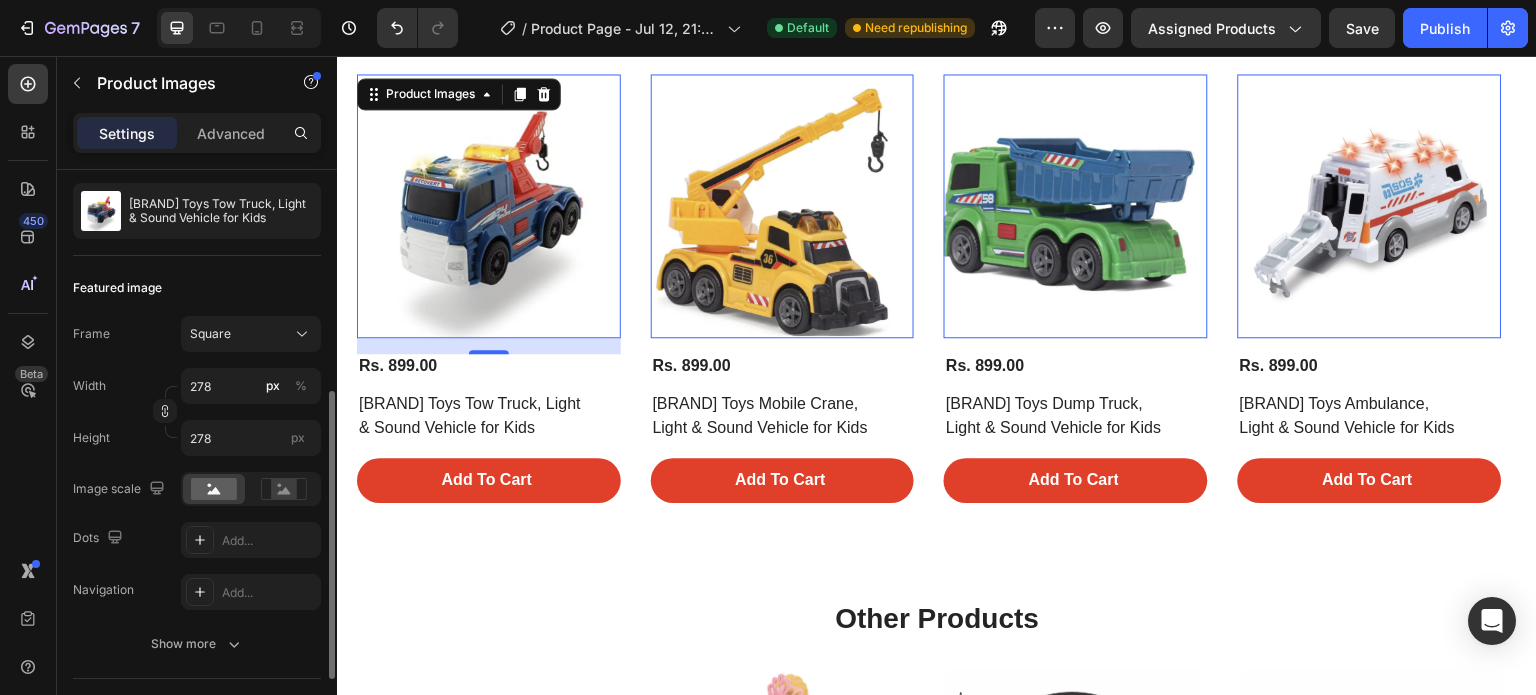 scroll, scrollTop: 300, scrollLeft: 0, axis: vertical 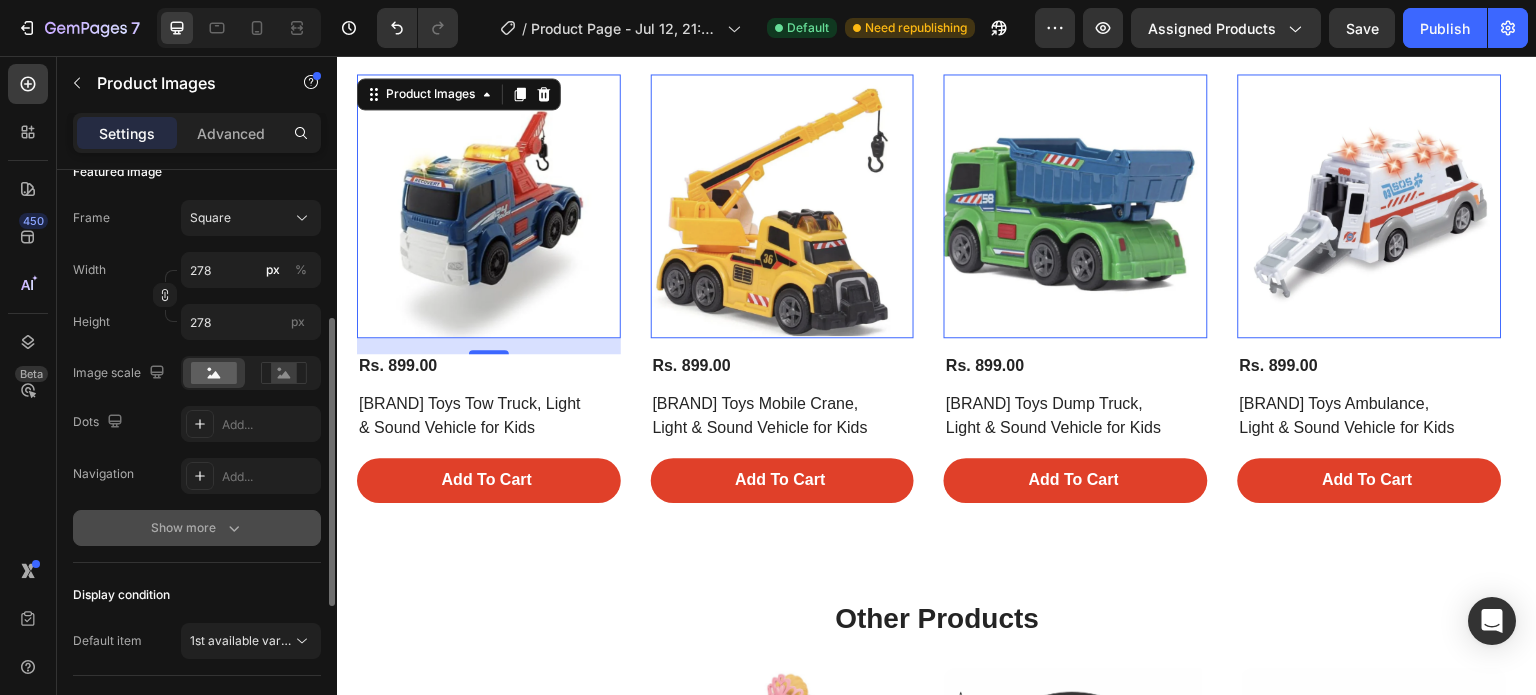 click on "Show more" at bounding box center [197, 528] 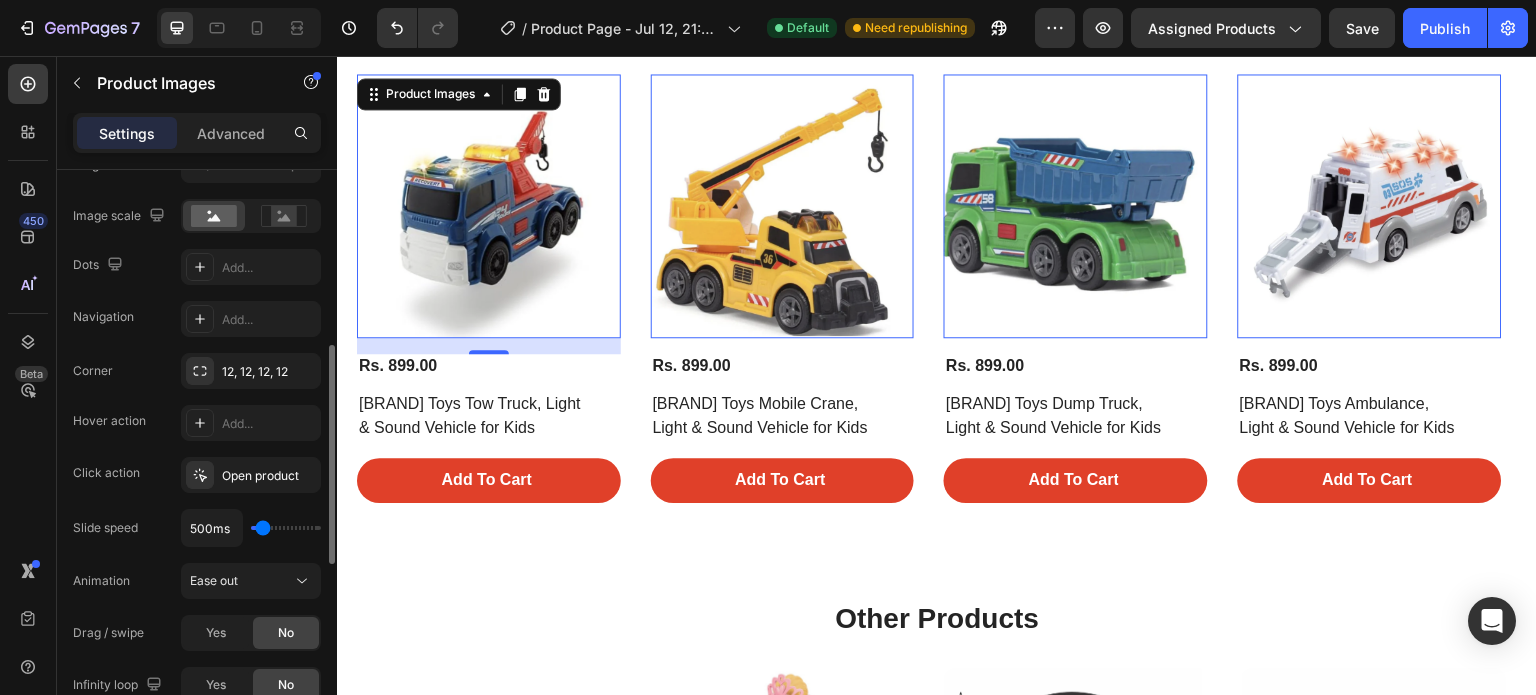 scroll, scrollTop: 456, scrollLeft: 0, axis: vertical 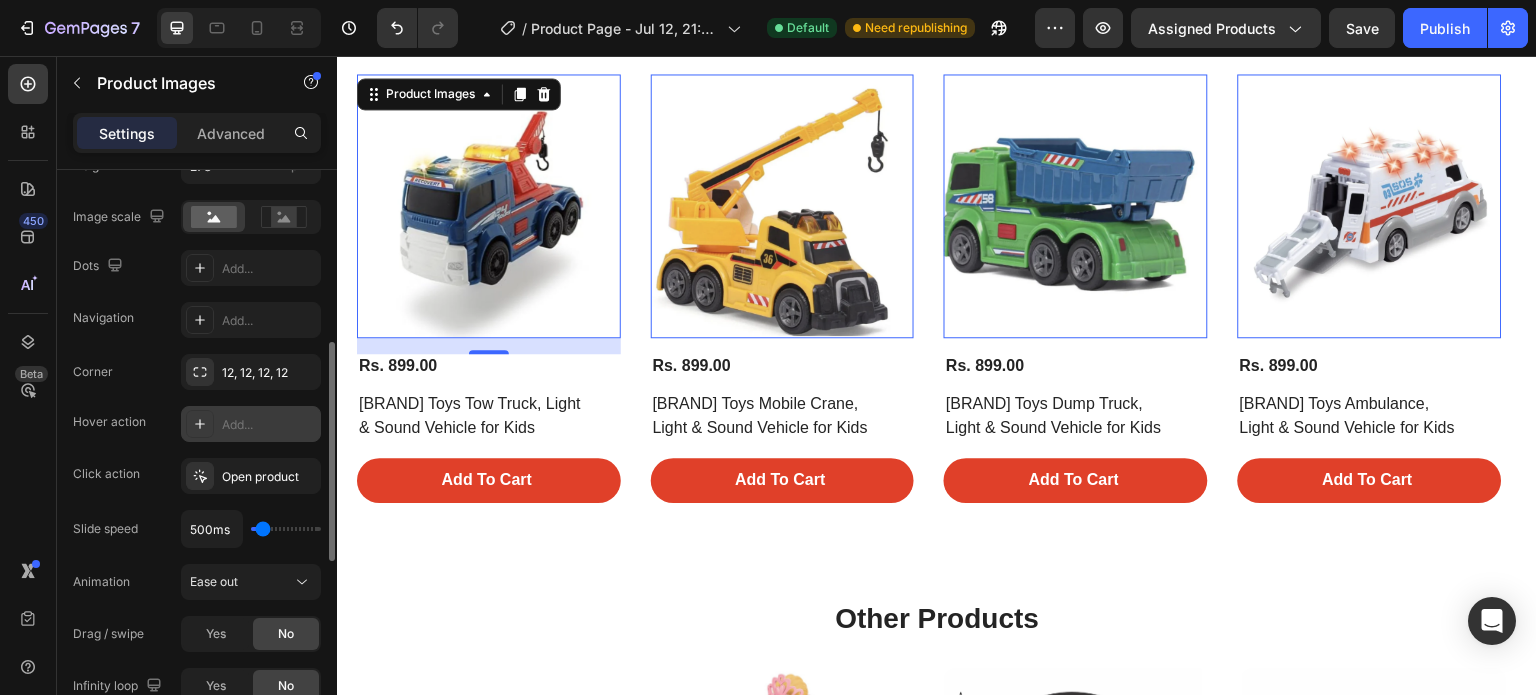 click 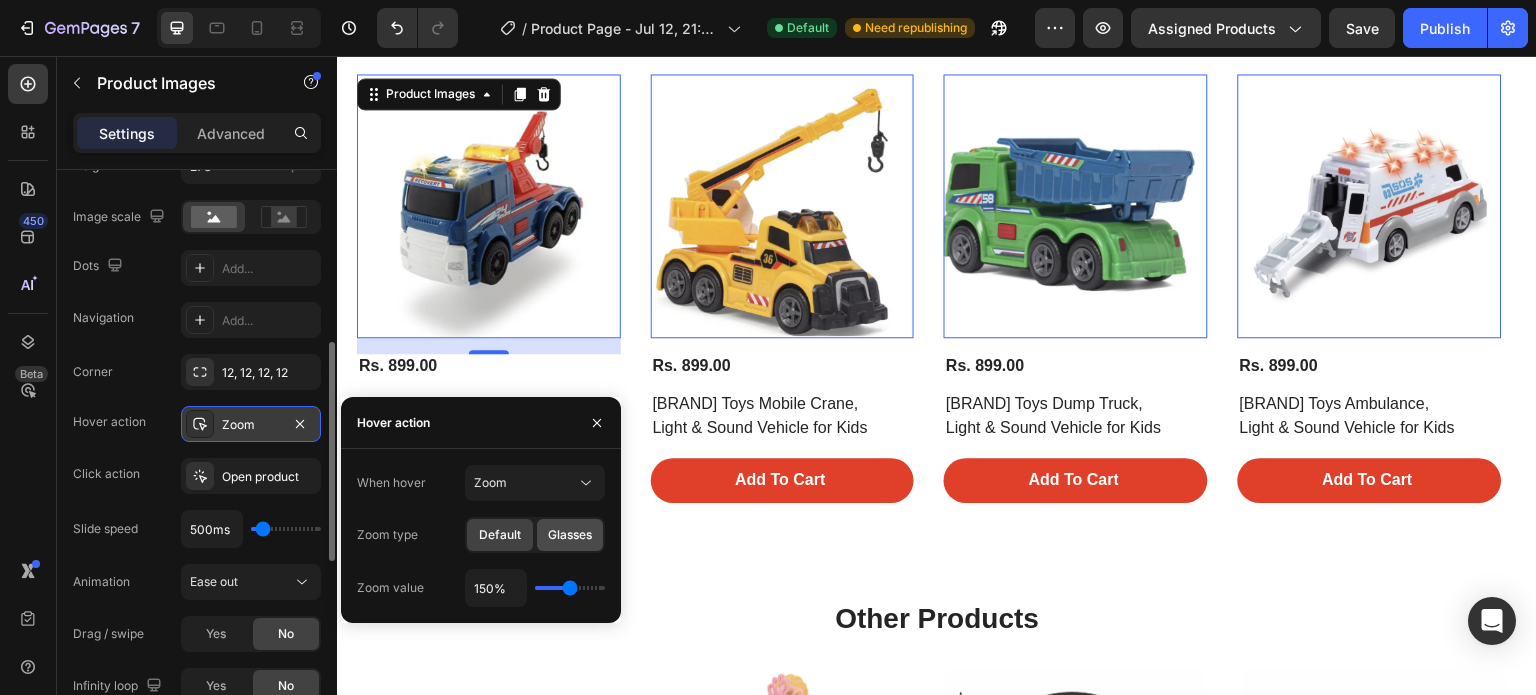 click on "Glasses" 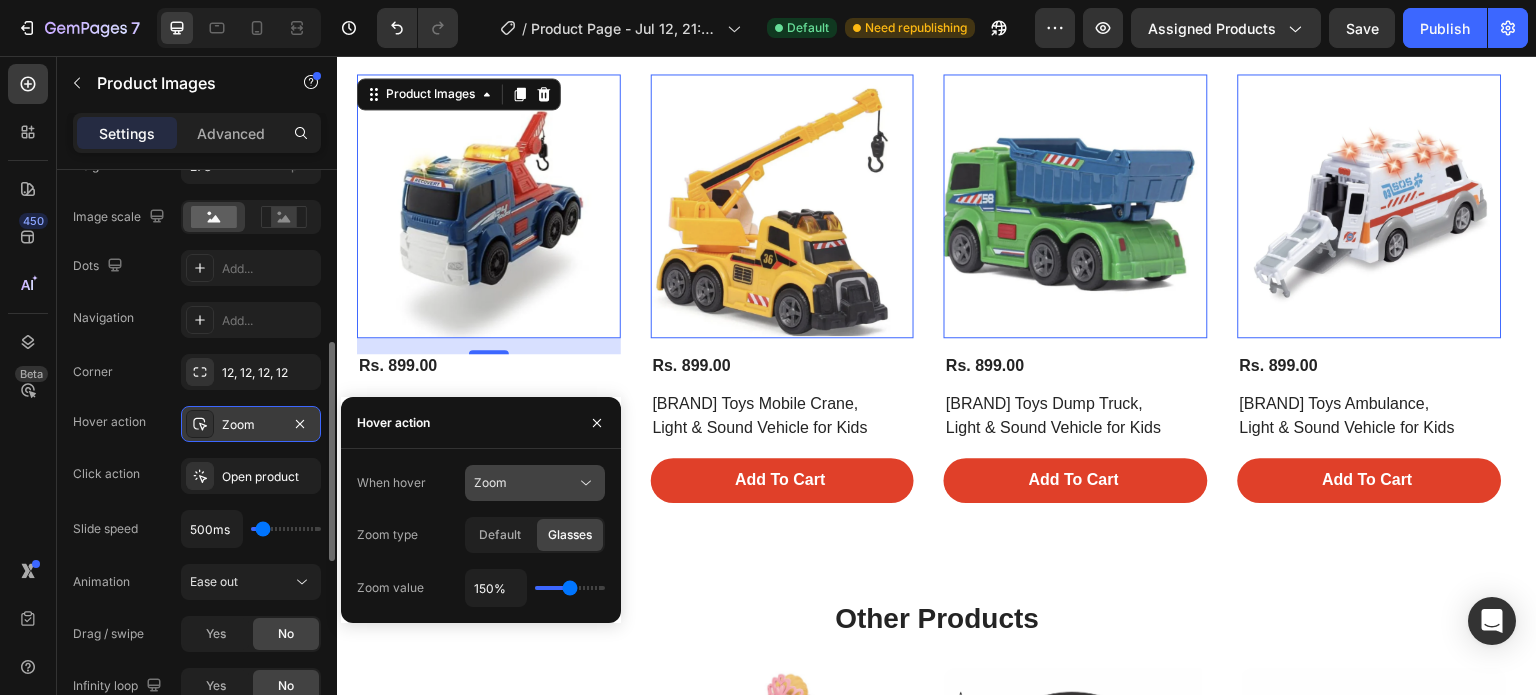 click on "Zoom" 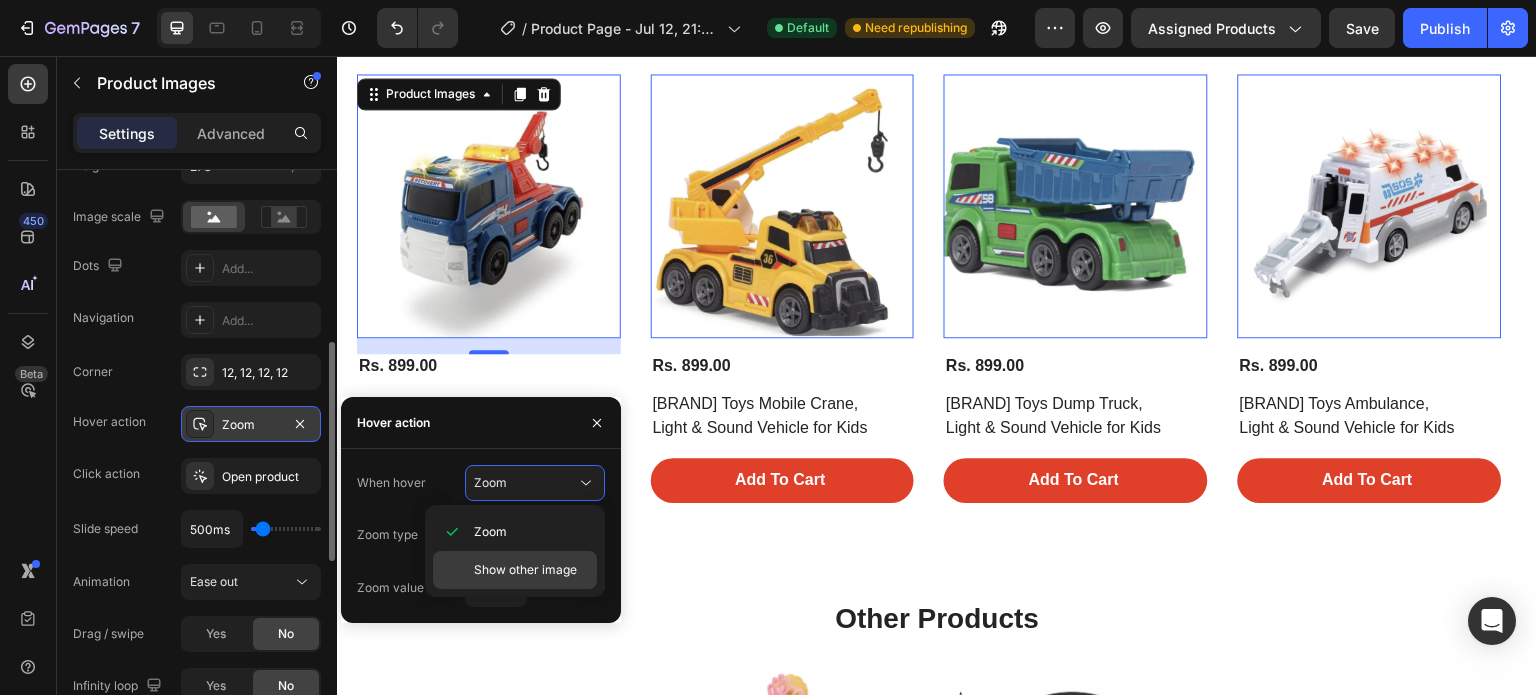 click on "Show other image" at bounding box center (525, 570) 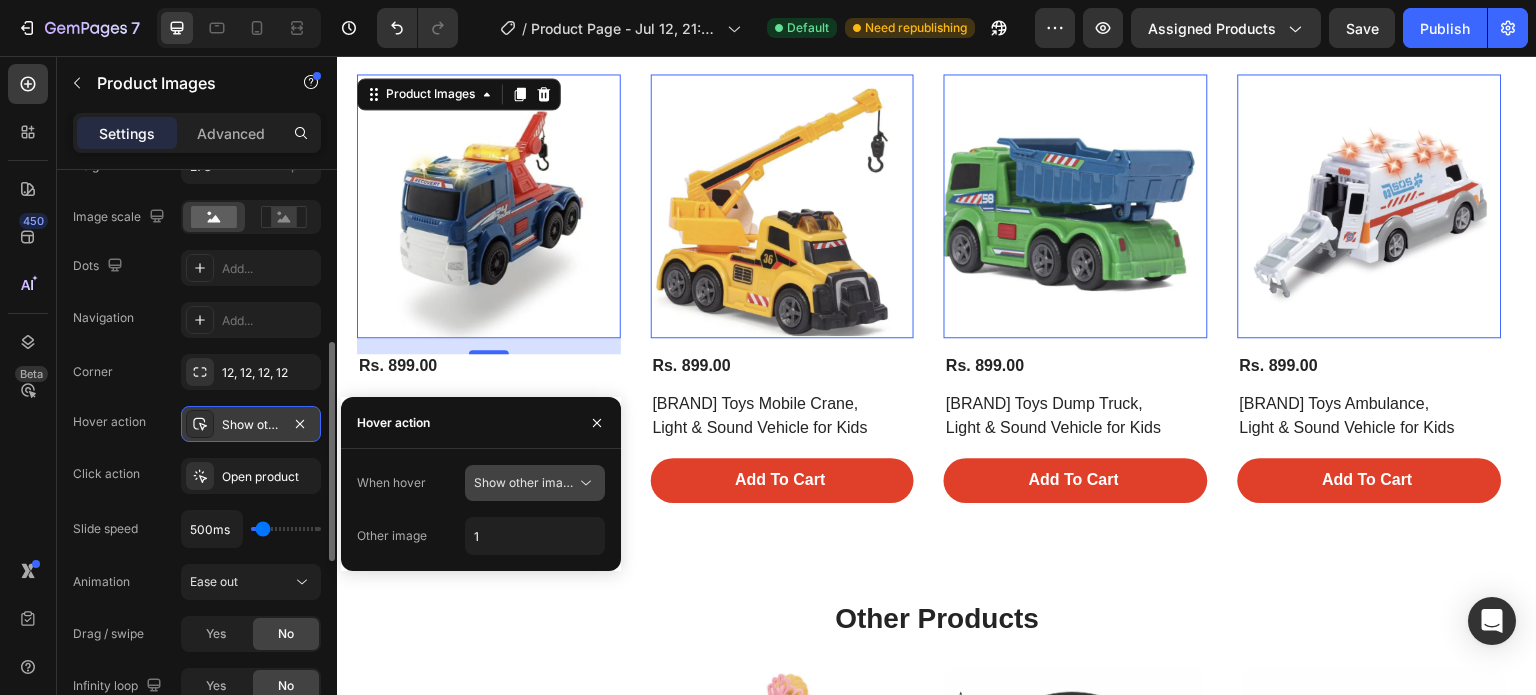 click on "Show other image" 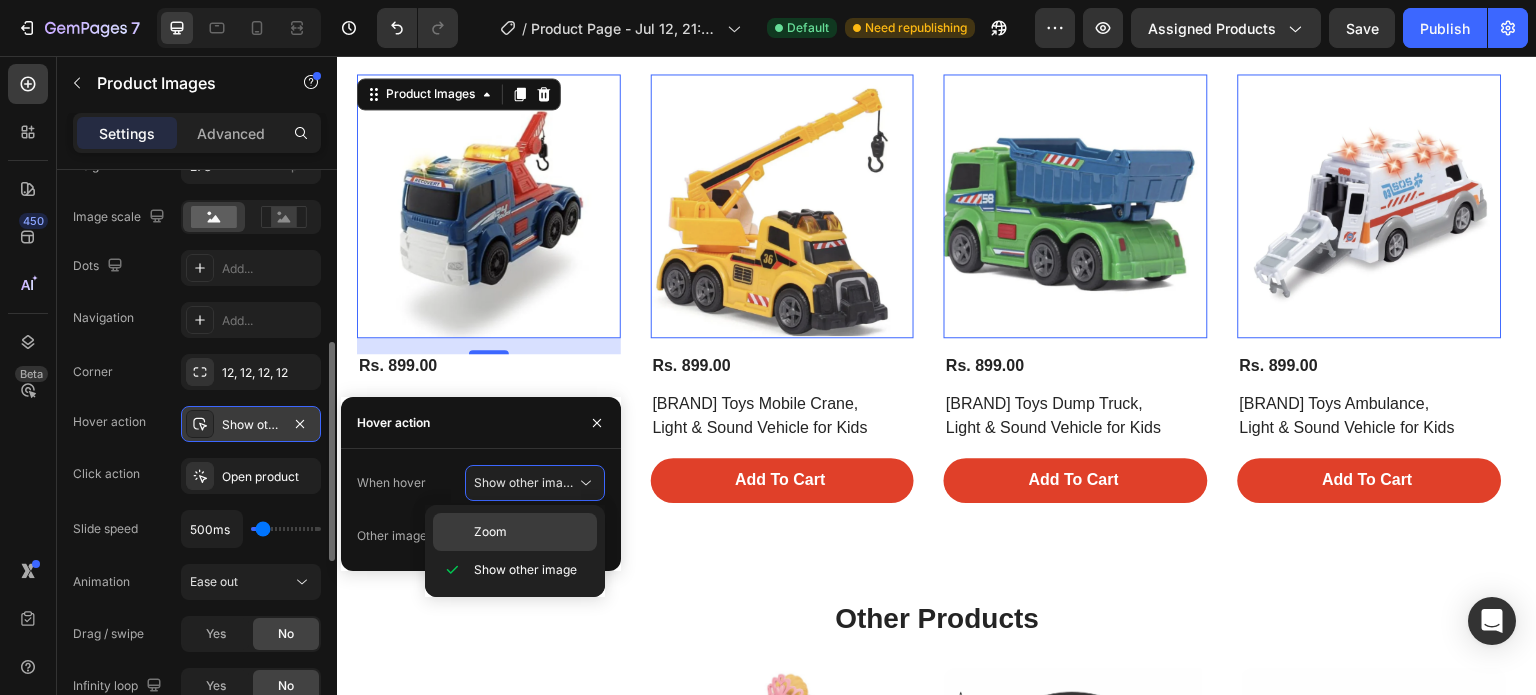 click on "Zoom" 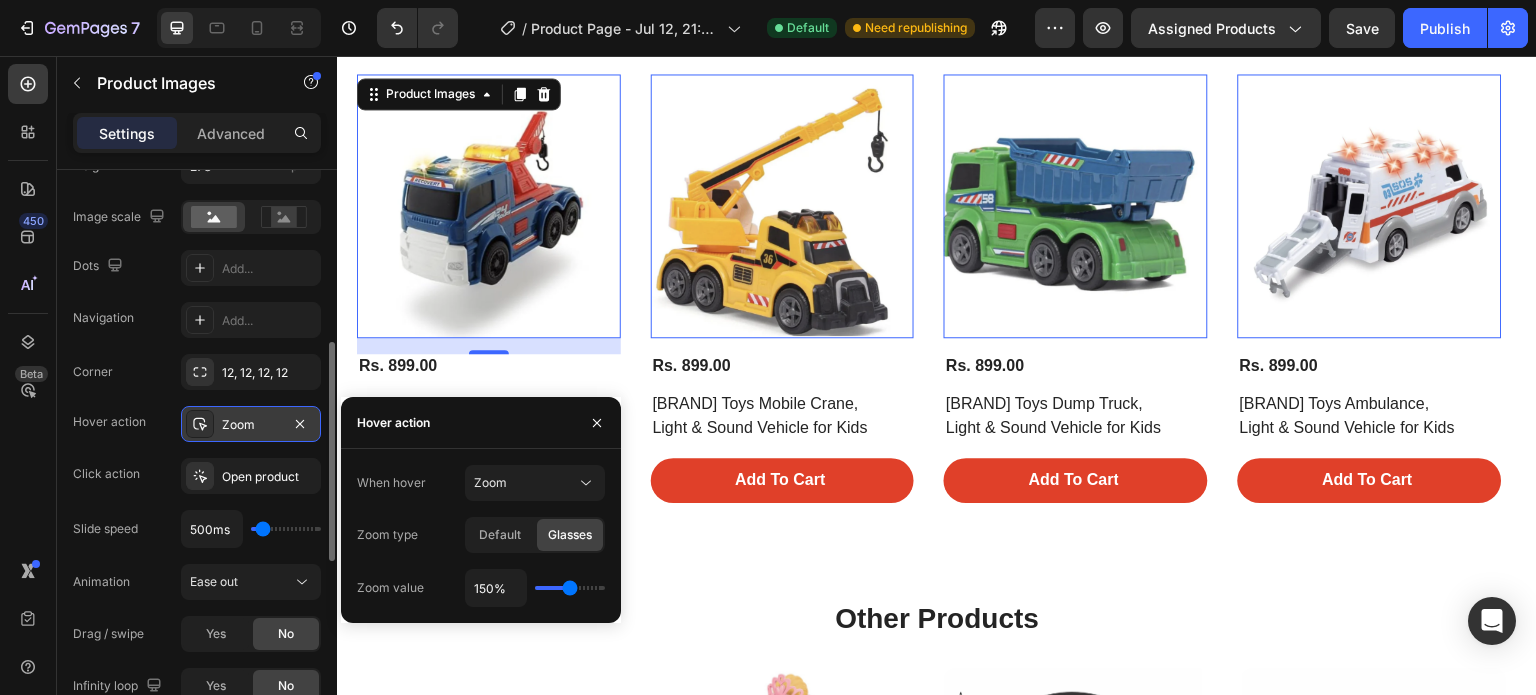 click on "Default" 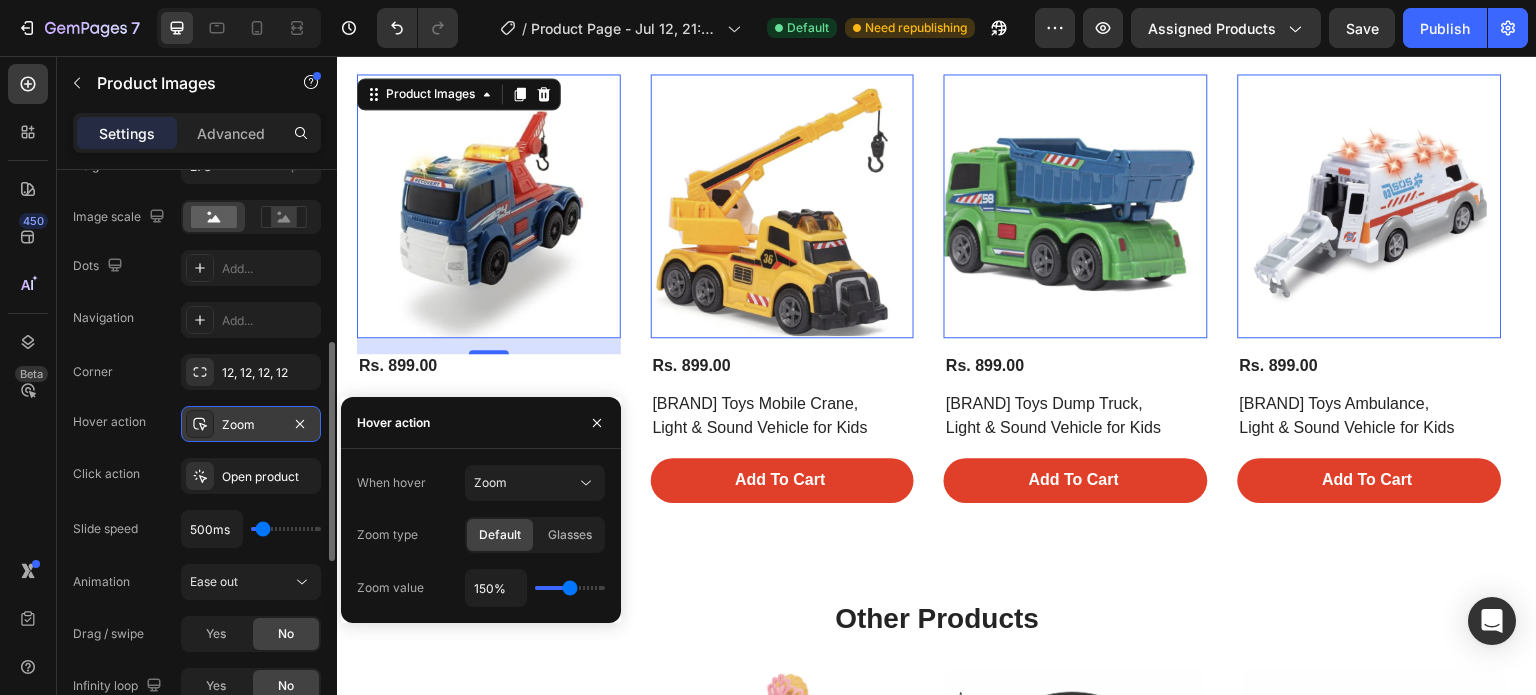 click on "Click action" at bounding box center [106, 474] 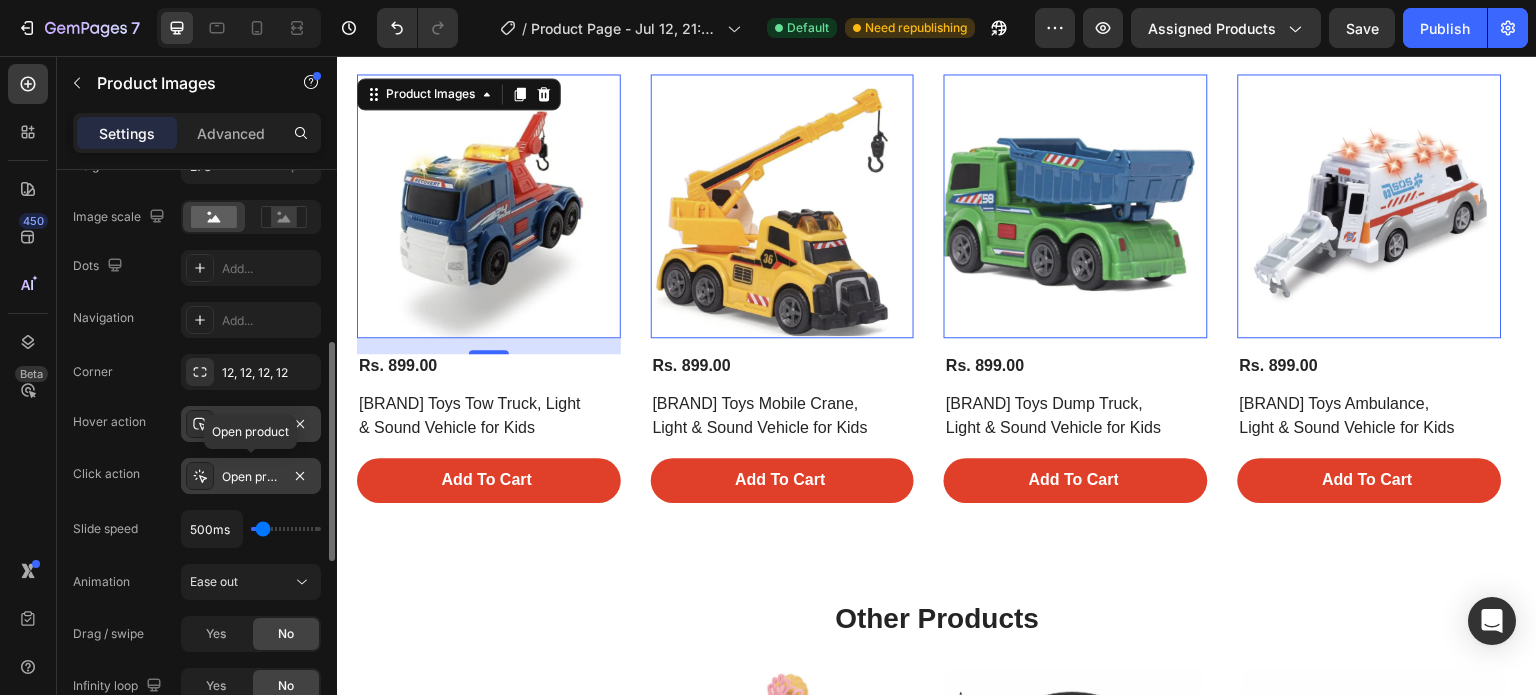 click 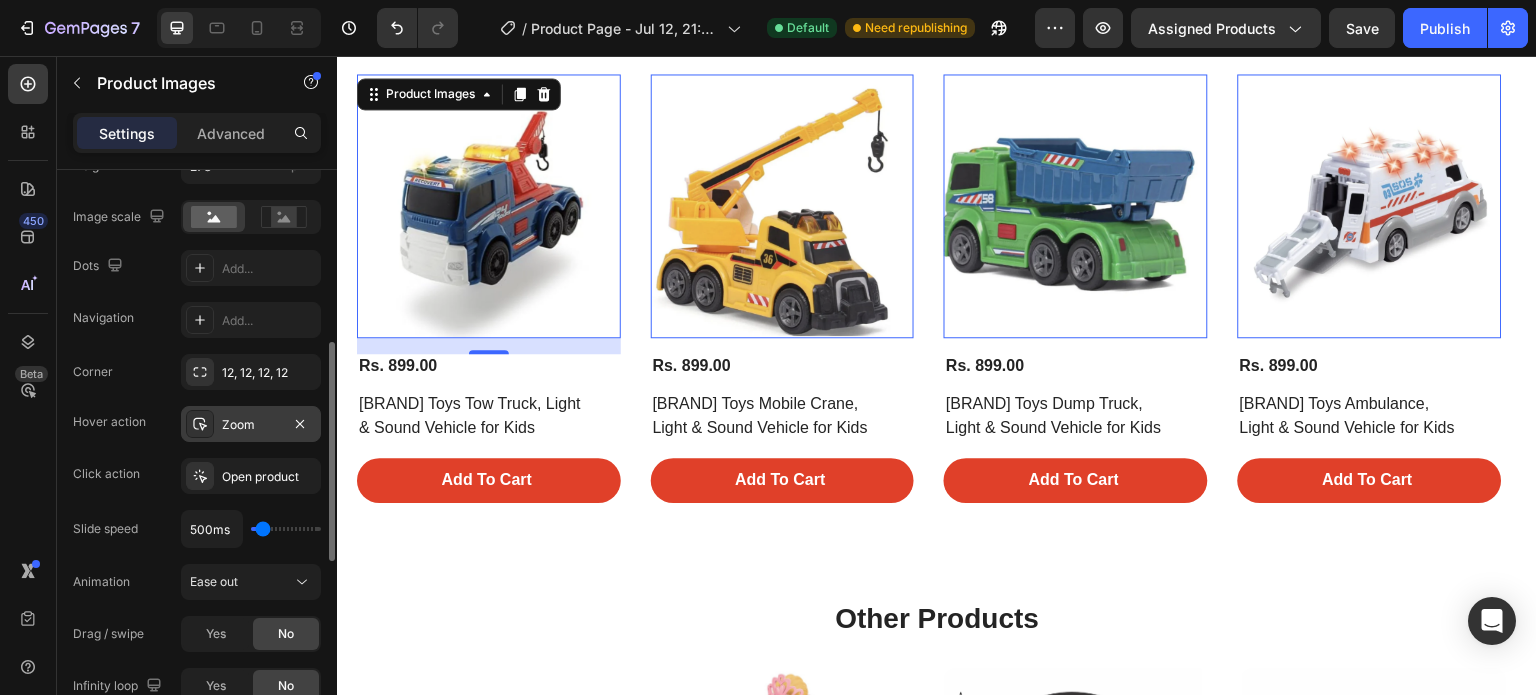 click on "Corner 12, 12, 12, 12 Hover action Zoom Click action Open product Slide speed 500ms Animation Ease out Drag / swipe Yes No Infinity loop Yes No" 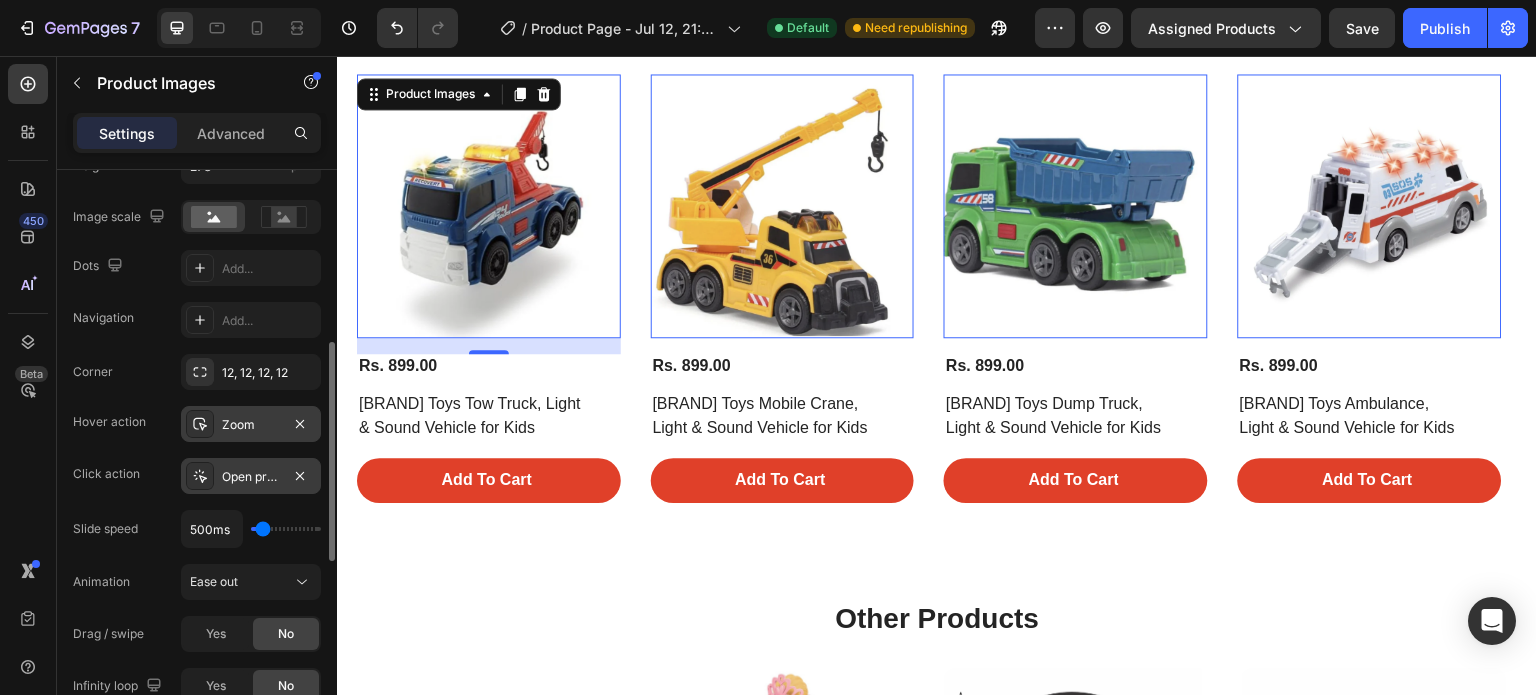 click on "Open product" at bounding box center (251, 476) 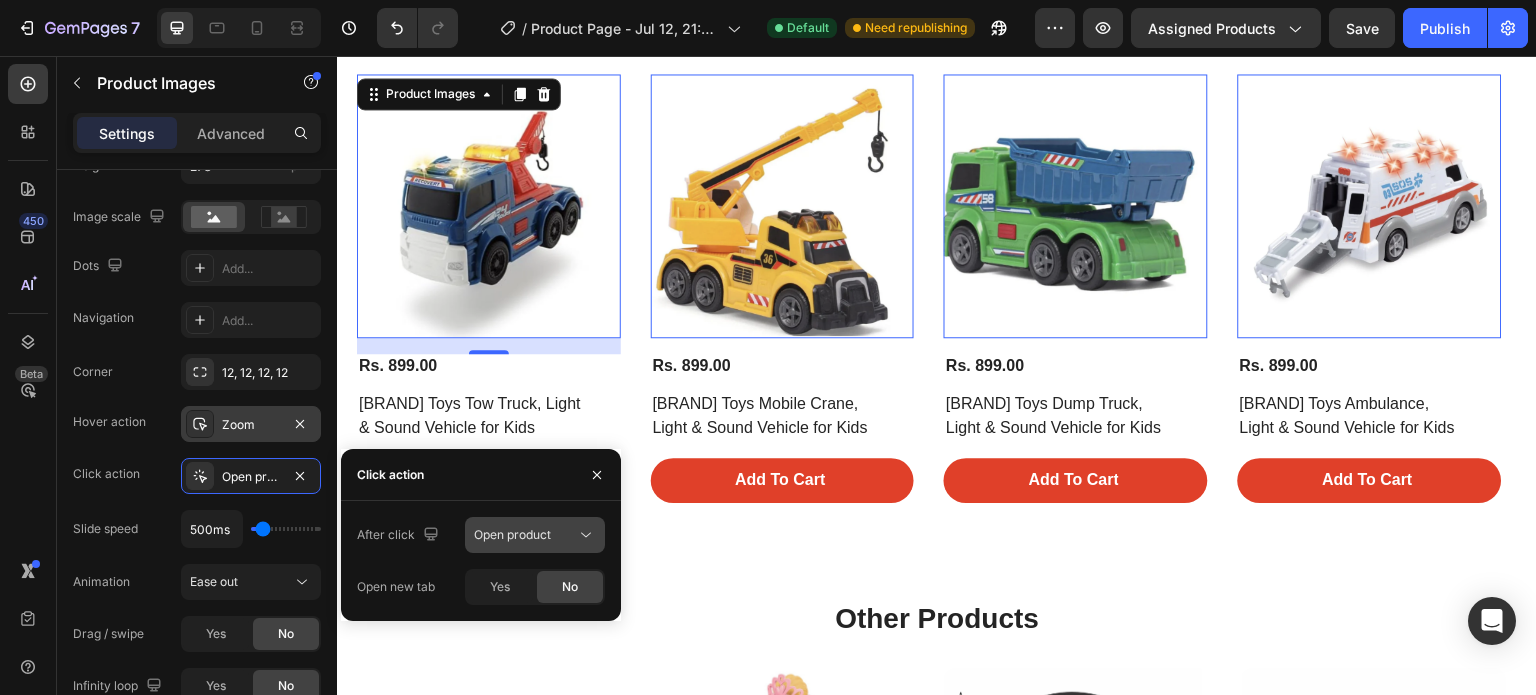 click on "Open product" at bounding box center [535, 535] 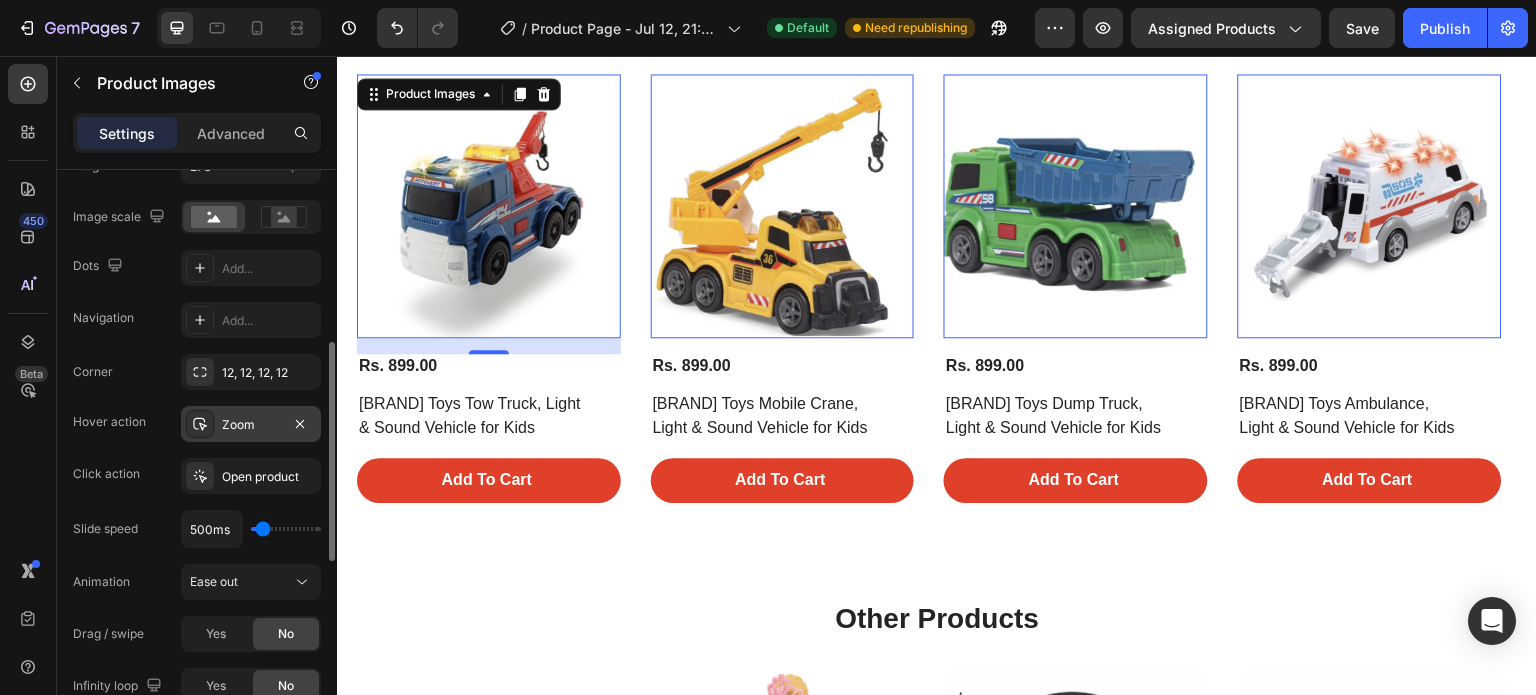 click on "Click action" at bounding box center [106, 474] 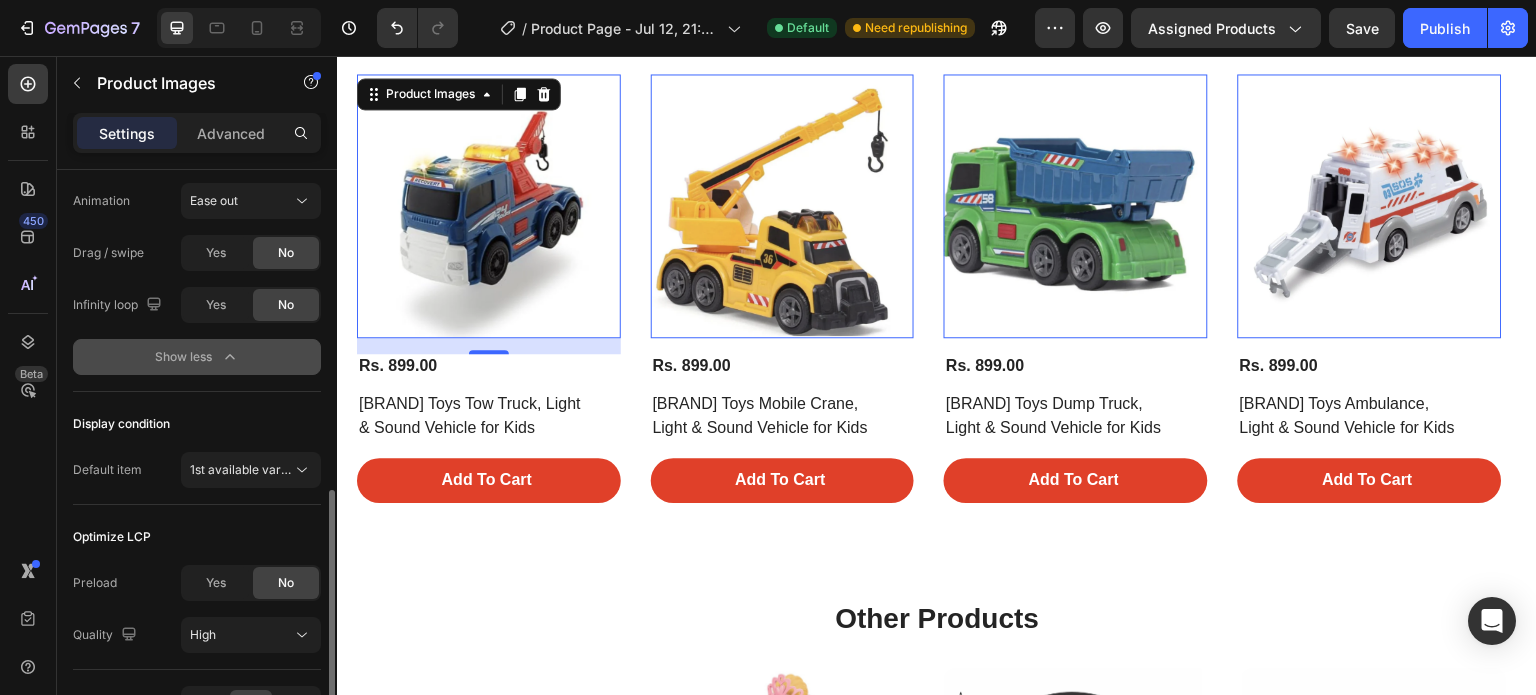 scroll, scrollTop: 842, scrollLeft: 0, axis: vertical 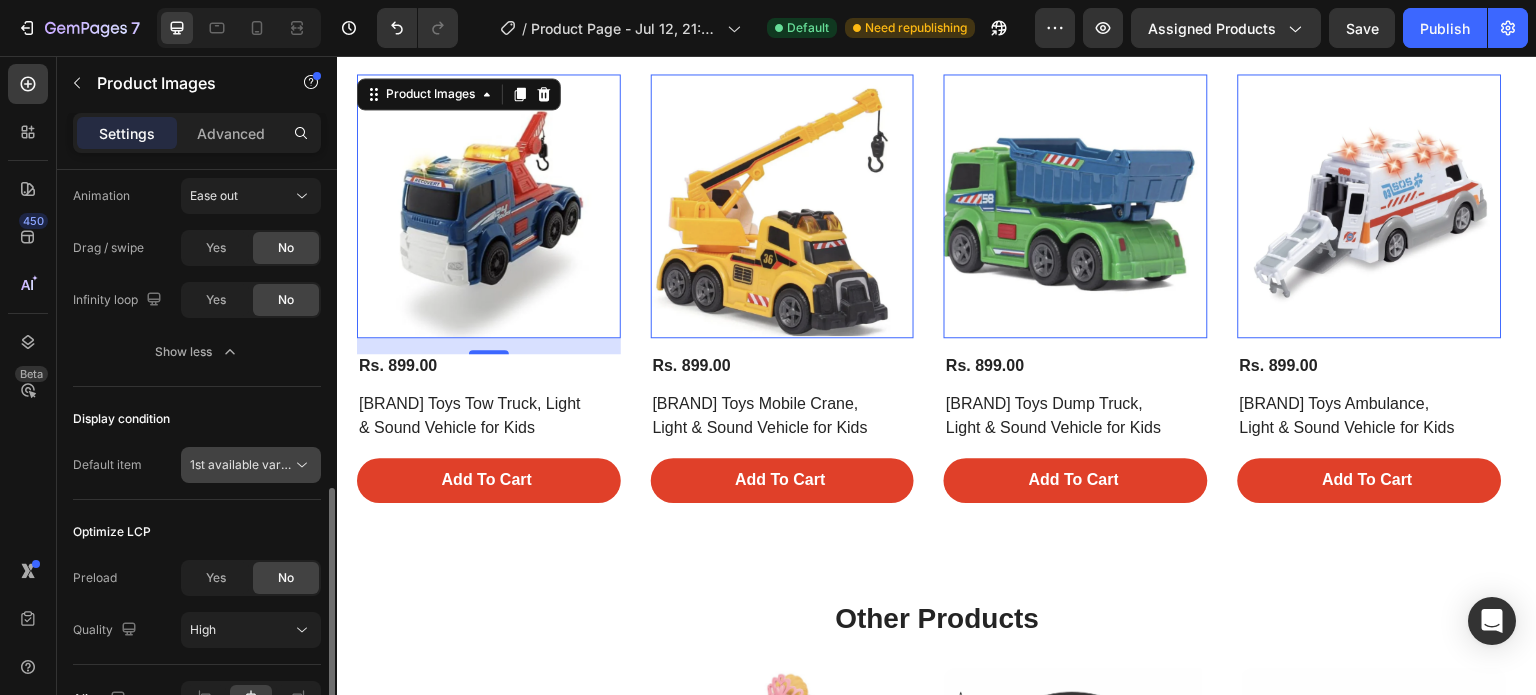 click on "1st available variant" 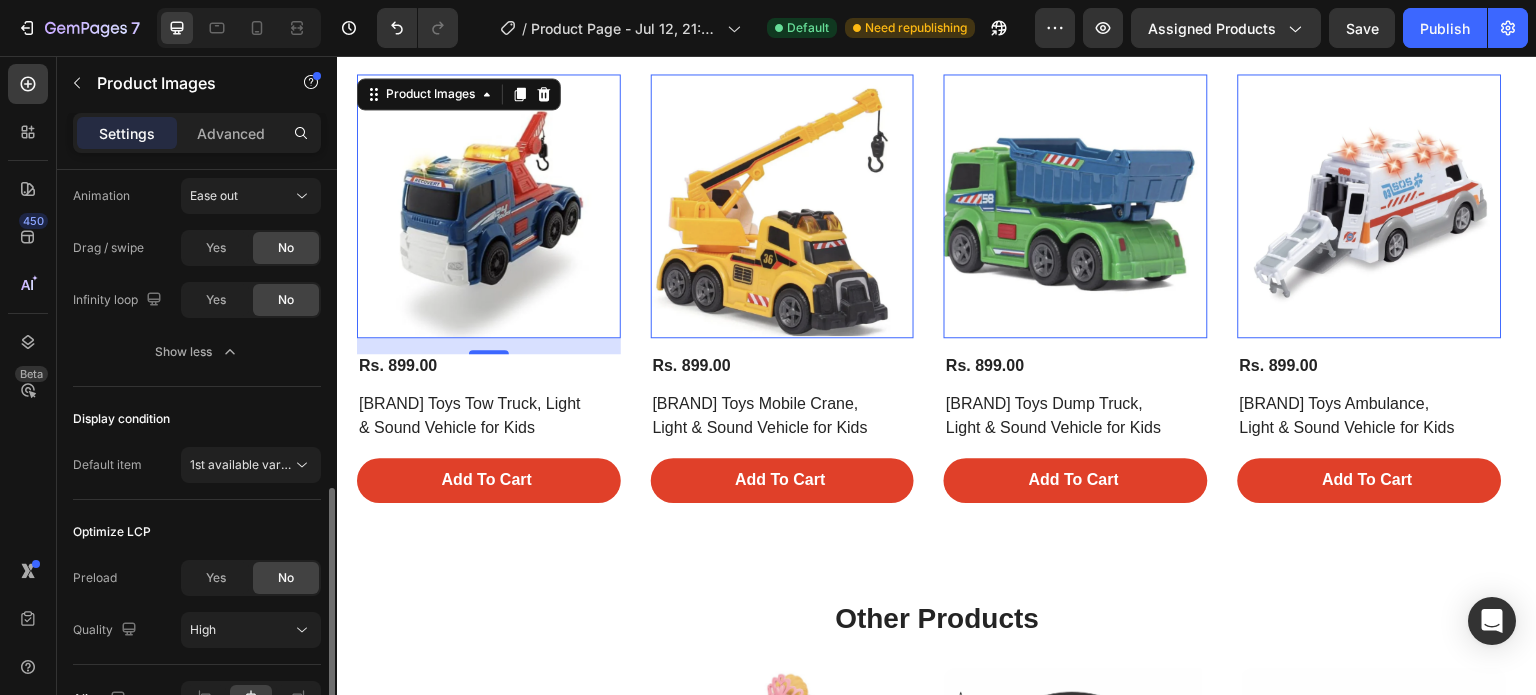 click on "Default item 1st available variant" at bounding box center [197, 465] 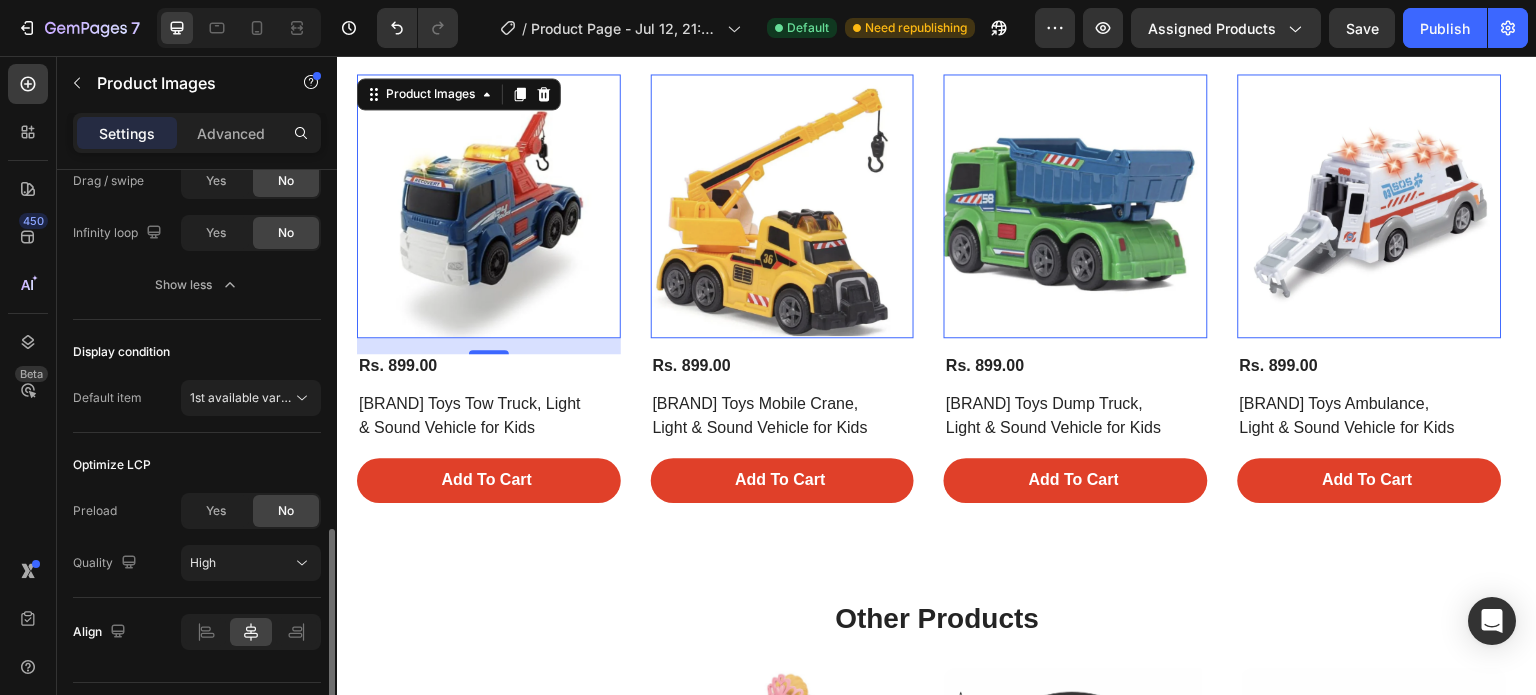 scroll, scrollTop: 958, scrollLeft: 0, axis: vertical 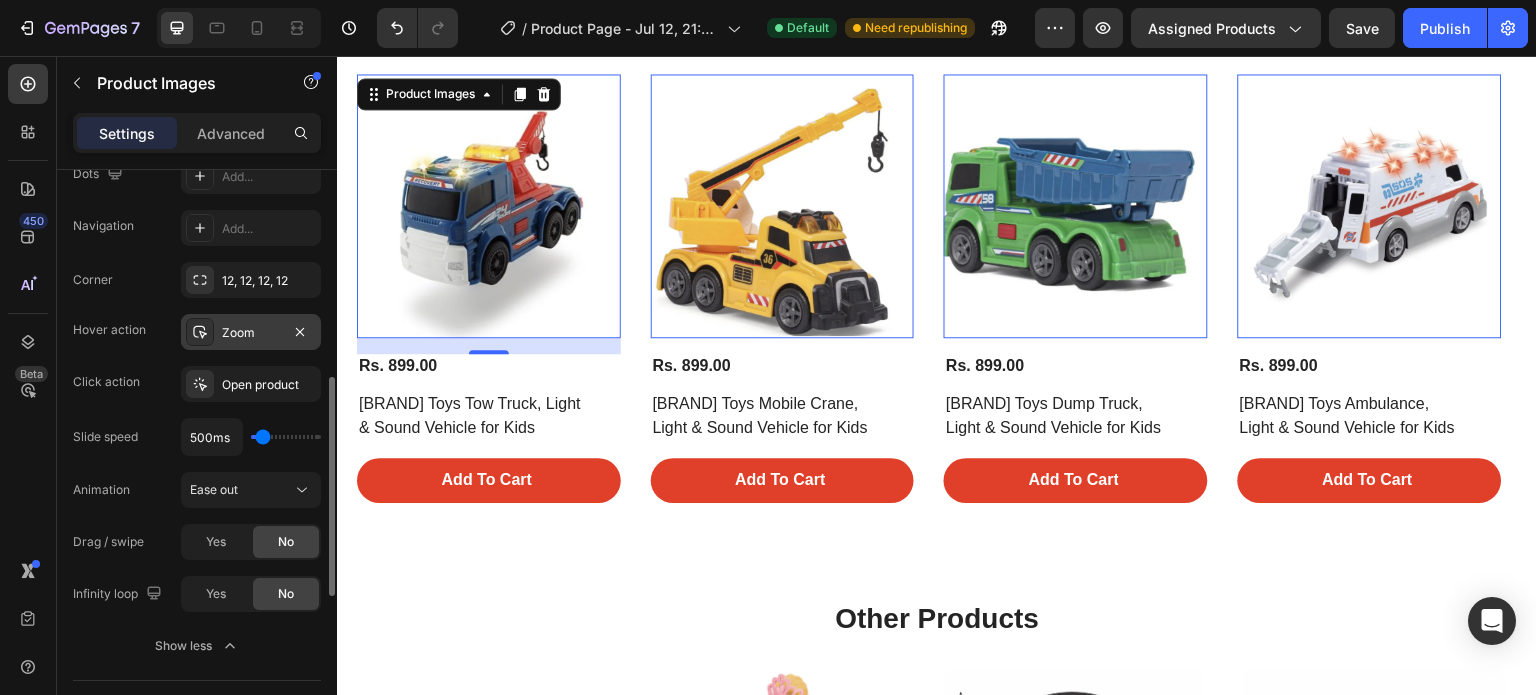 click on "Corner 12, 12, 12, 12 Hover action Zoom Click action Open product Slide speed 500ms Animation Ease out Drag / swipe Yes No Infinity loop Yes No" 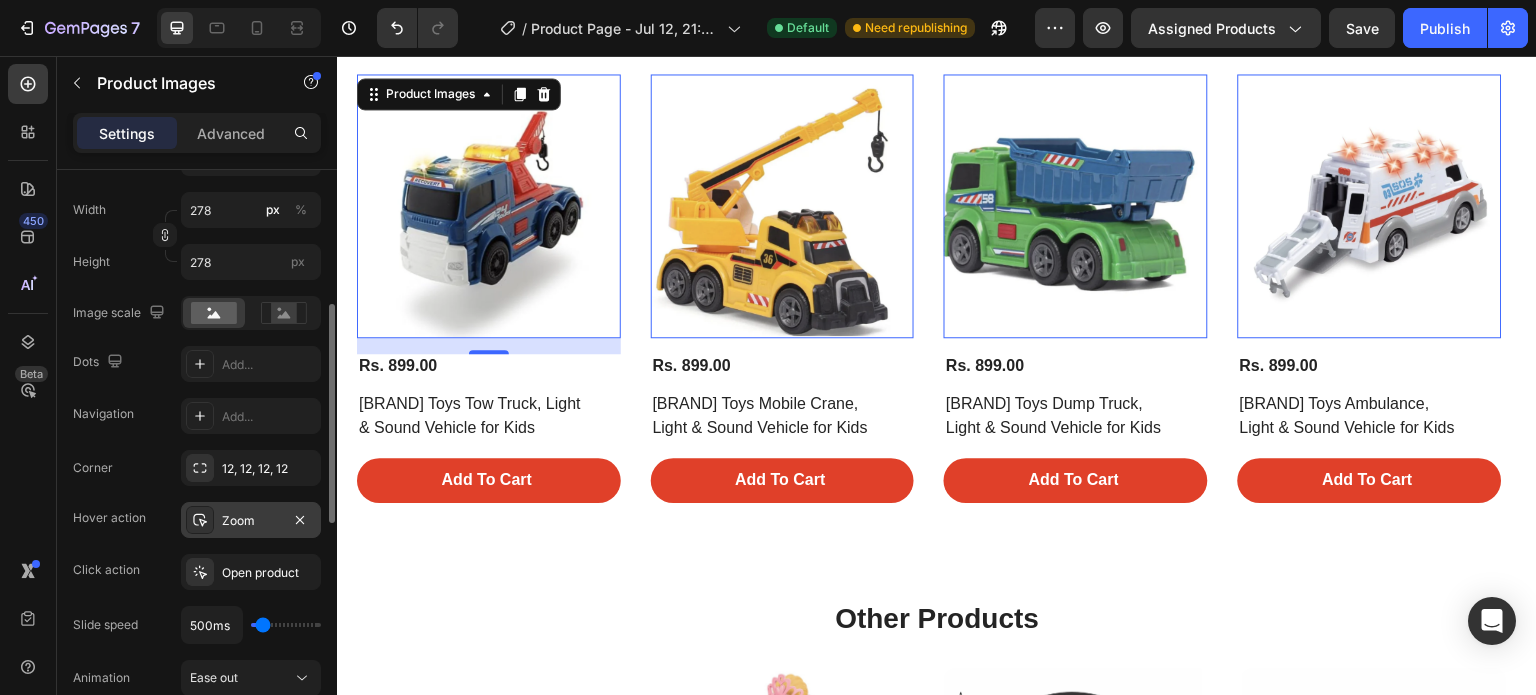 scroll, scrollTop: 359, scrollLeft: 0, axis: vertical 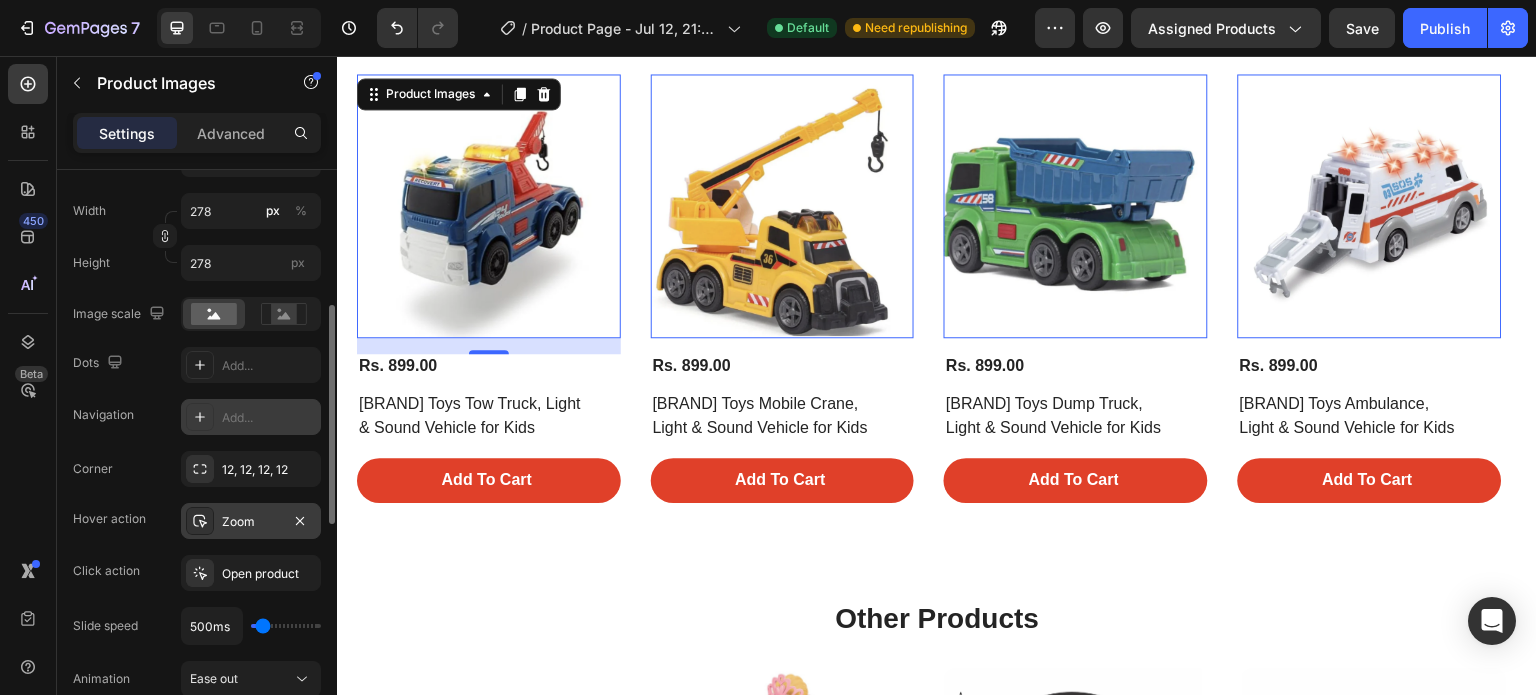 click 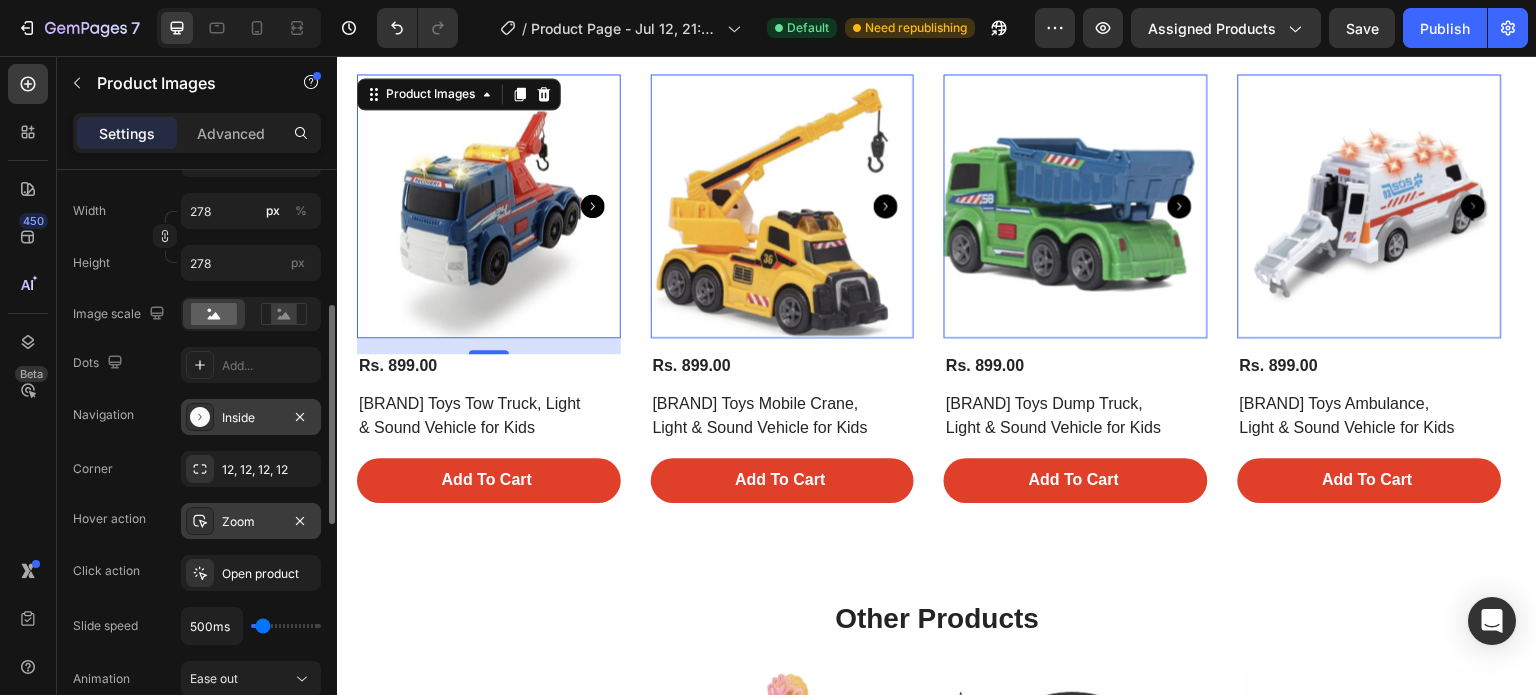 click on "Navigation
Inside" at bounding box center [197, 417] 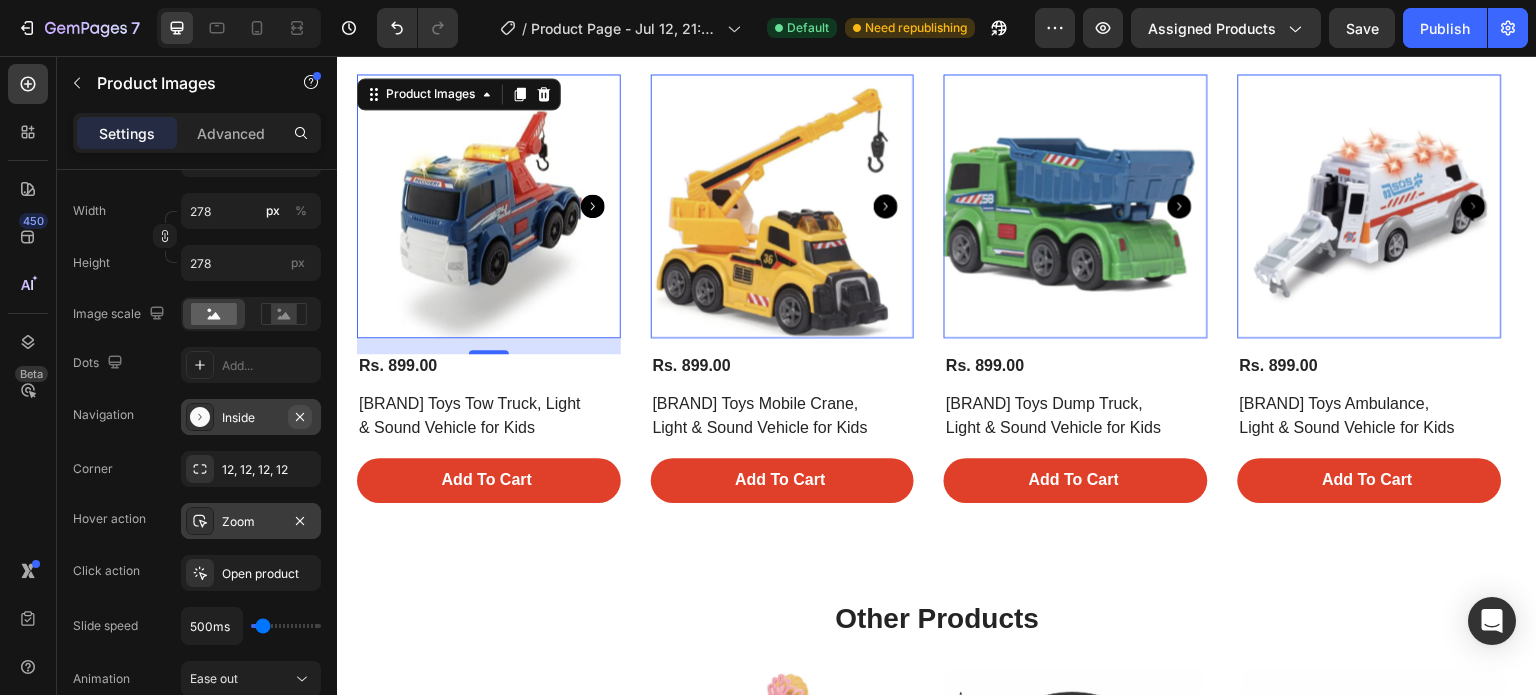 click 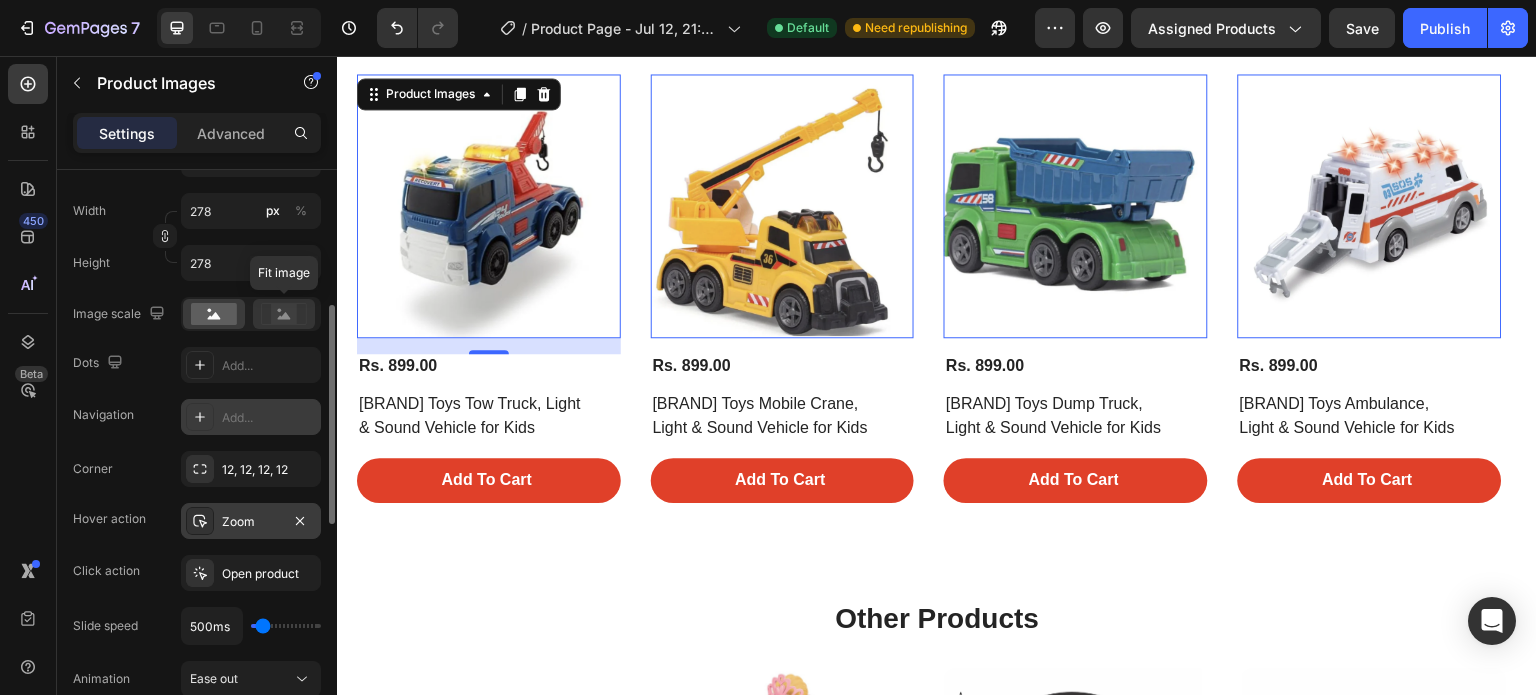 click 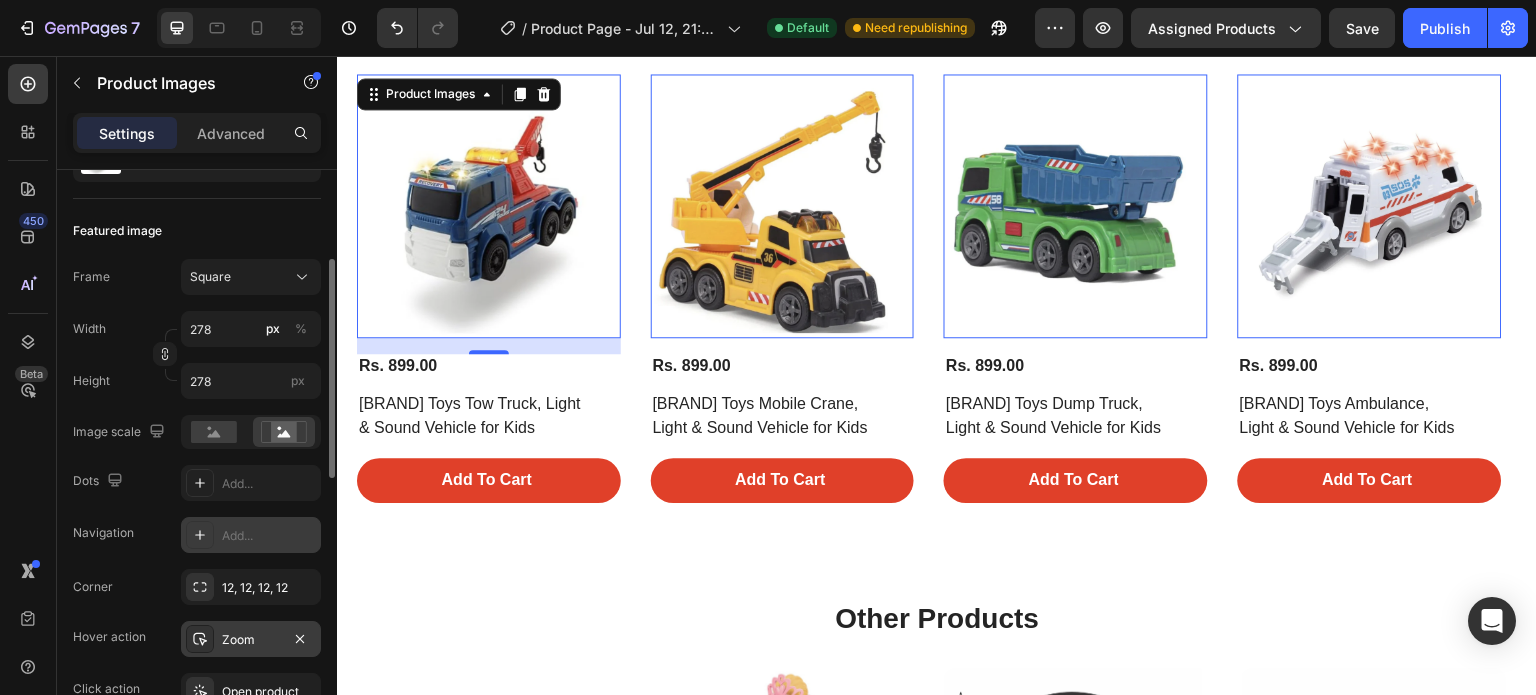 scroll, scrollTop: 240, scrollLeft: 0, axis: vertical 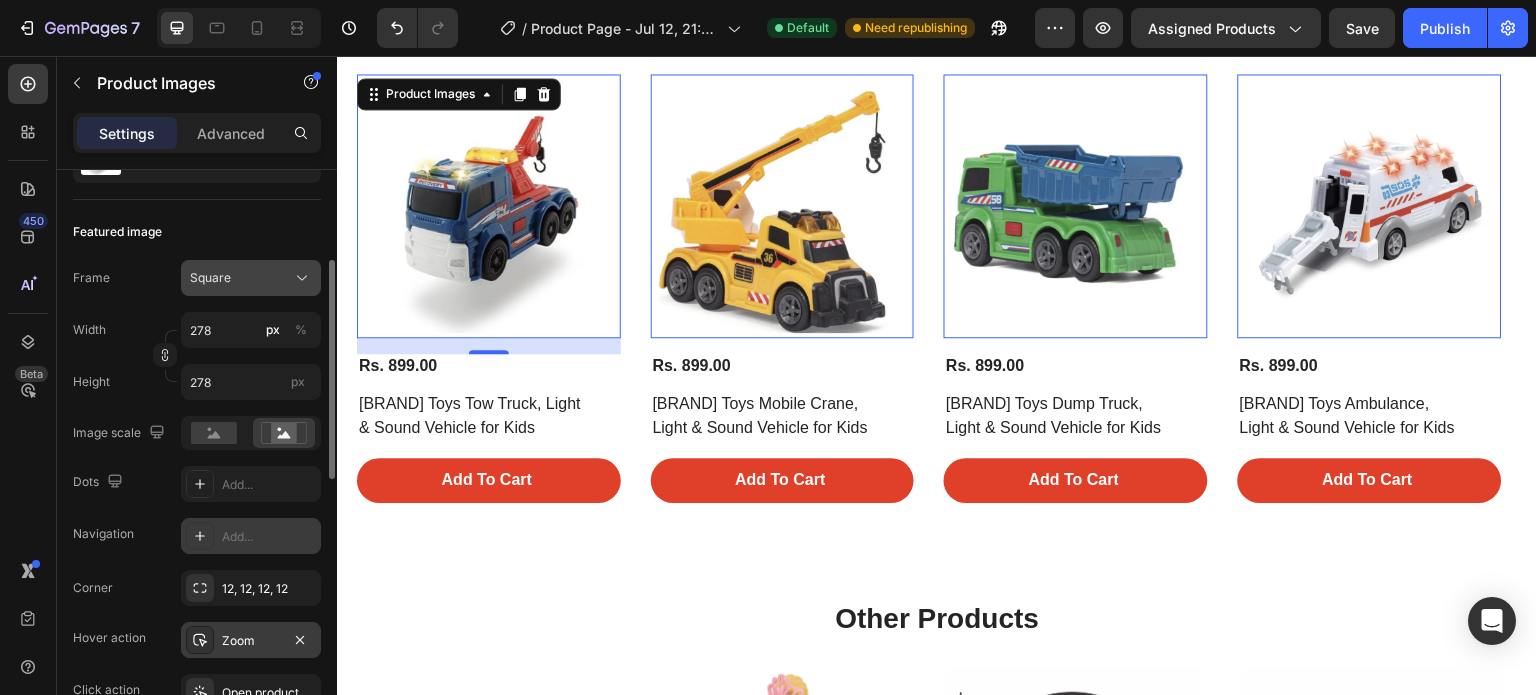 click on "Square" 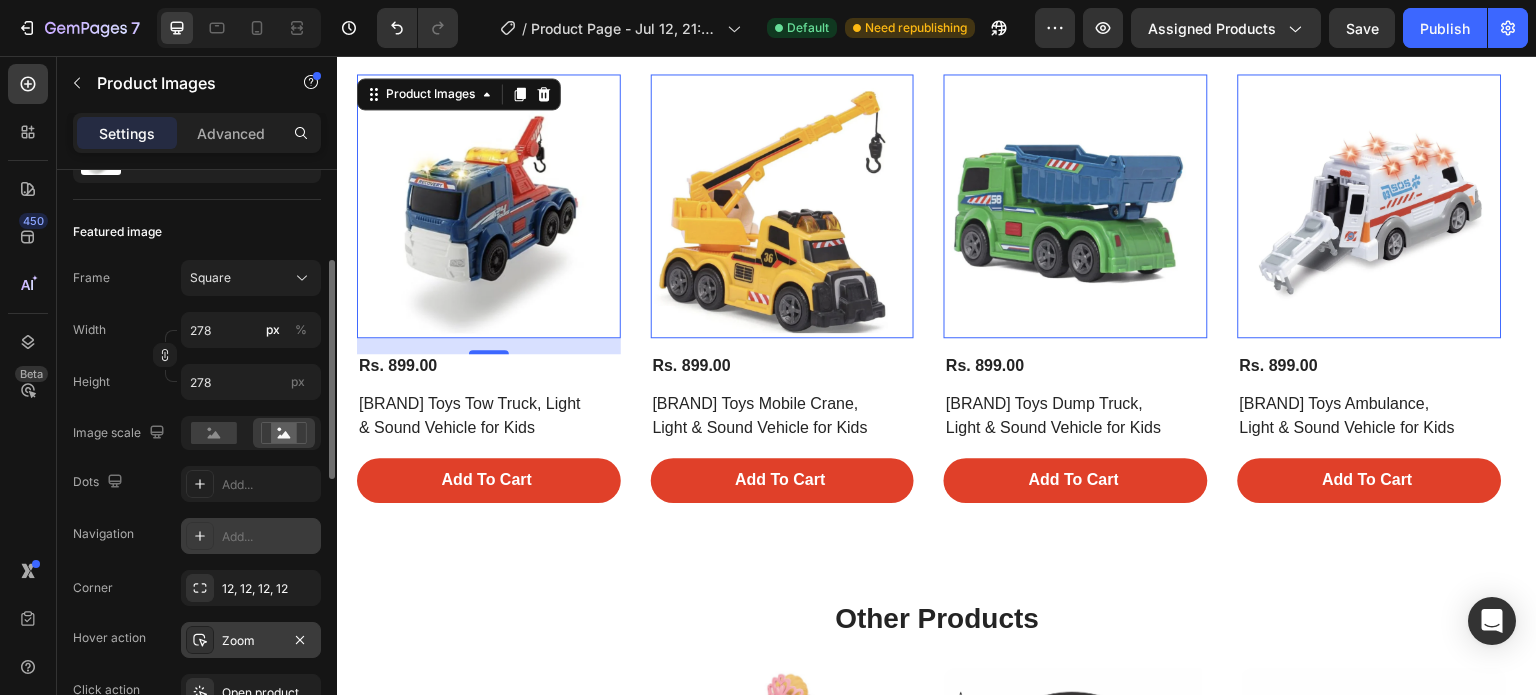 click on "Frame Square" at bounding box center [197, 278] 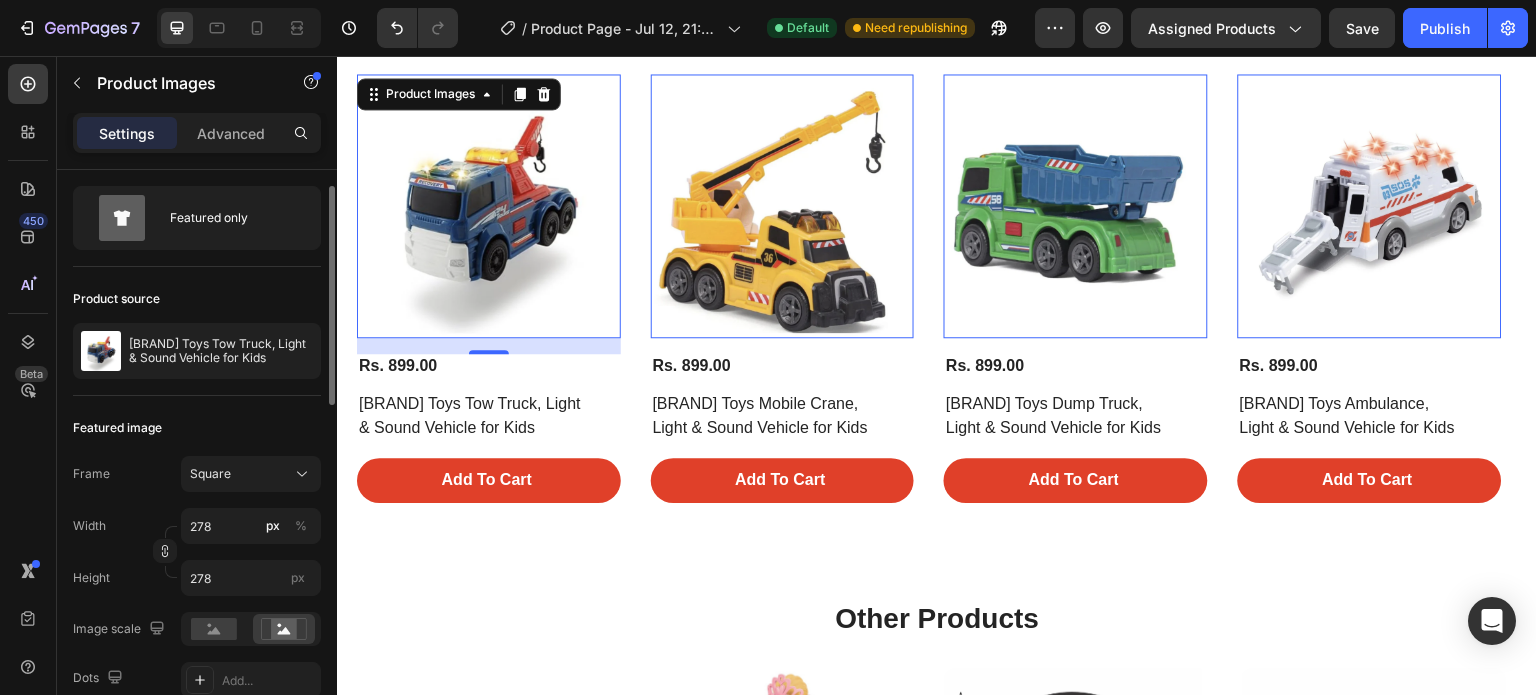scroll, scrollTop: 0, scrollLeft: 0, axis: both 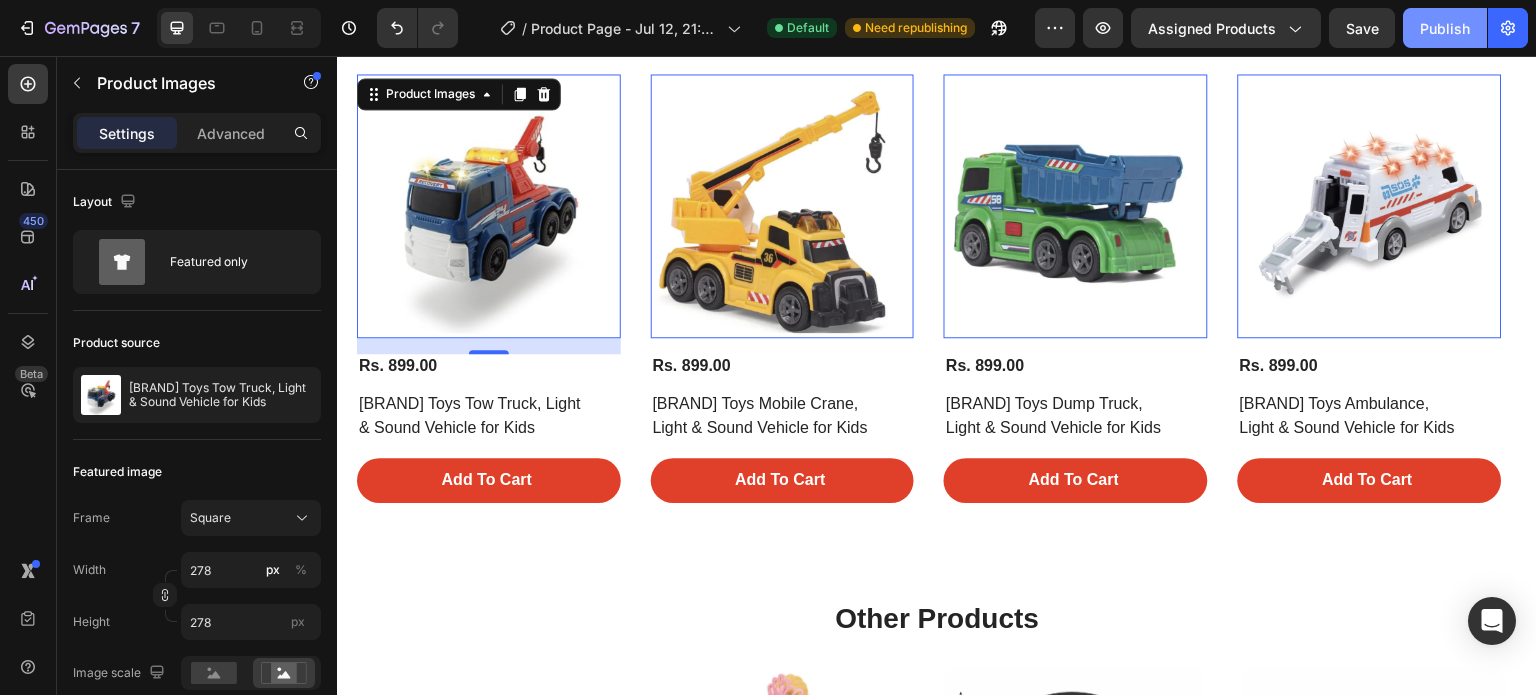 click on "Publish" at bounding box center [1445, 28] 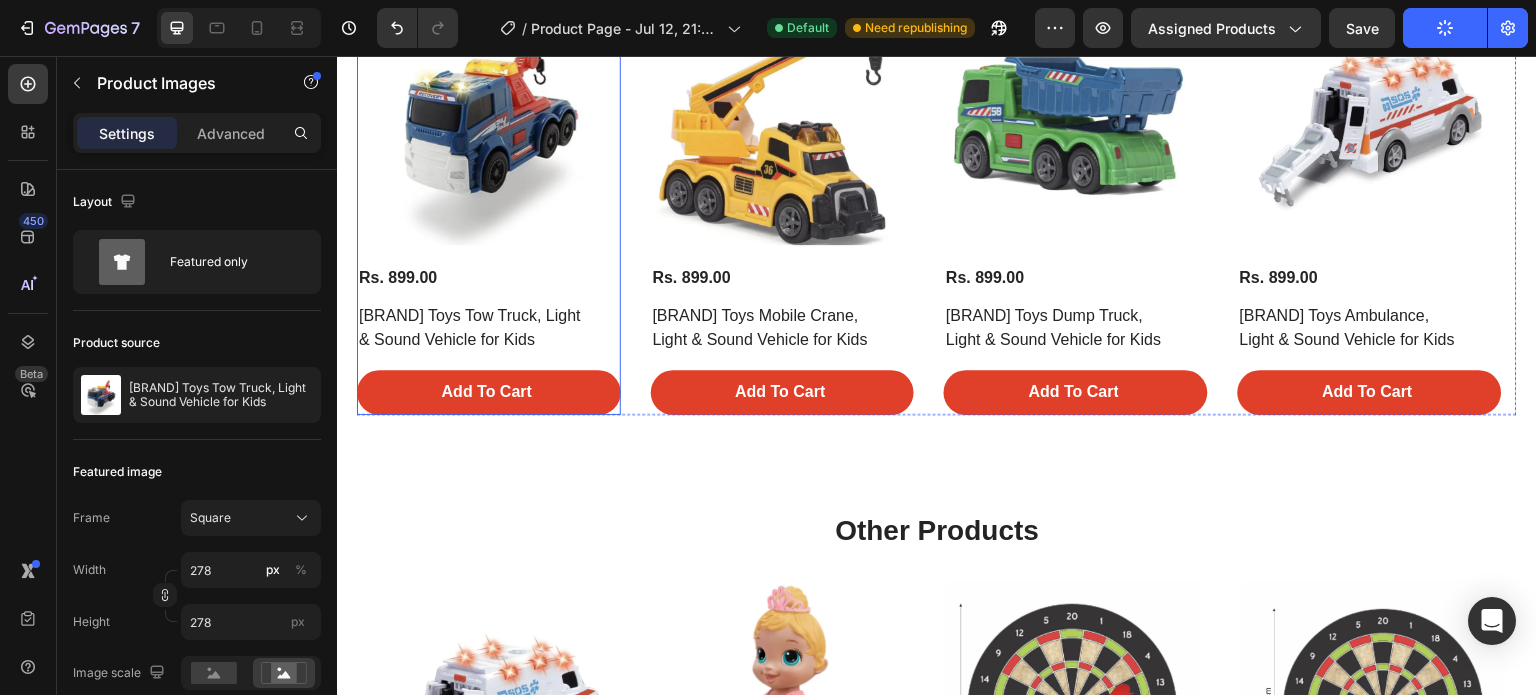 scroll, scrollTop: 2072, scrollLeft: 0, axis: vertical 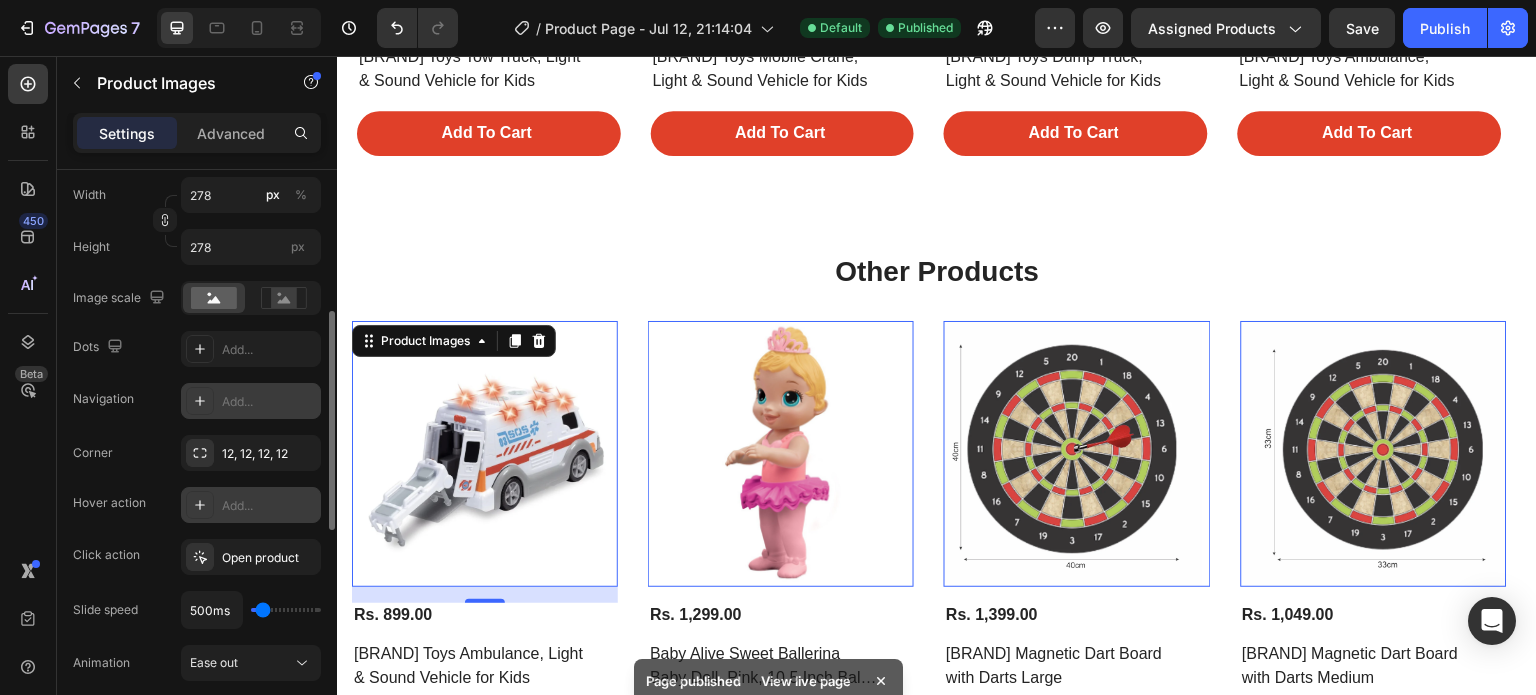 click on "Add..." at bounding box center [251, 505] 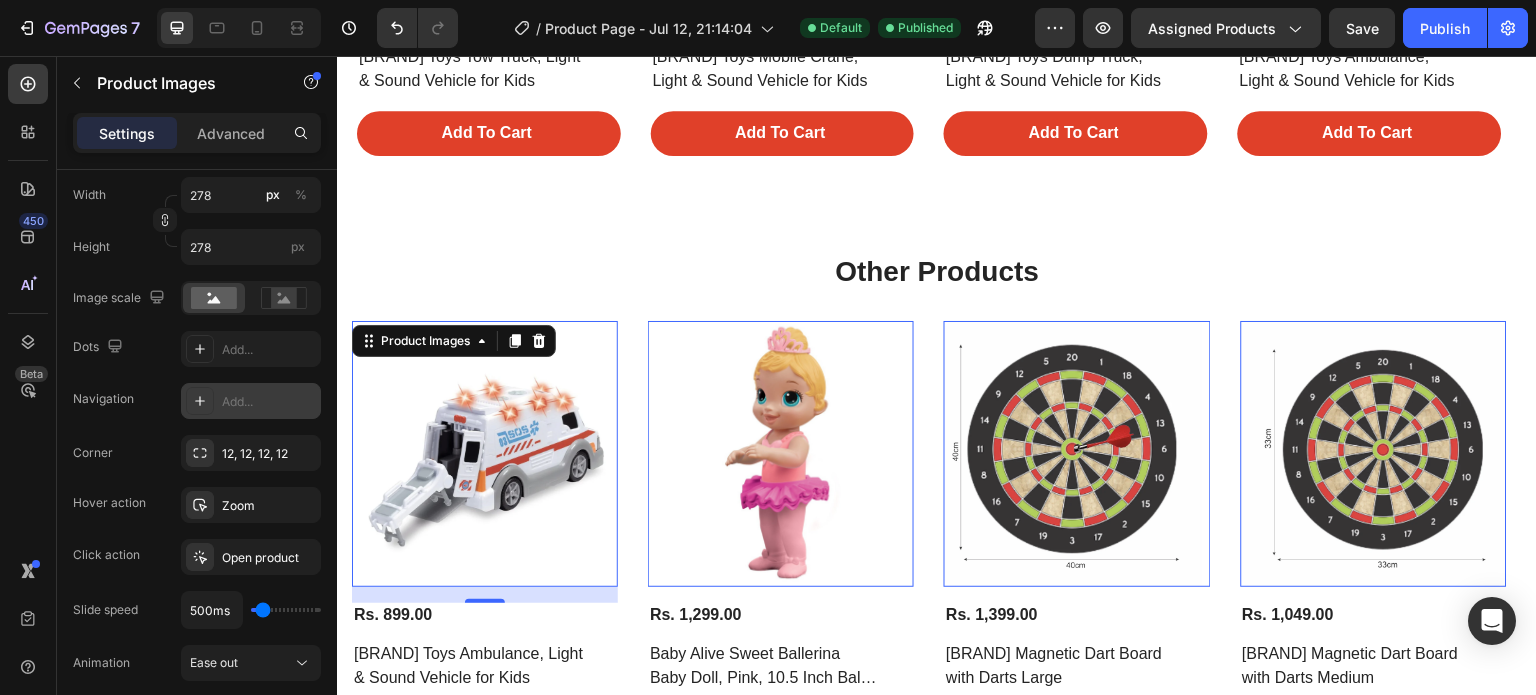 click on "Corner 12, 12, 12, 12 Hover action Zoom Click action Open product Slide speed 500ms Animation Ease out Drag / swipe Yes No Infinity loop Yes No" 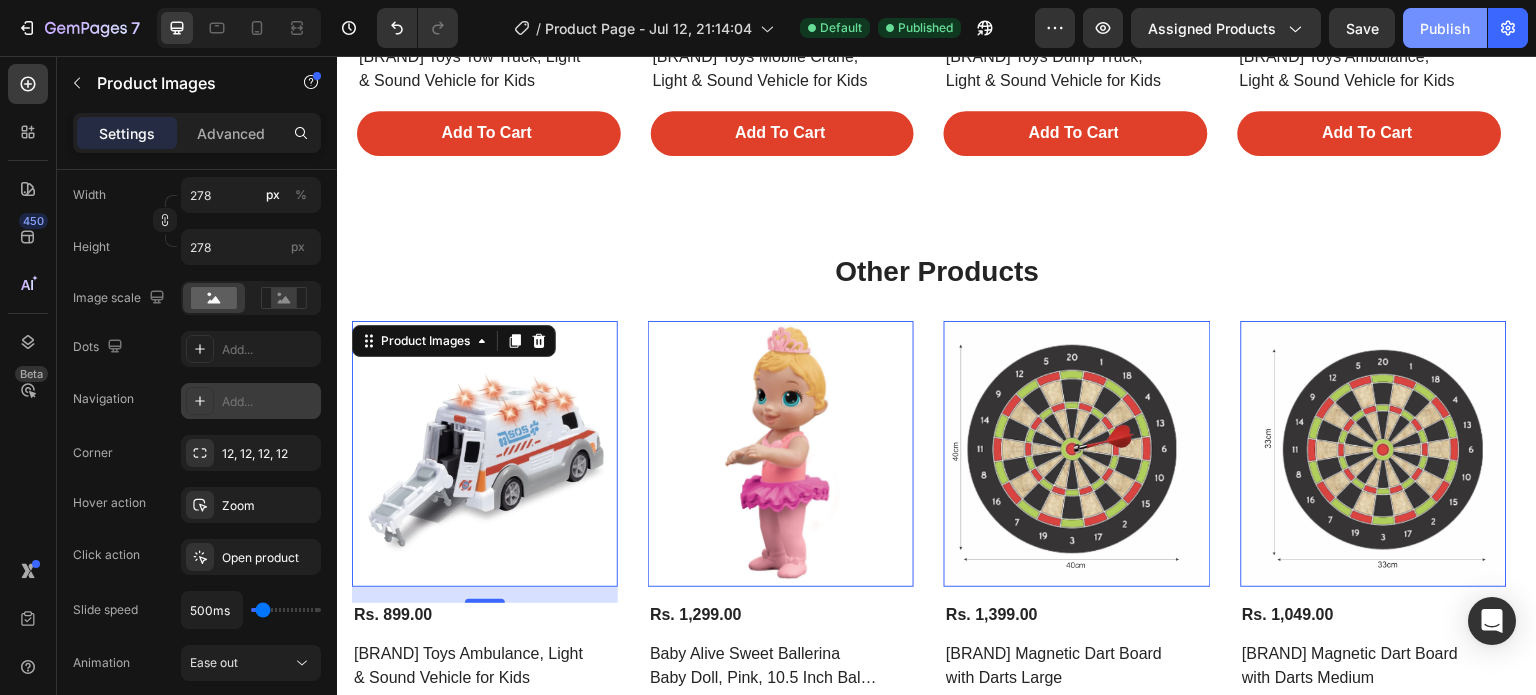 click on "Publish" 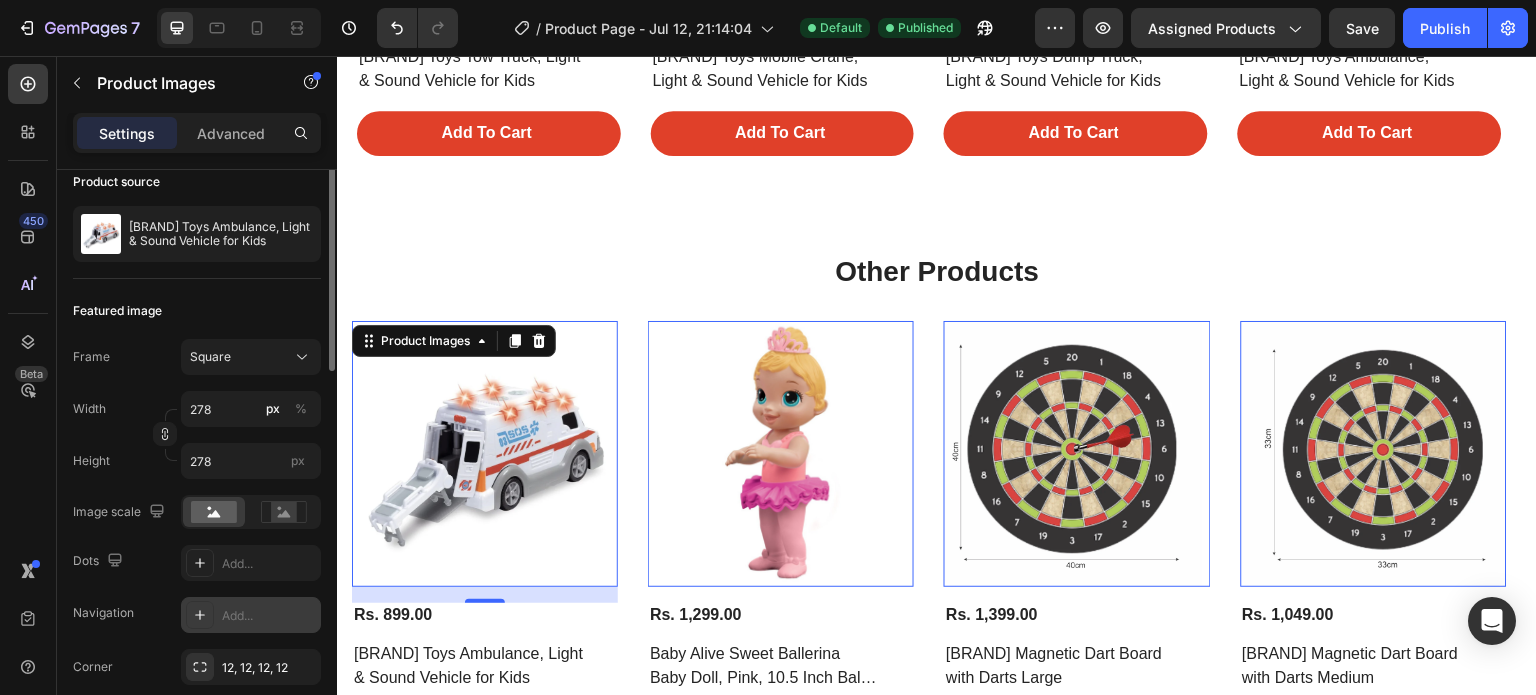 scroll, scrollTop: 0, scrollLeft: 0, axis: both 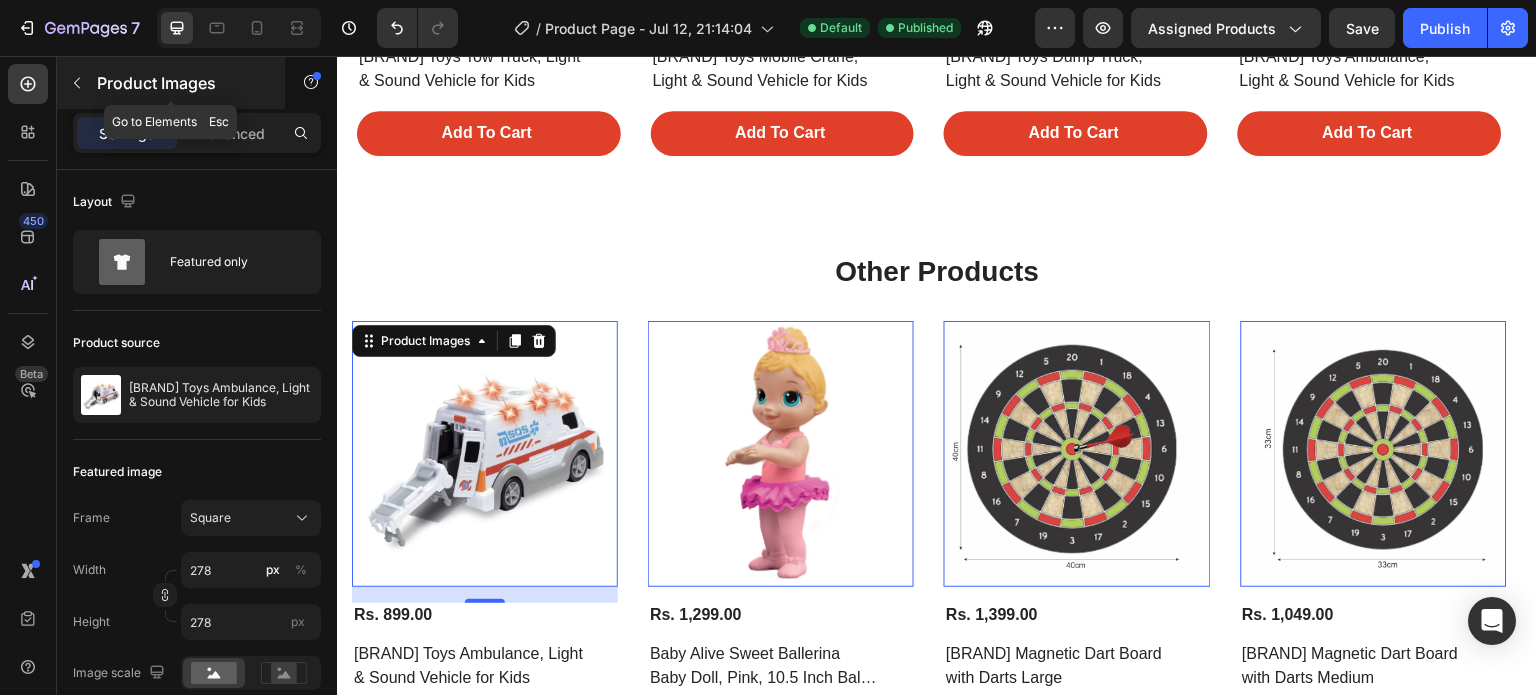 click at bounding box center (77, 83) 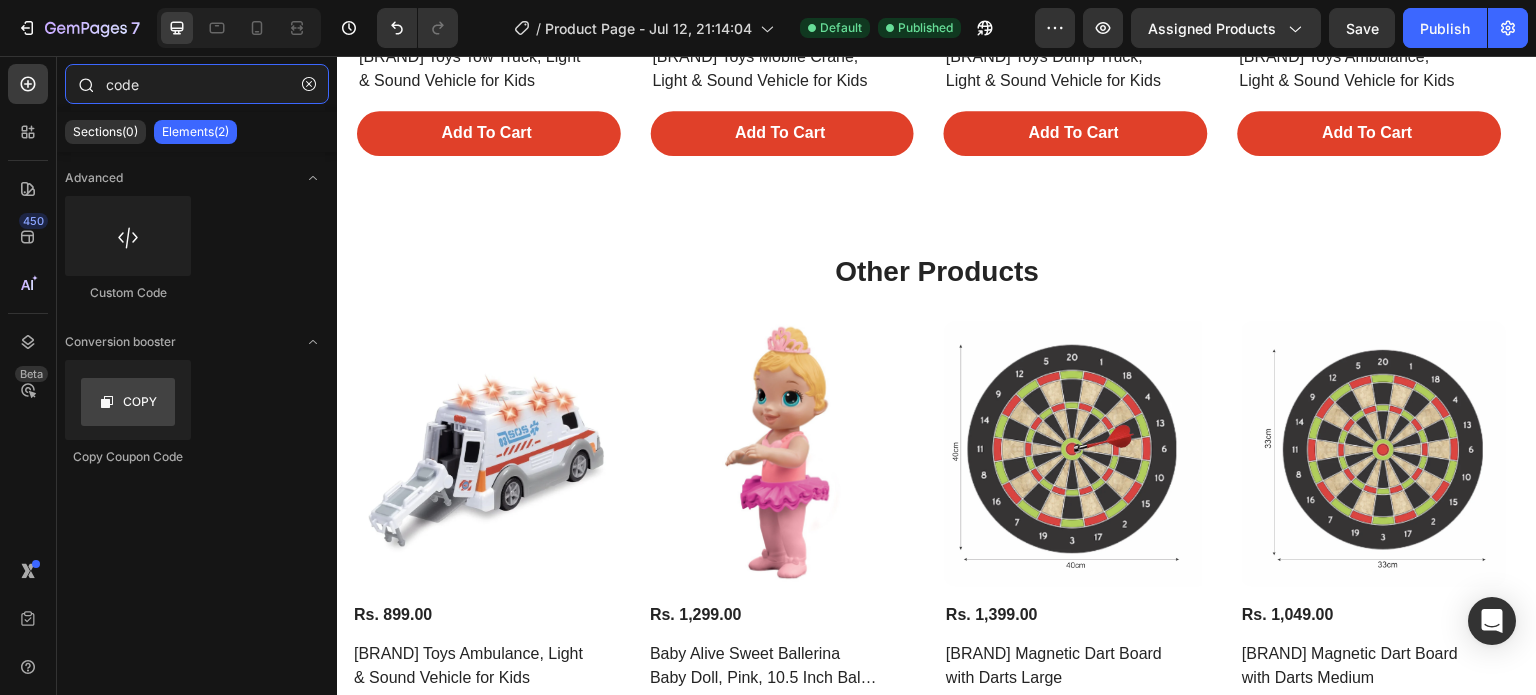 click on "code" at bounding box center [197, 84] 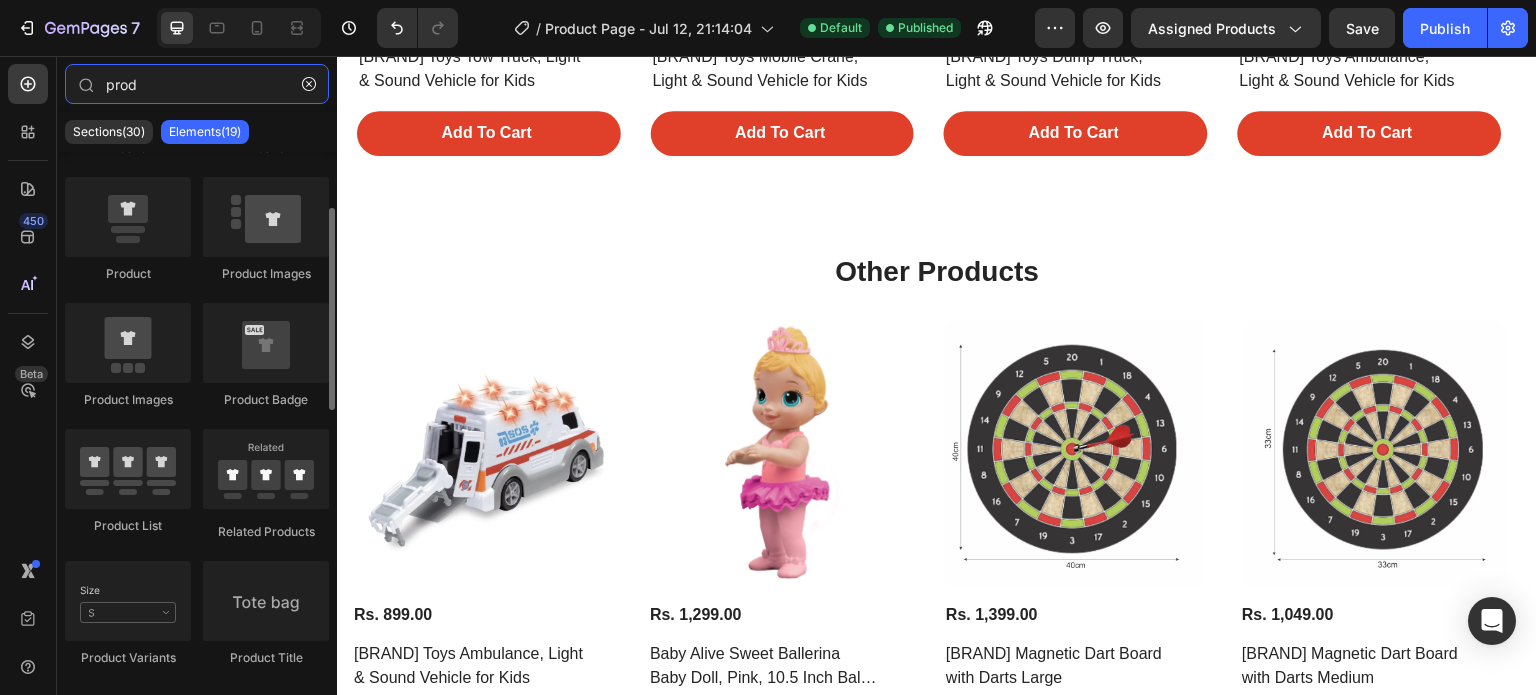 scroll, scrollTop: 164, scrollLeft: 0, axis: vertical 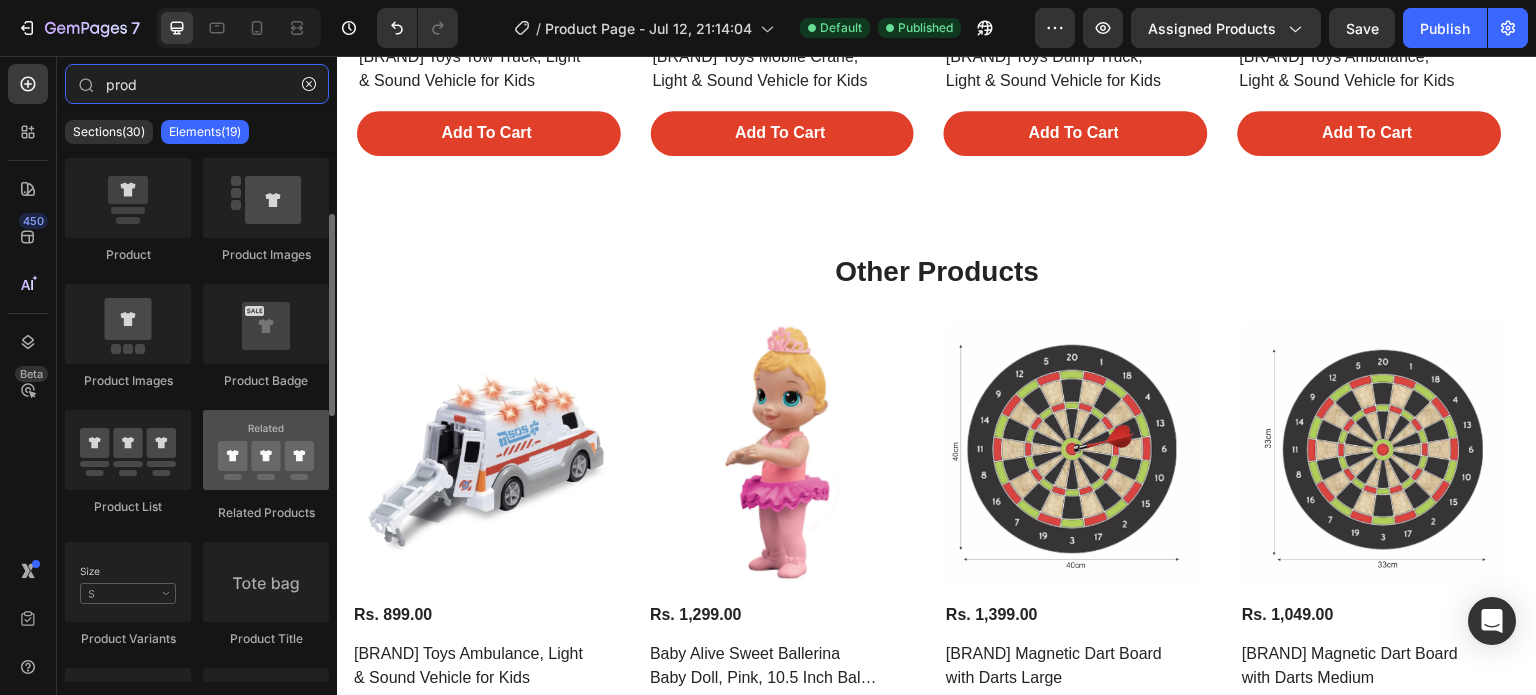 type on "prod" 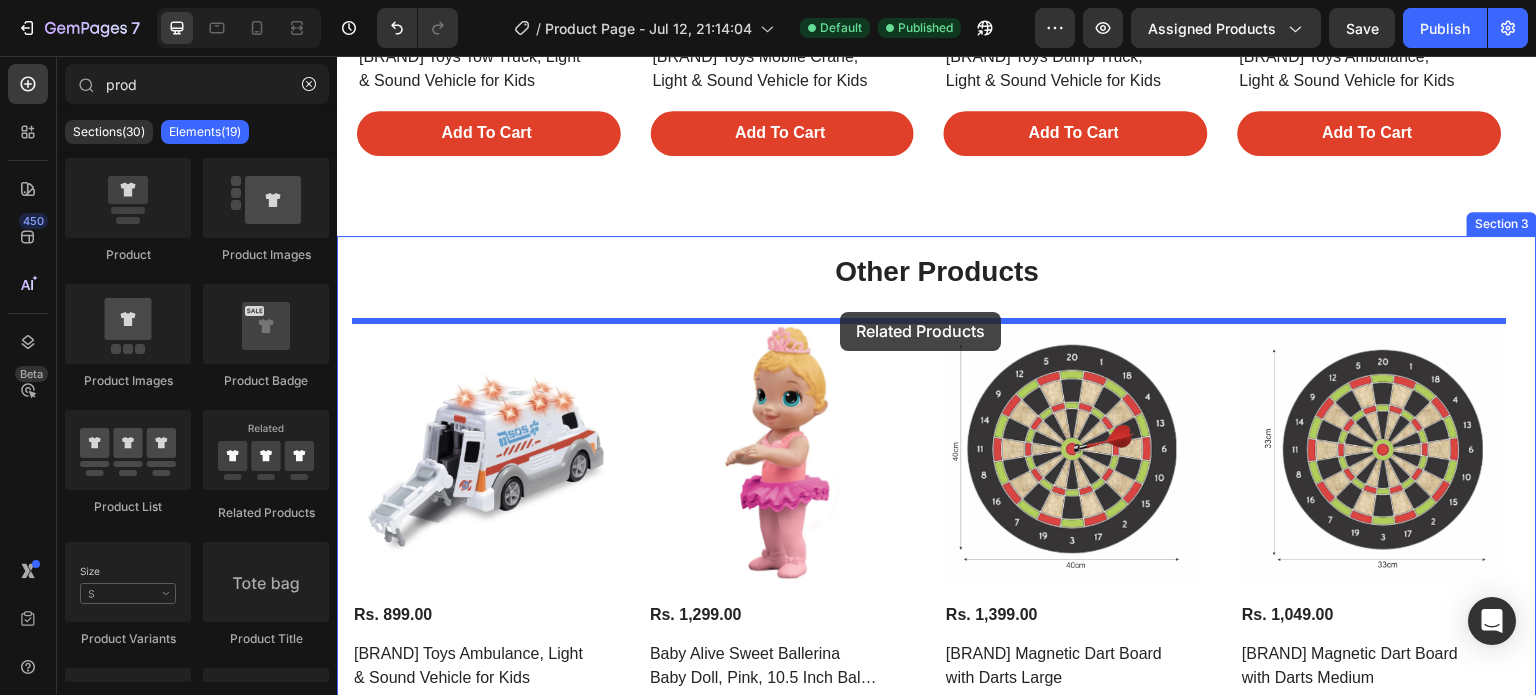 drag, startPoint x: 607, startPoint y: 522, endPoint x: 840, endPoint y: 312, distance: 313.6702 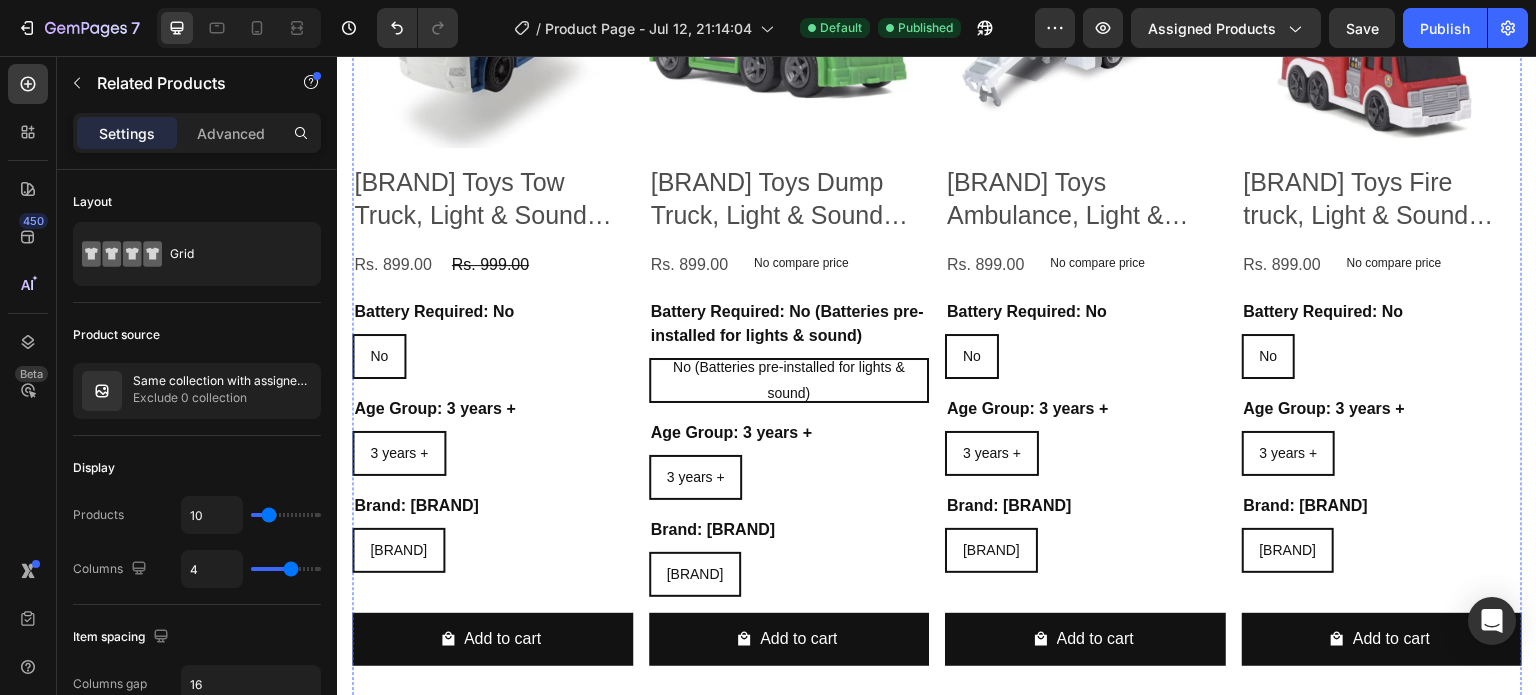 scroll, scrollTop: 2606, scrollLeft: 0, axis: vertical 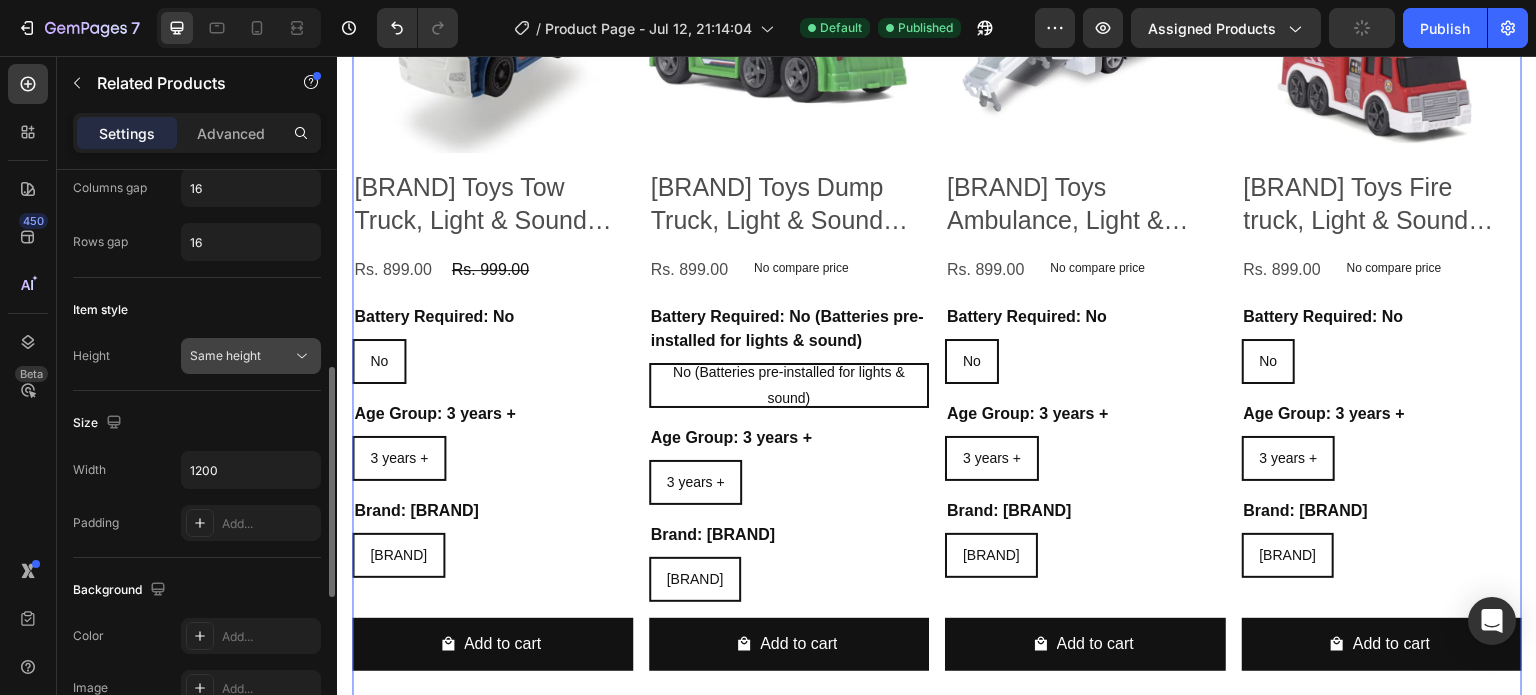 click on "Same height" at bounding box center [225, 355] 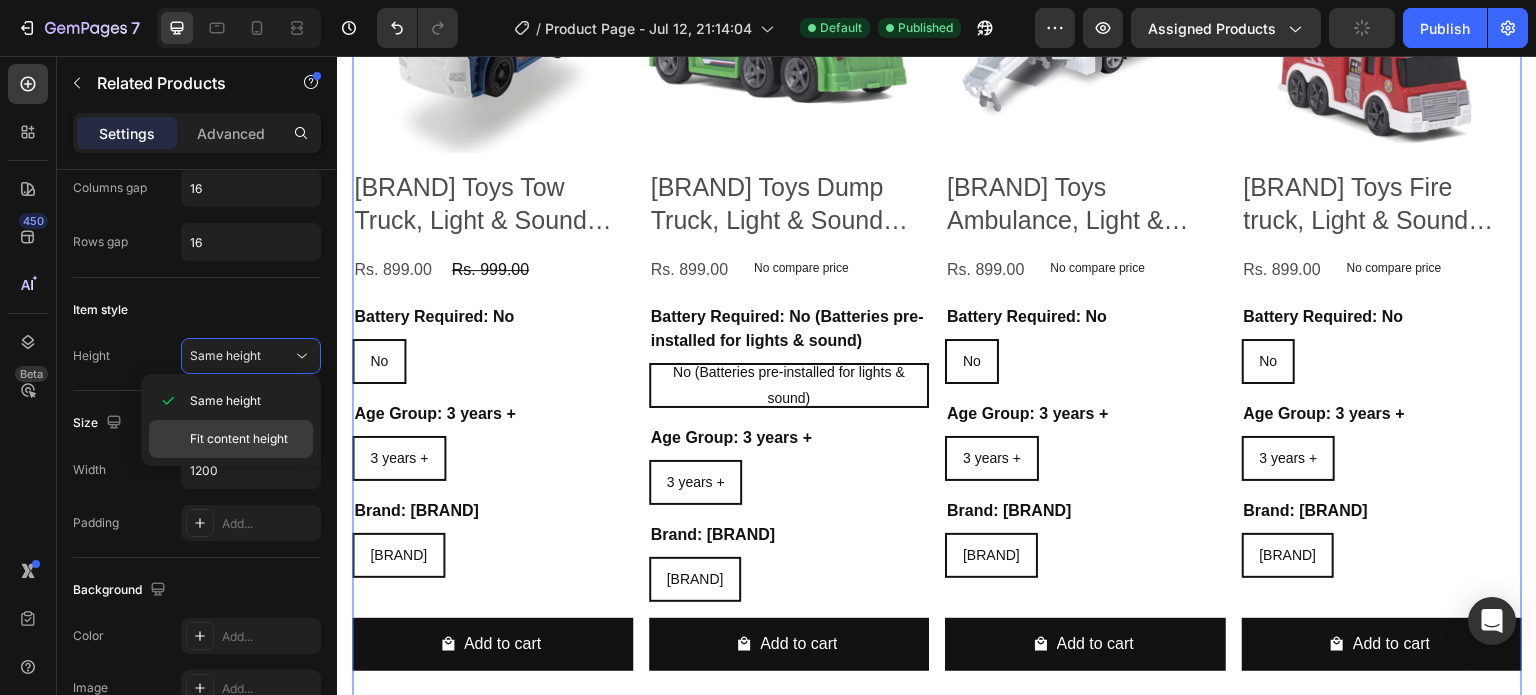 click on "Fit content height" 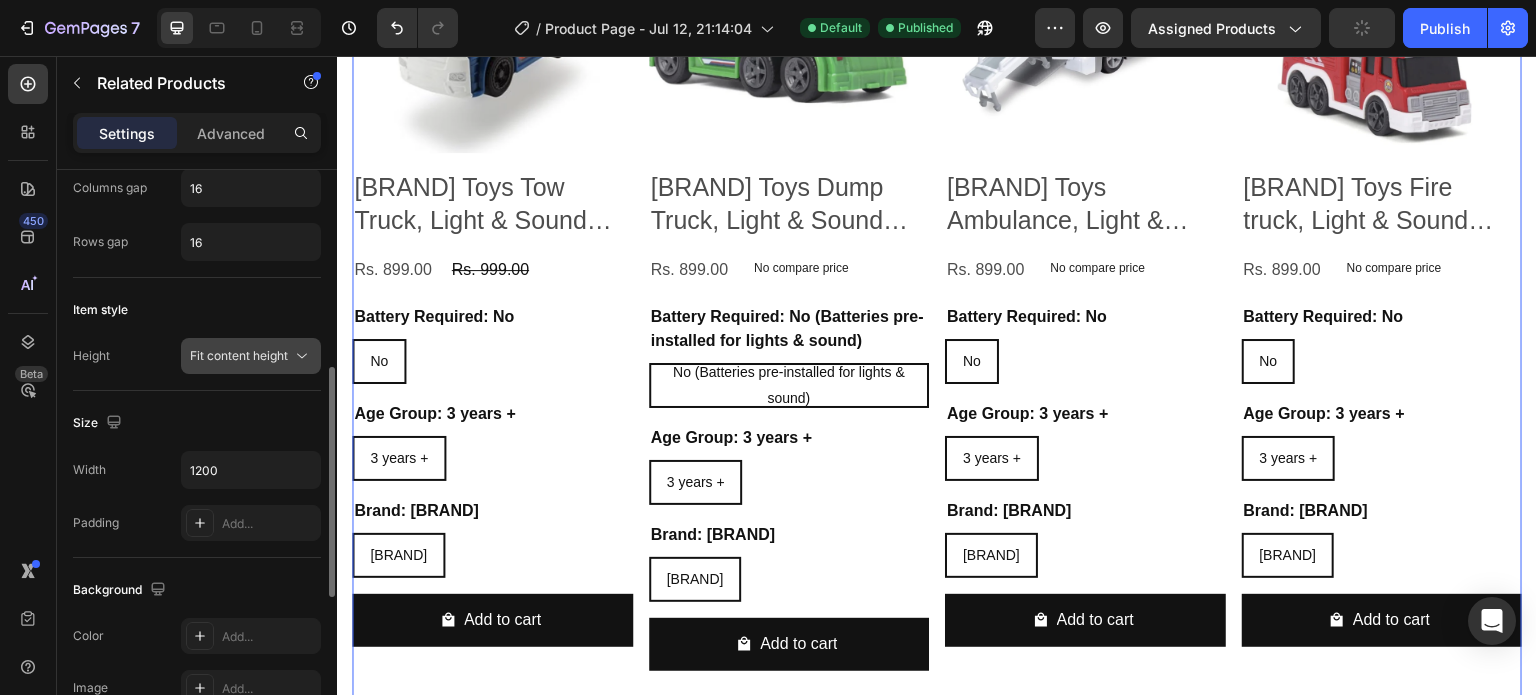 click on "Fit content height" 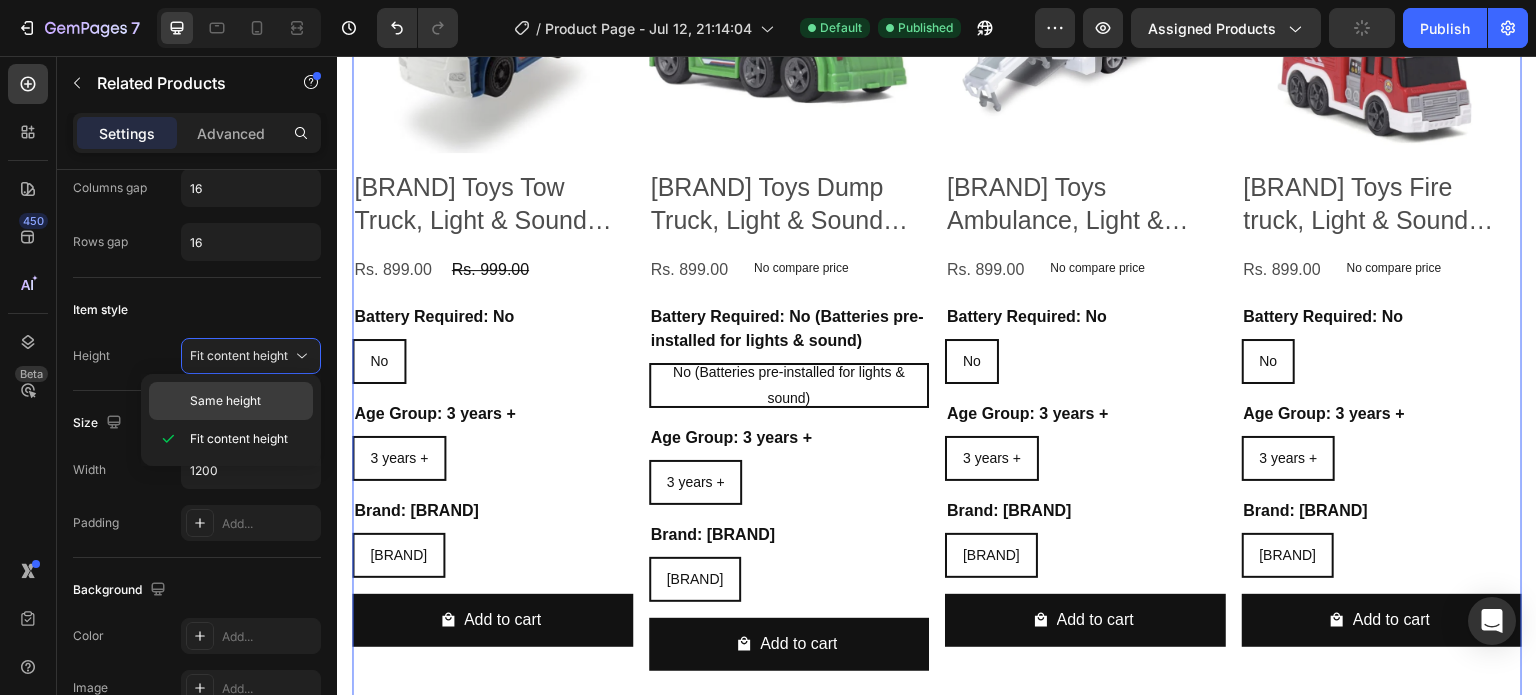 click on "Same height" at bounding box center (225, 401) 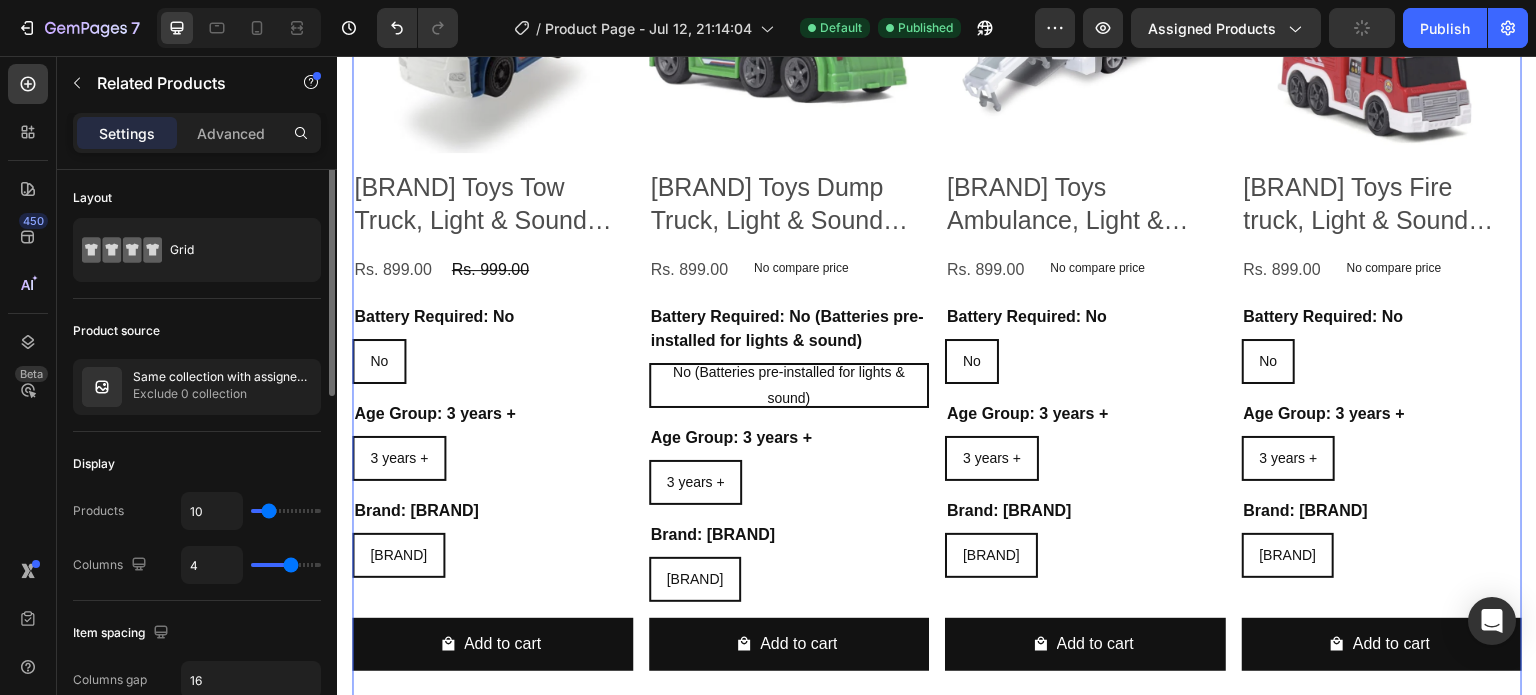 scroll, scrollTop: 0, scrollLeft: 0, axis: both 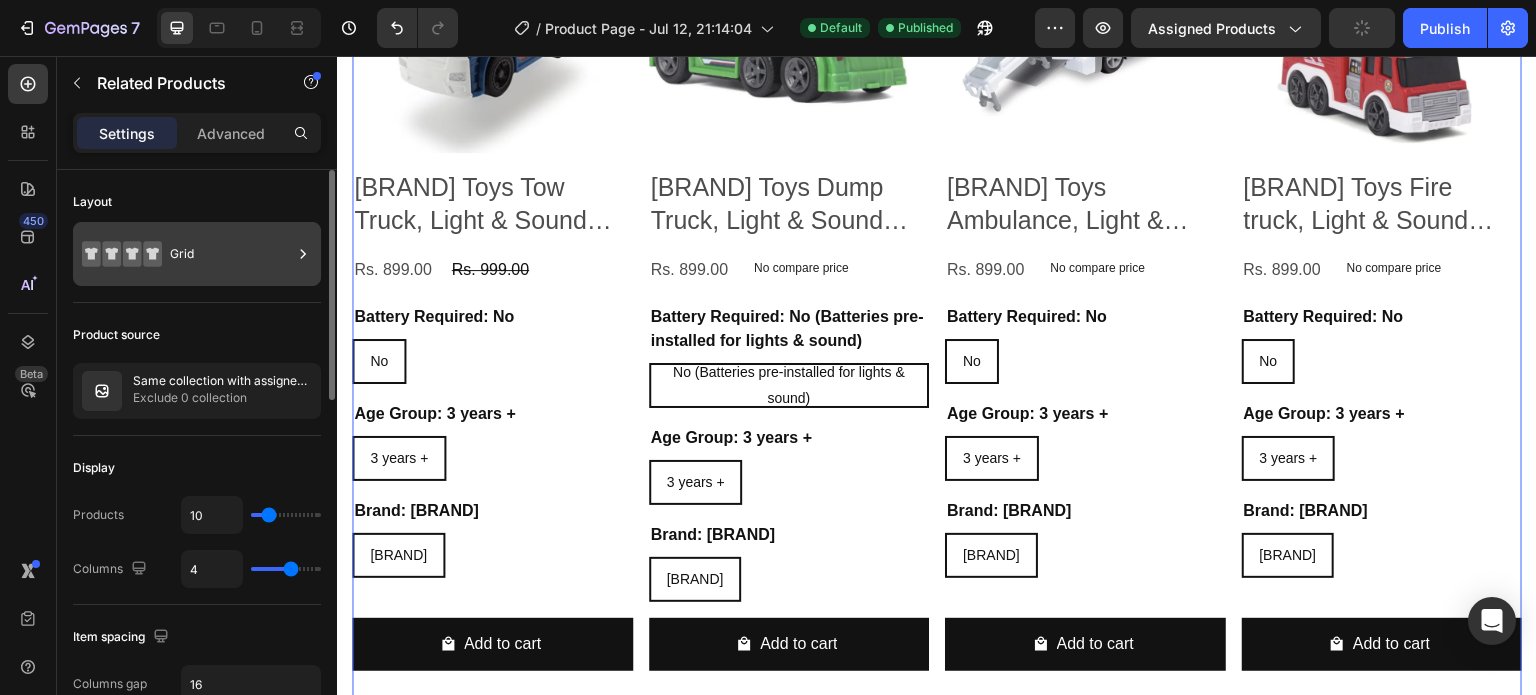click on "Grid" at bounding box center [197, 254] 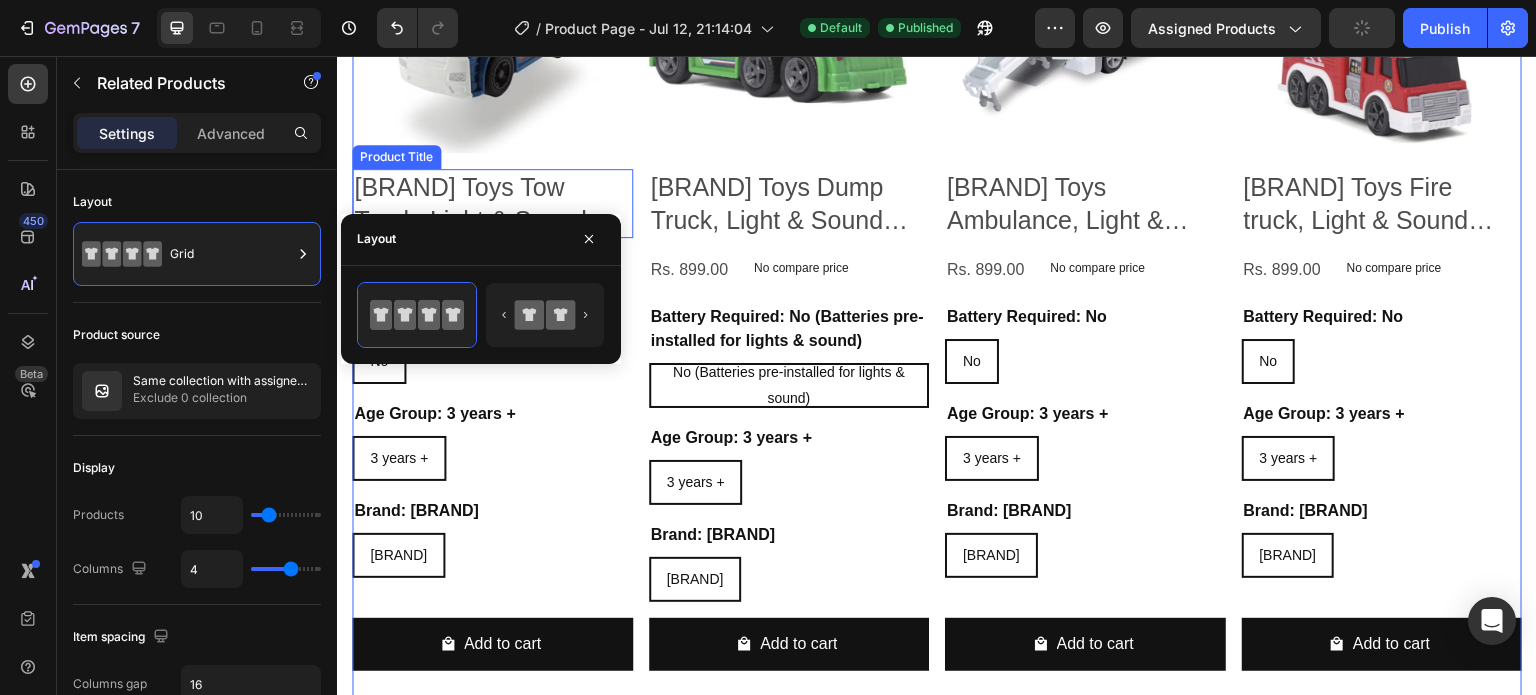 click on "[BRAND] Toys Tow Truck, Light & Sound Vehicle for Kids" at bounding box center (492, 203) 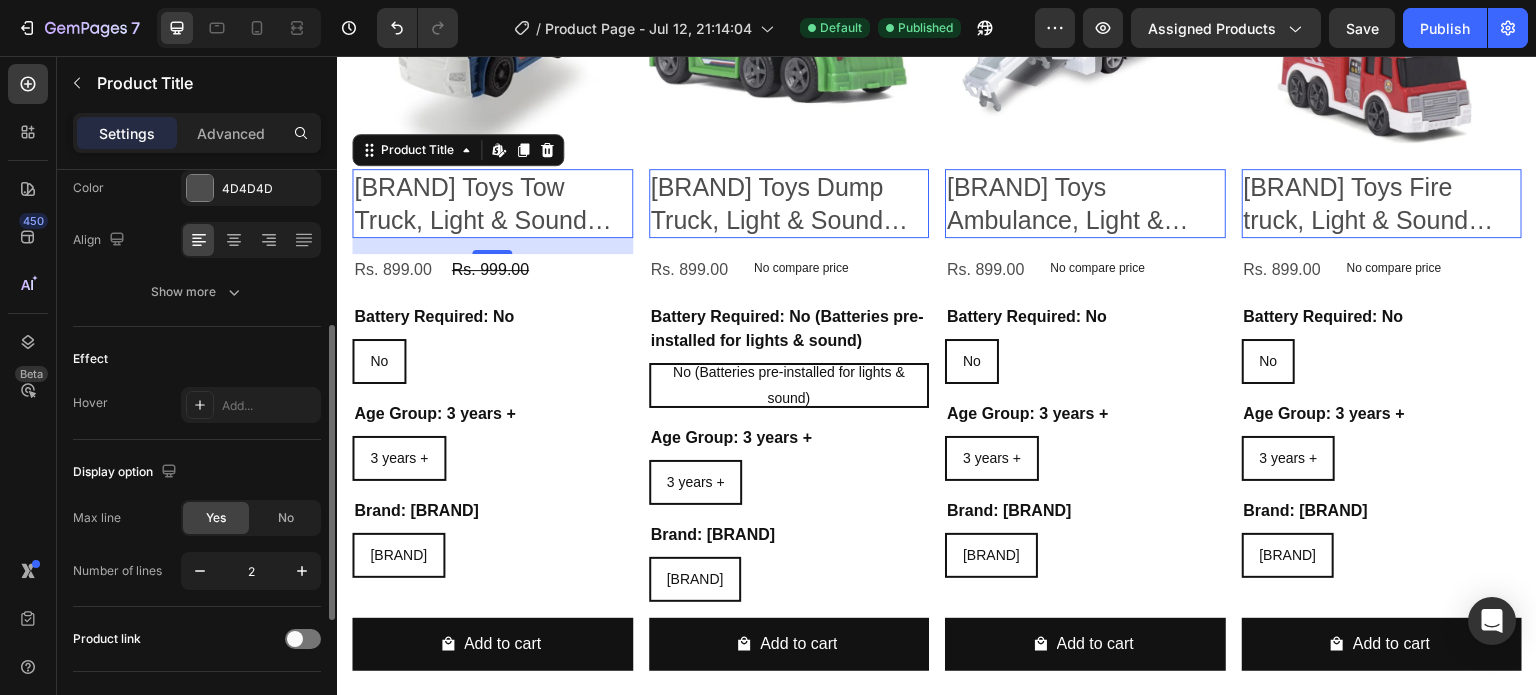 scroll, scrollTop: 401, scrollLeft: 0, axis: vertical 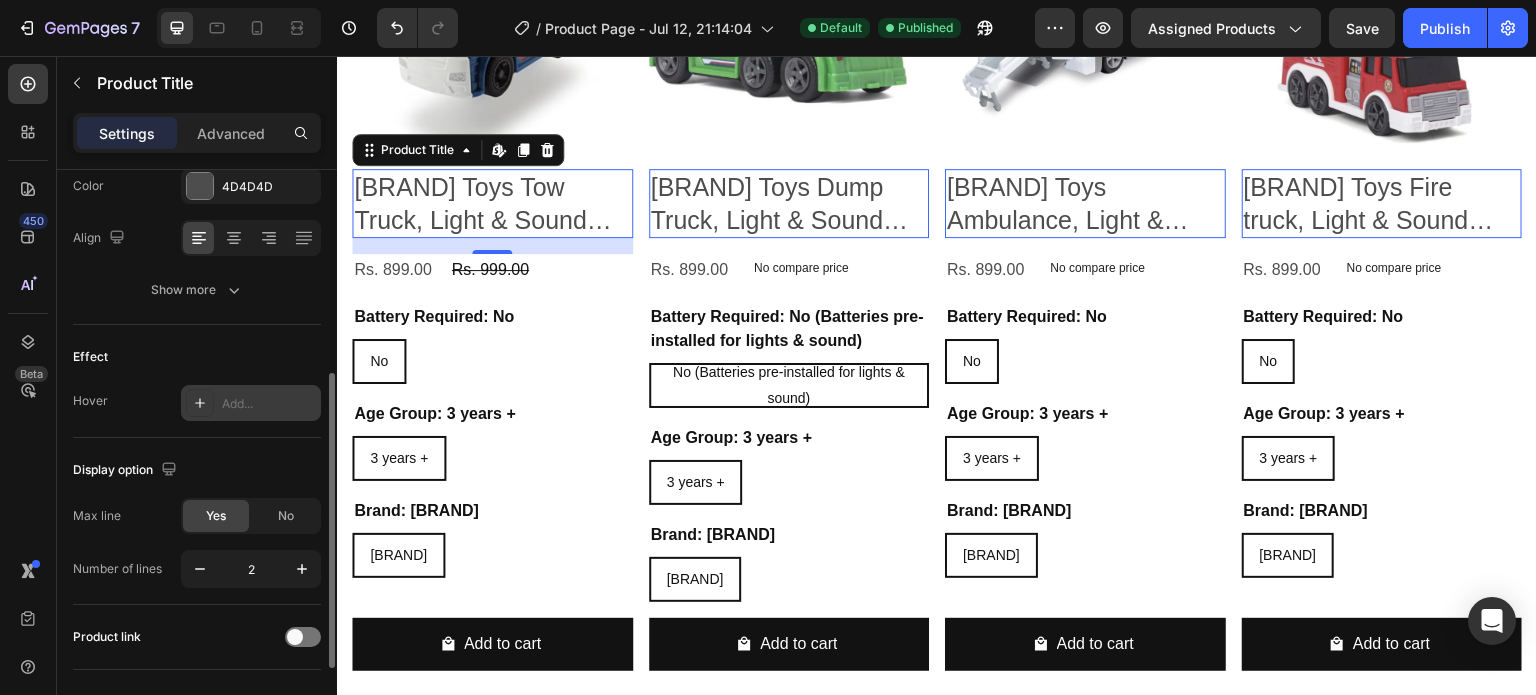 click on "Add..." at bounding box center [251, 403] 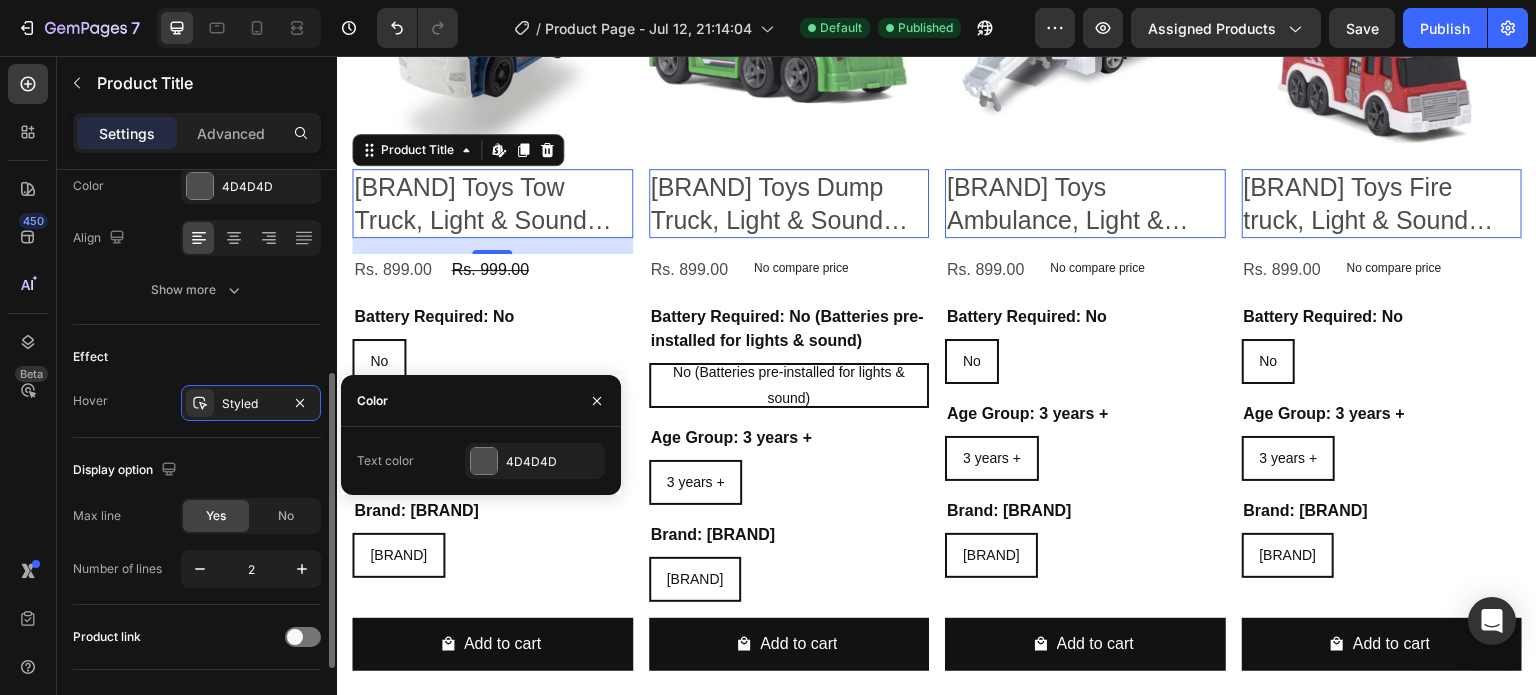 click on "Effect Hover Styled" 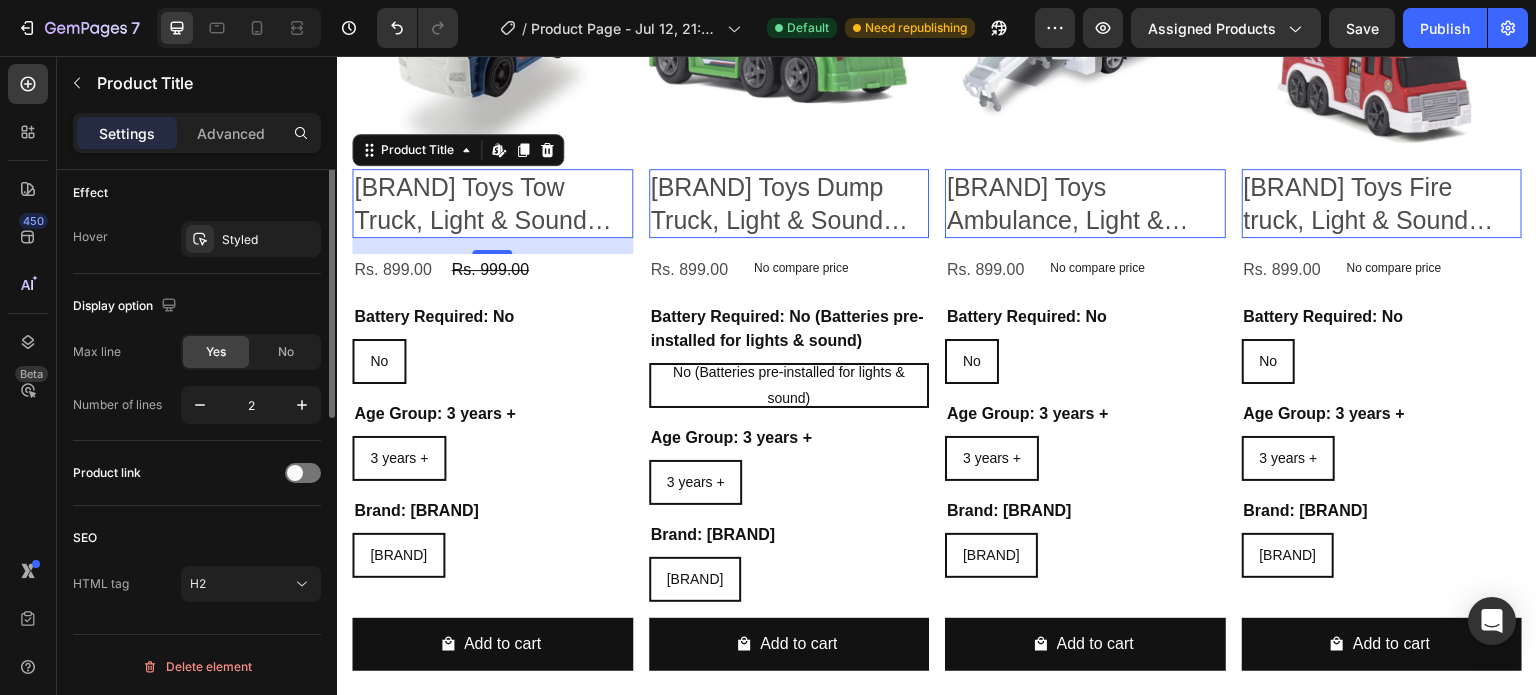 scroll, scrollTop: 0, scrollLeft: 0, axis: both 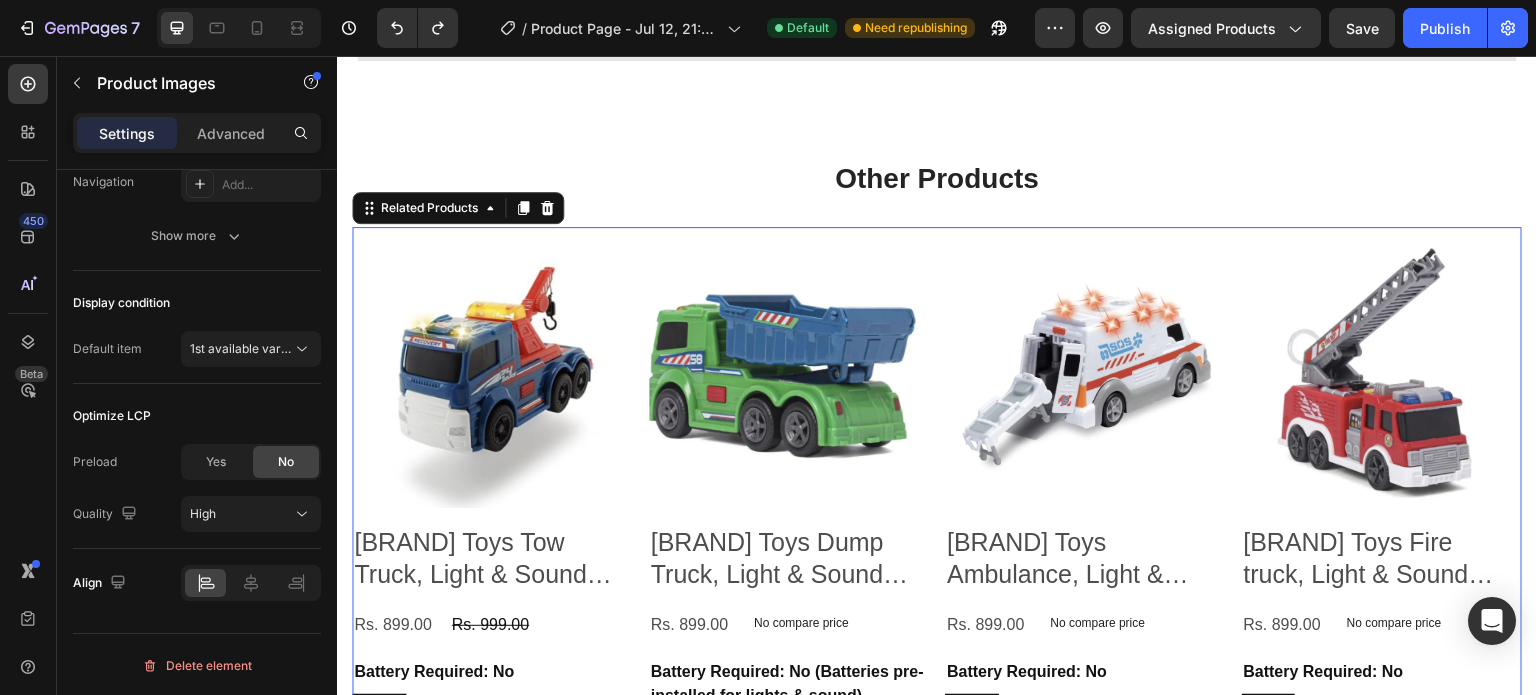 click on "Product Images 16 Rs. 899.00 Product Price Product Price [BRAND] Toys Tow Truck, Light & Sound Vehicle for Kids Product Title Add to Cart Add to Cart Row Product List Product Images 0 Rs. 899.00 Product Price Product Price [BRAND] Toys Mobile Crane, Light & Sound Vehicle for Kids Product Title Add to Cart Add to Cart Row Product List Product Images 0 Rs. 899.00 Product Price Product Price [BRAND] Toys Dump Truck, Light & Sound Vehicle for Kids Product Title Add to Cart Add to Cart Row Product List Product Images 0 Rs. 899.00 Product Price Product Price [BRAND] Toys Ambulance, Light & Sound Vehicle for Kids Product Title Add to Cart Add to Cart Row Product List" at bounding box center (937, 1440) 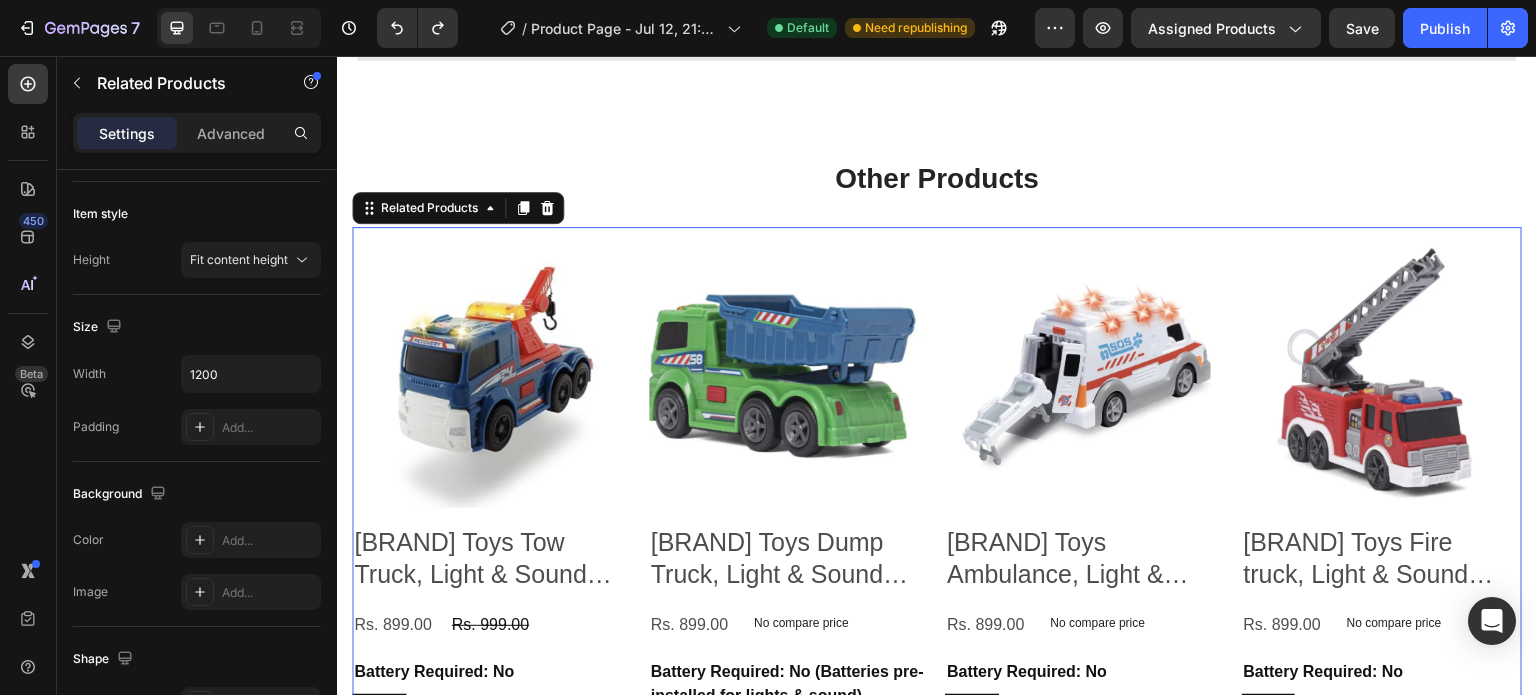scroll, scrollTop: 0, scrollLeft: 0, axis: both 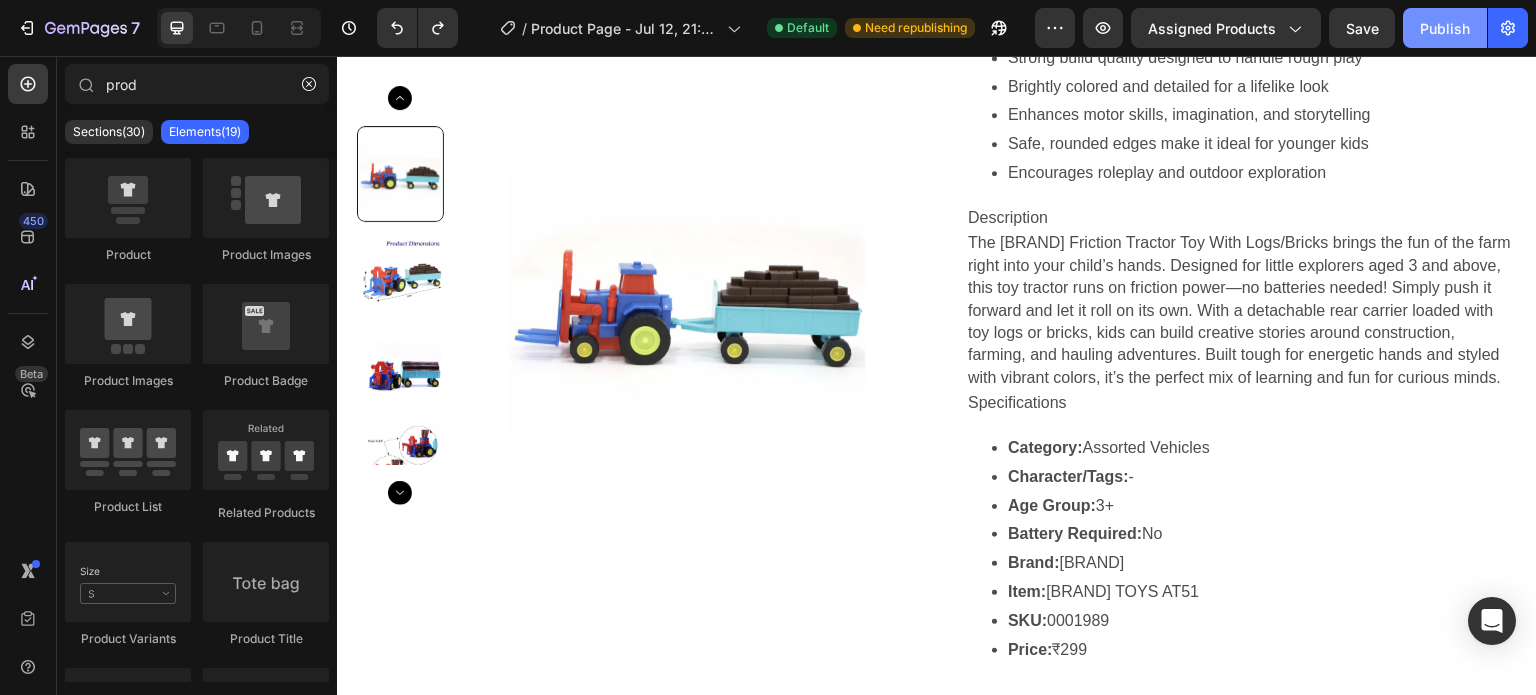 click on "Publish" at bounding box center [1445, 28] 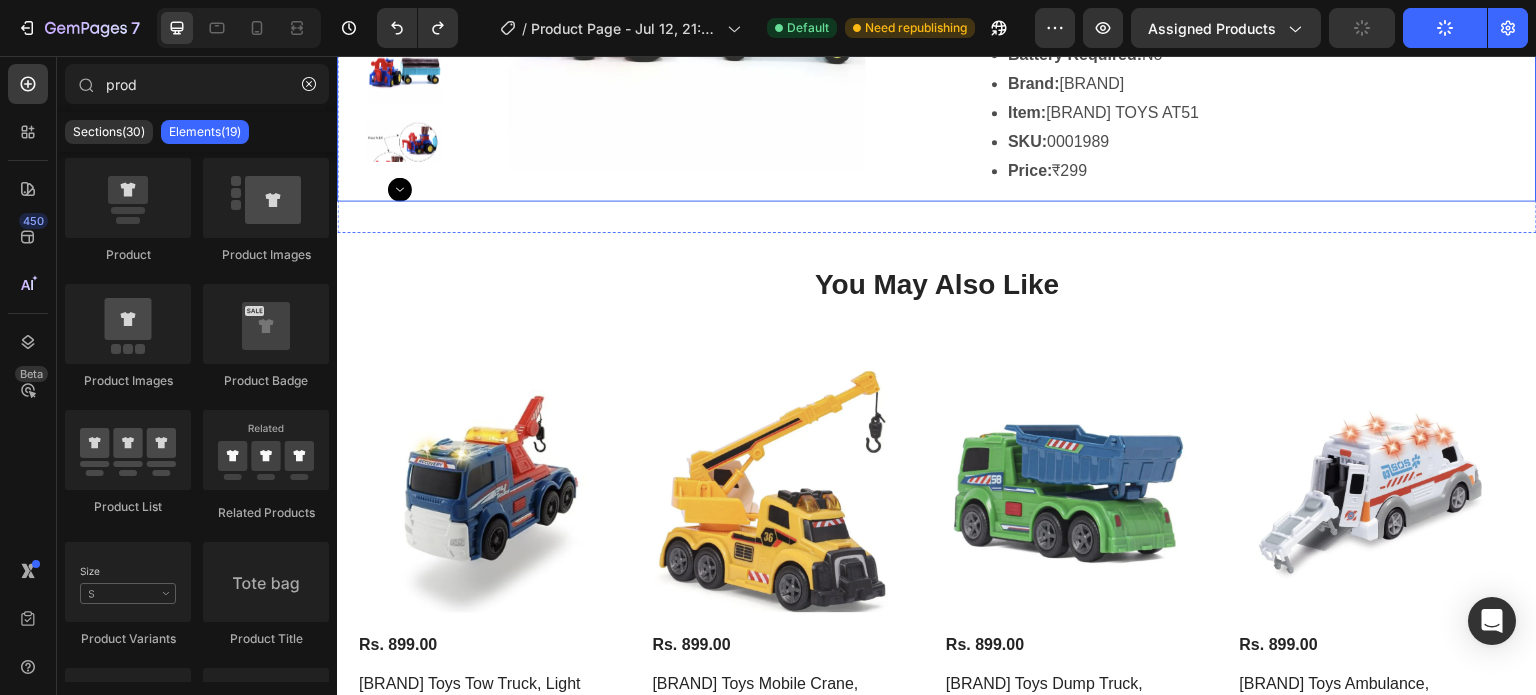 scroll, scrollTop: 1532, scrollLeft: 0, axis: vertical 